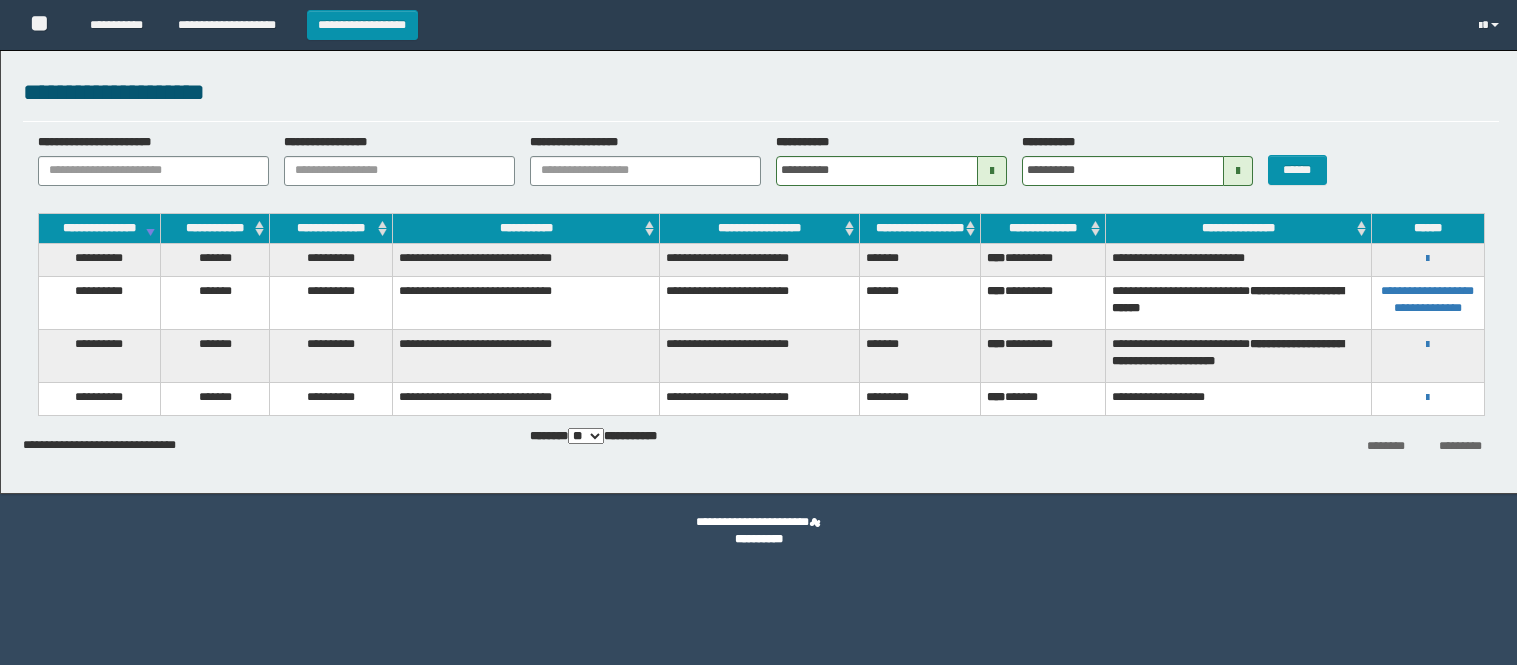 scroll, scrollTop: 0, scrollLeft: 0, axis: both 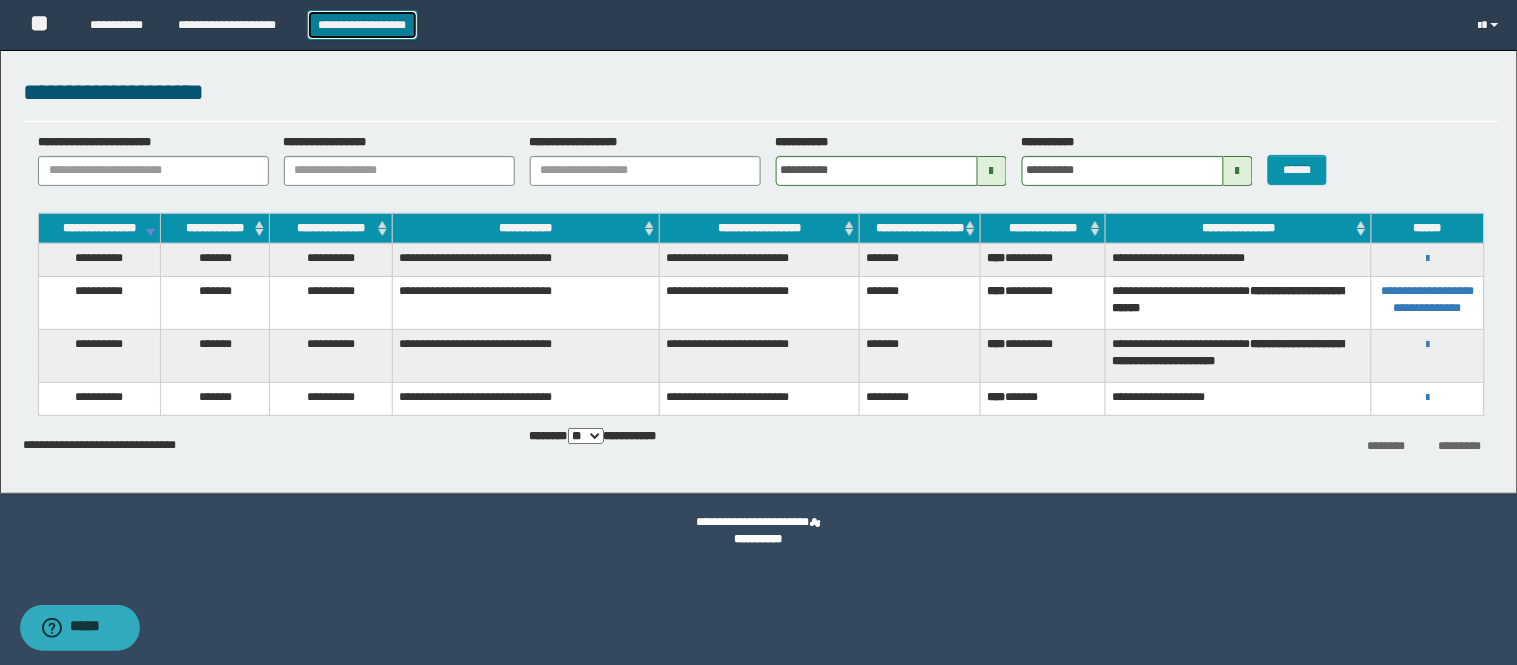 click on "**********" at bounding box center [362, 25] 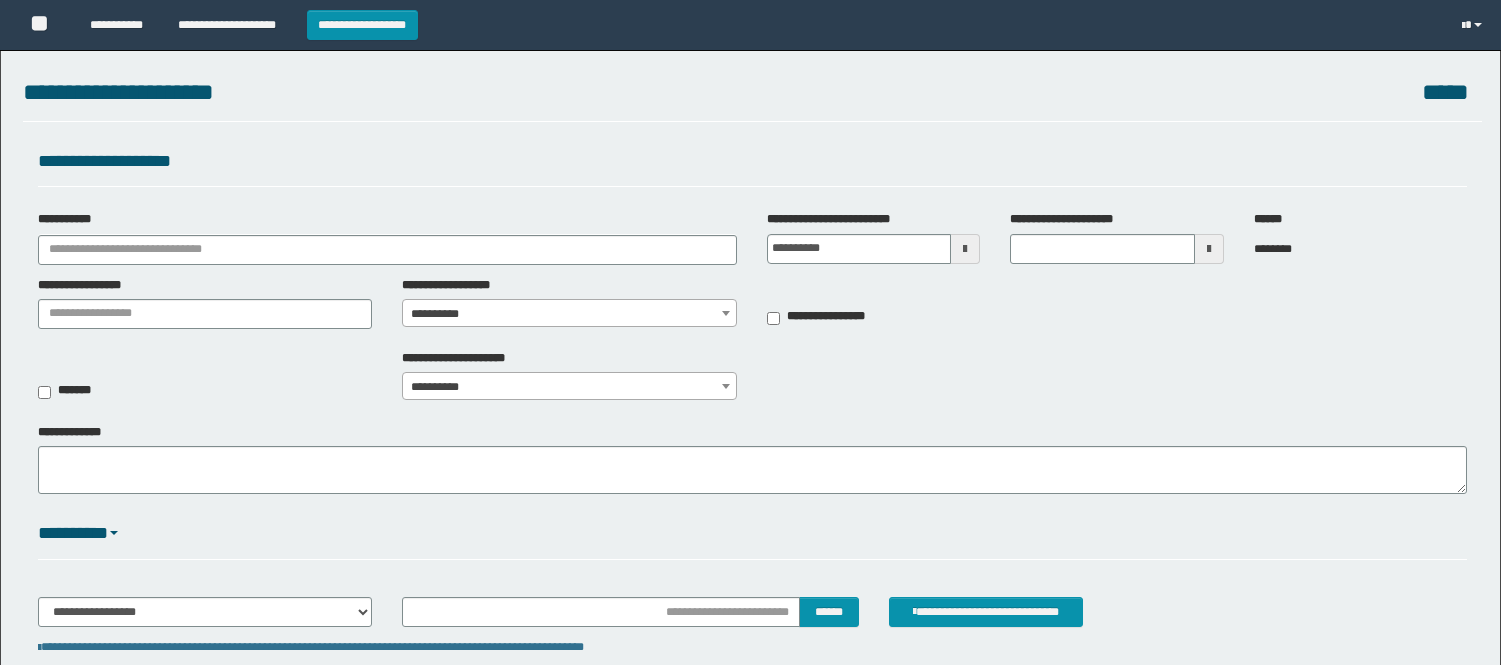 scroll, scrollTop: 0, scrollLeft: 0, axis: both 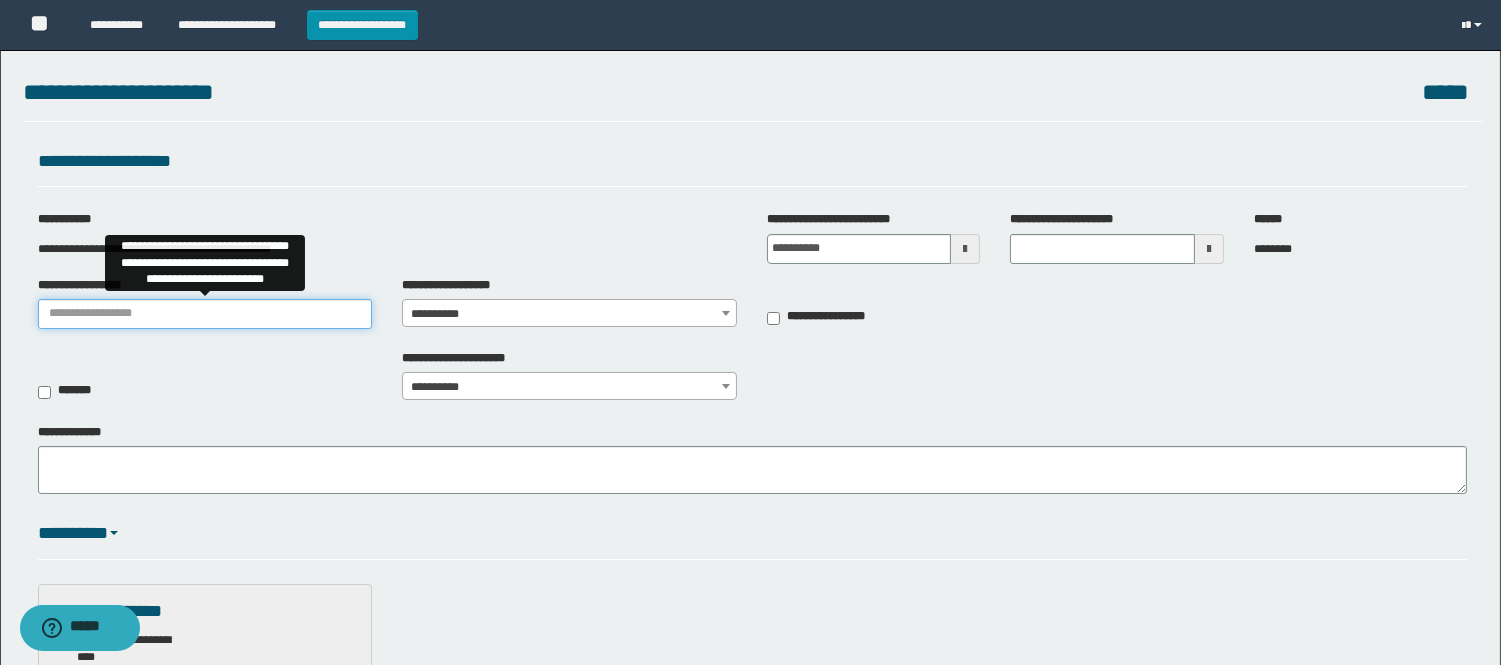 click on "**********" at bounding box center (205, 314) 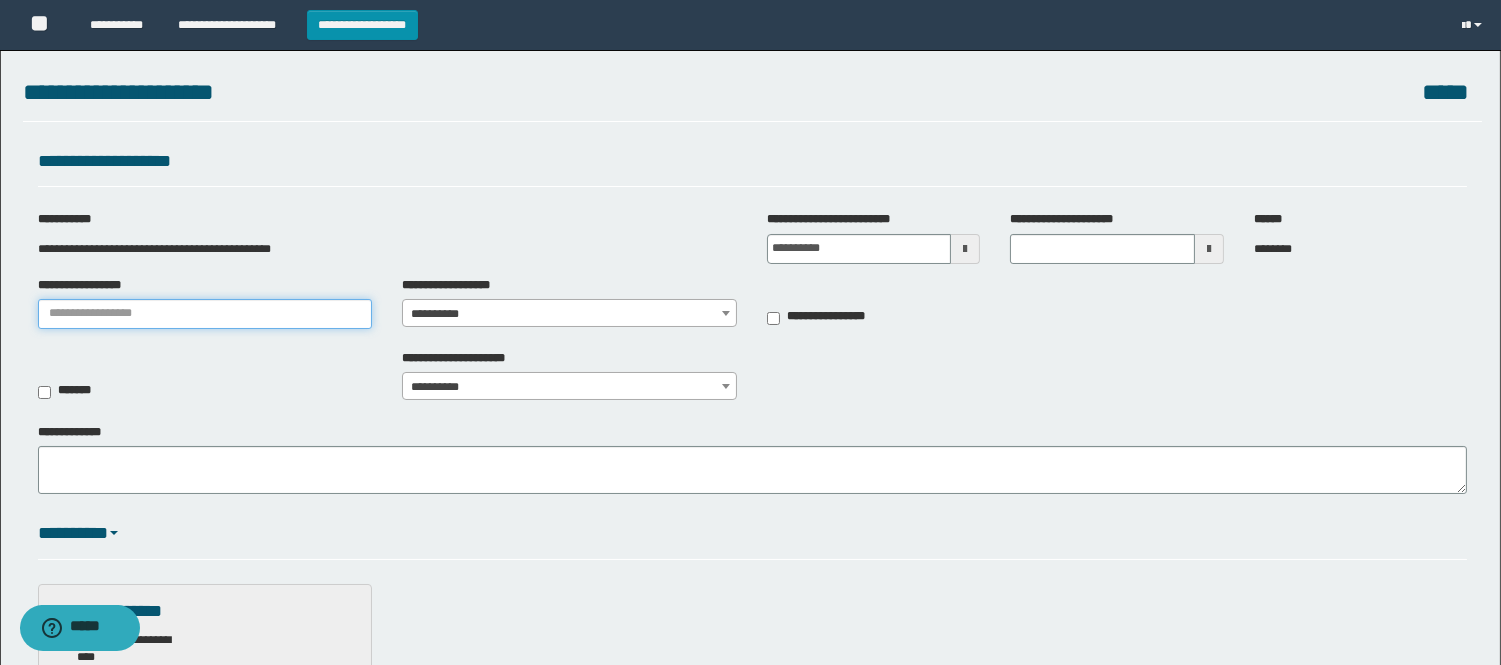 type on "**********" 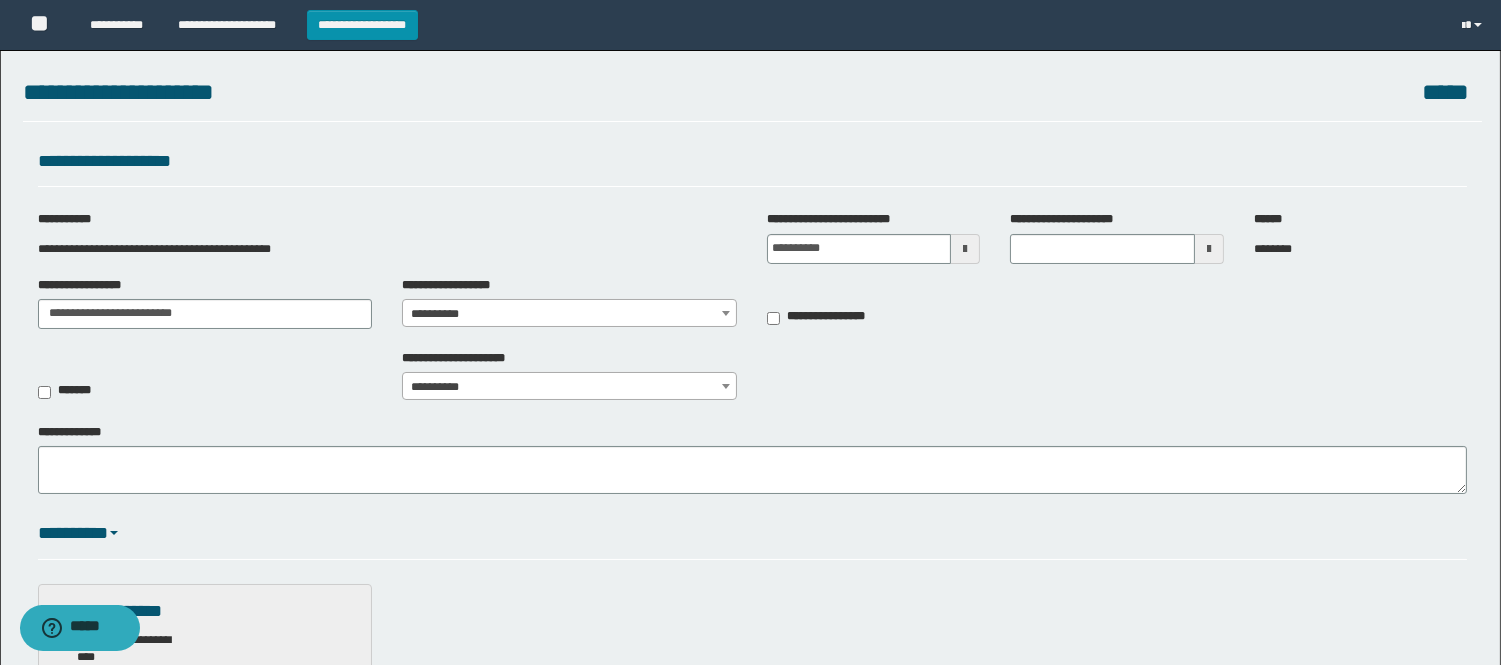 click on "**********" at bounding box center (569, 314) 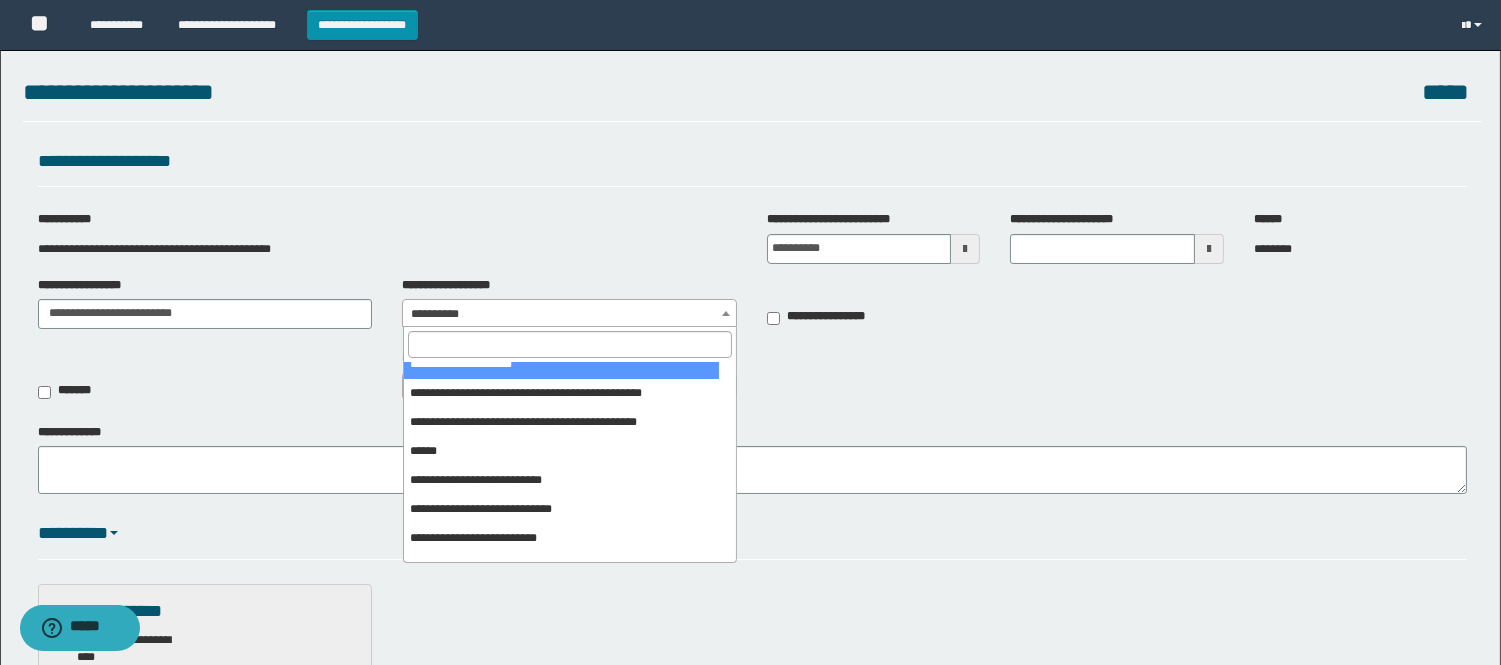 scroll, scrollTop: 222, scrollLeft: 0, axis: vertical 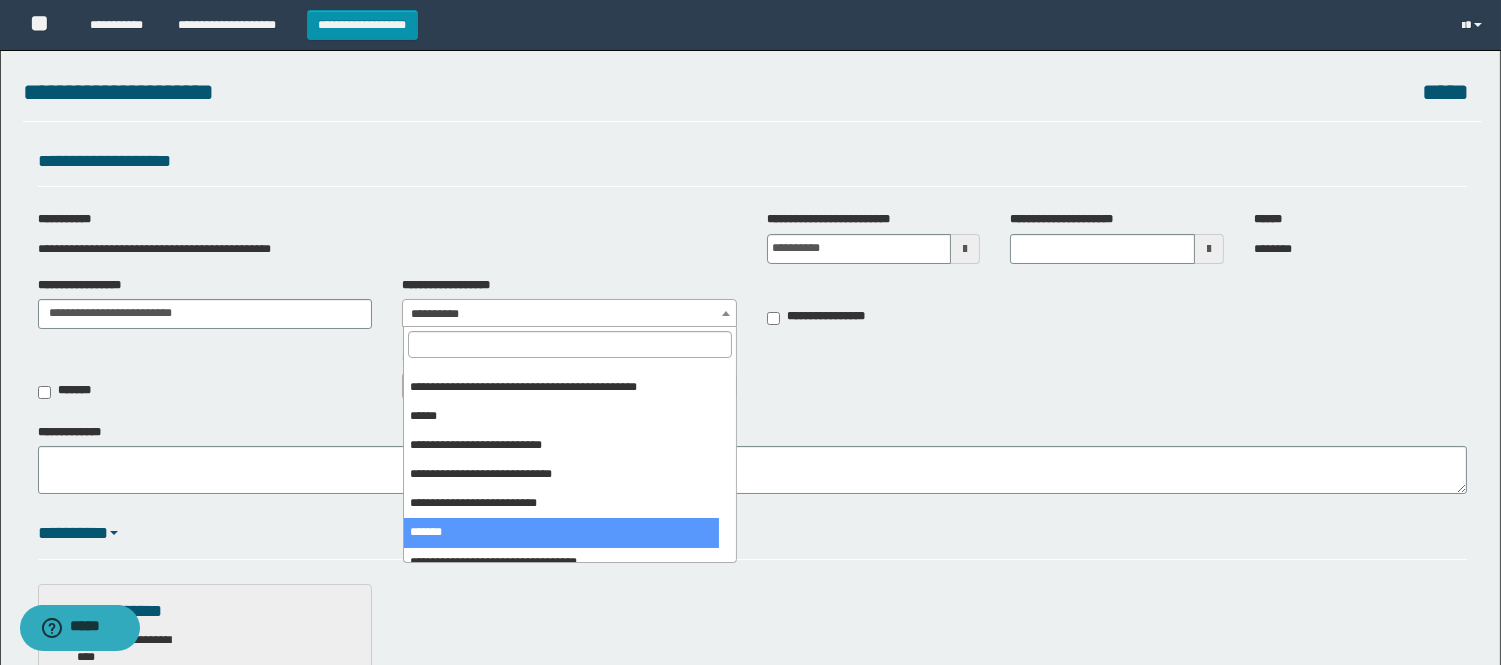 select on "***" 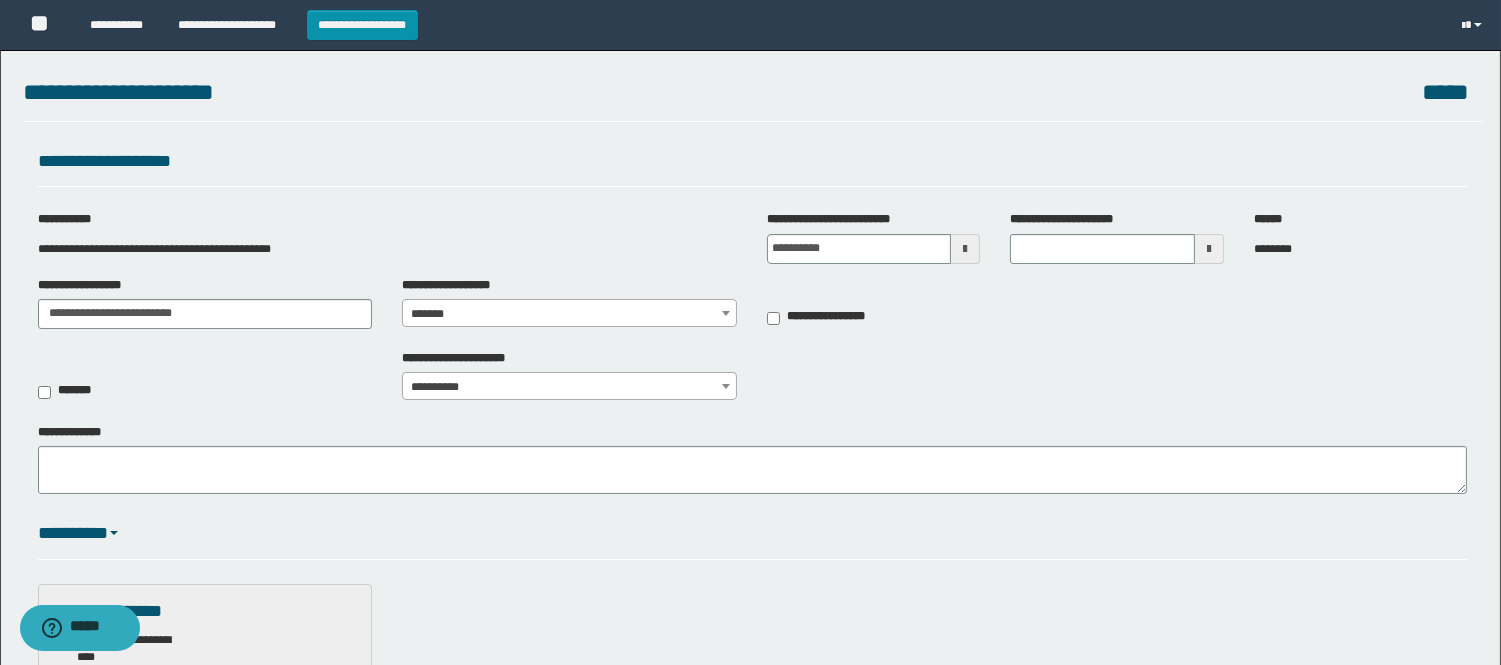 click at bounding box center [965, 249] 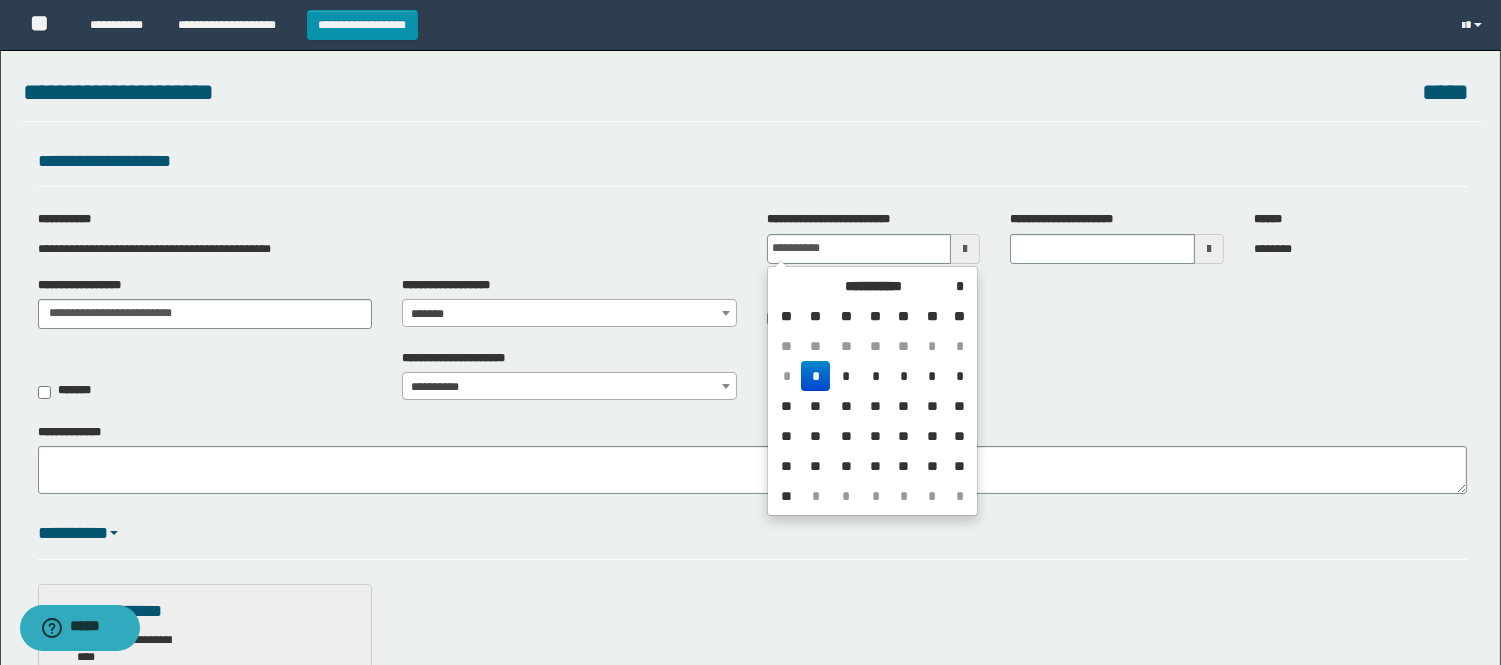 click on "*" at bounding box center (815, 376) 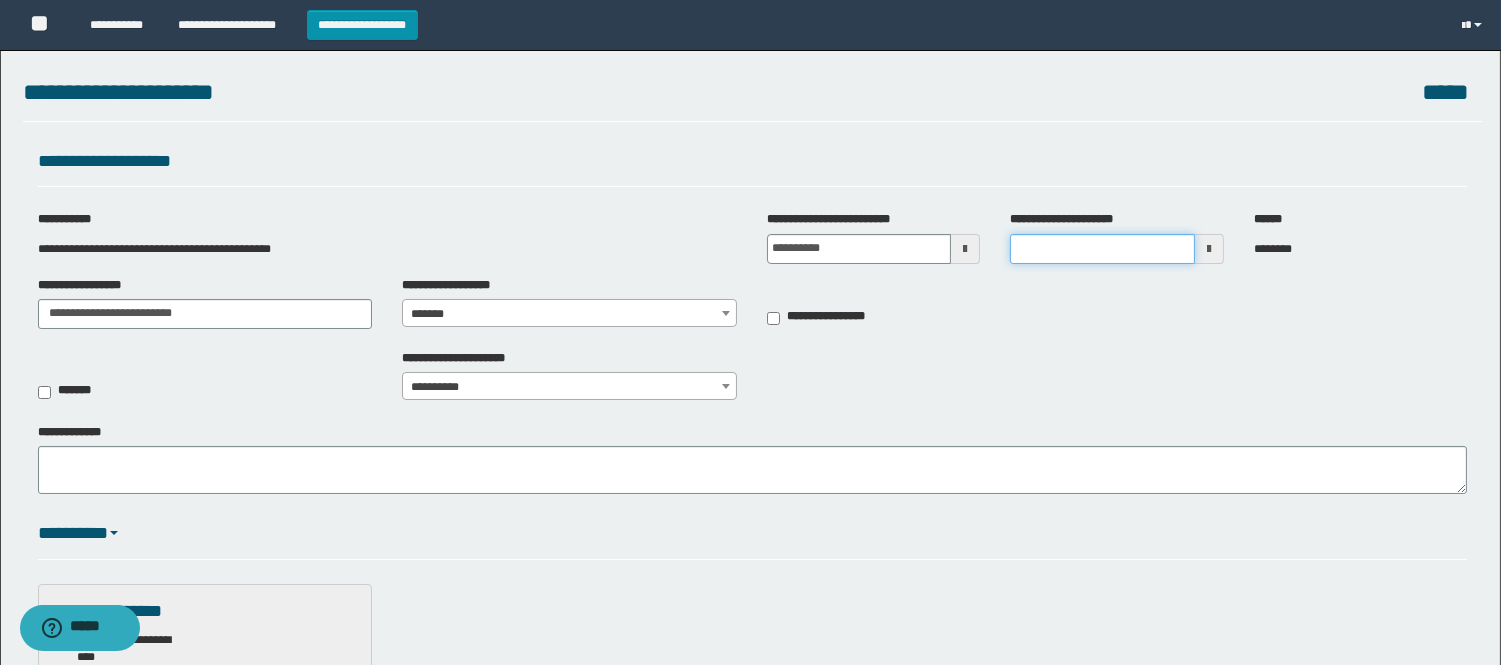 click on "**********" at bounding box center [1102, 249] 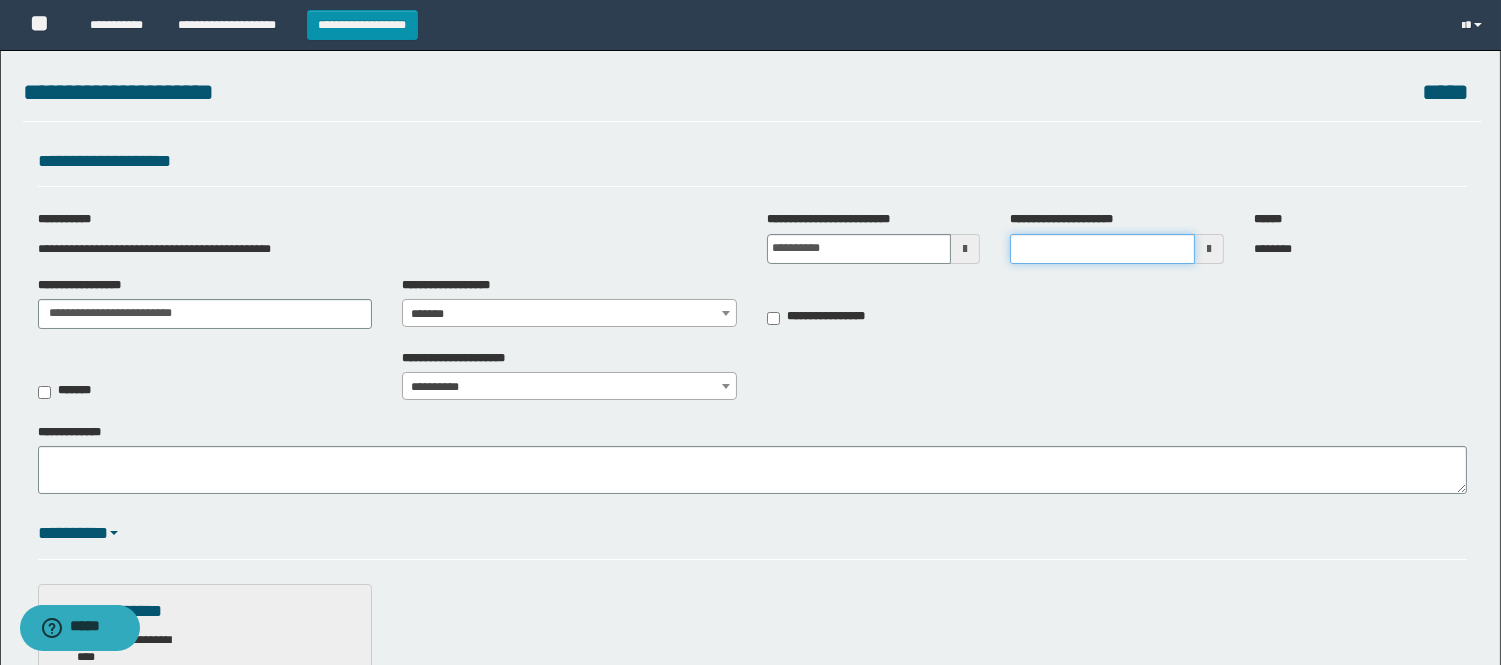 type on "********" 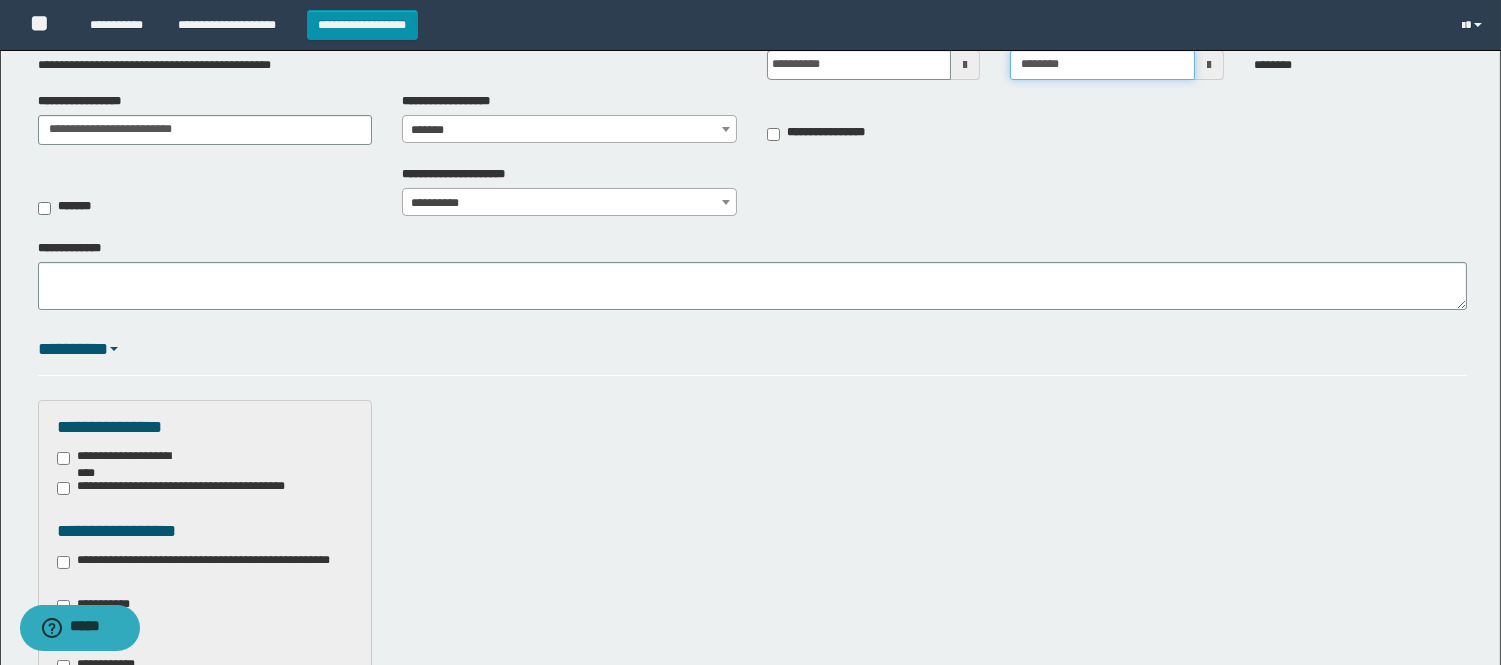 scroll, scrollTop: 222, scrollLeft: 0, axis: vertical 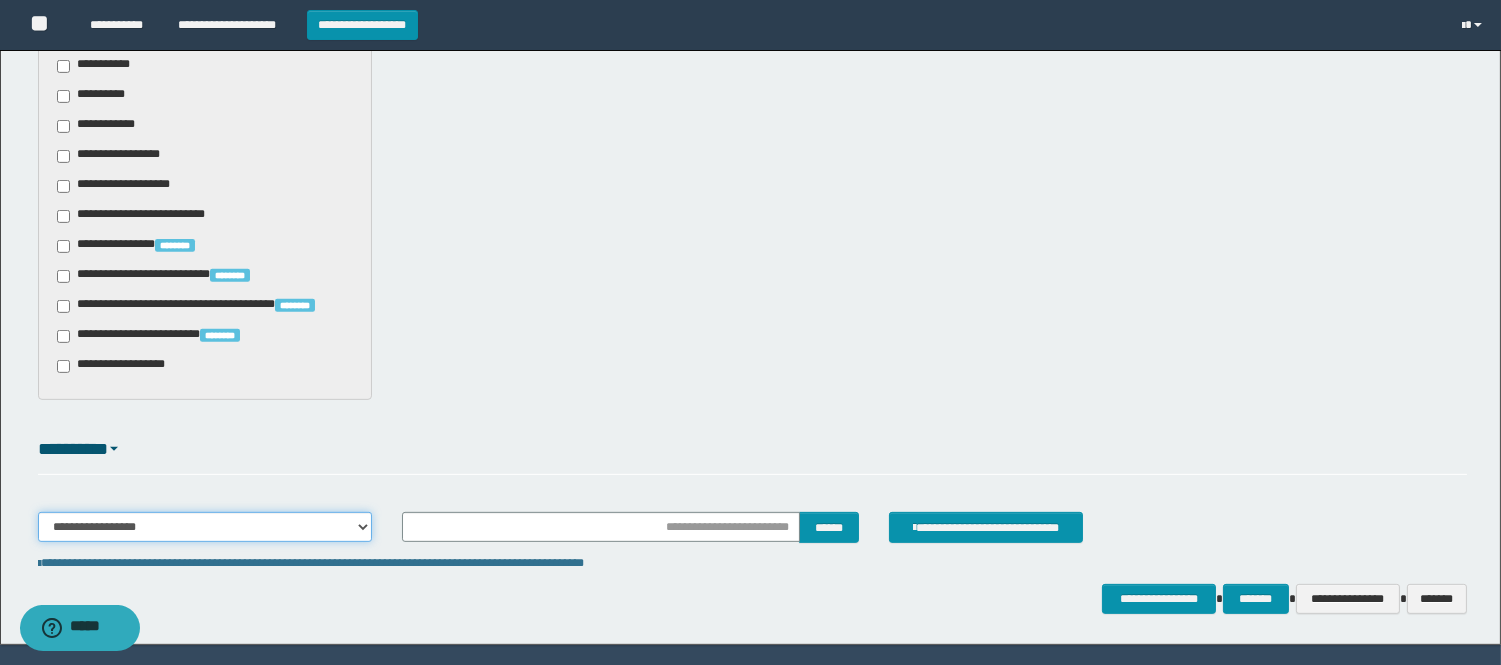 click on "**********" at bounding box center [205, 527] 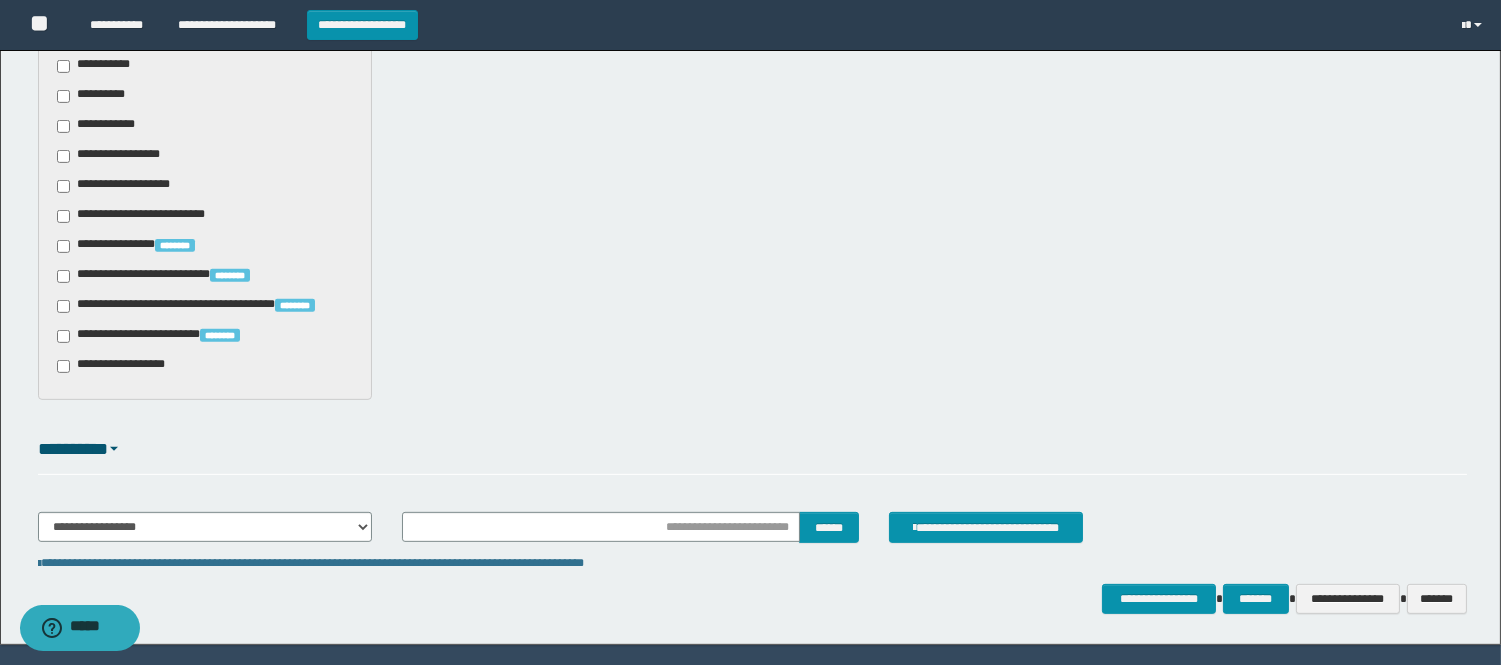 click on "**********" at bounding box center (752, 535) 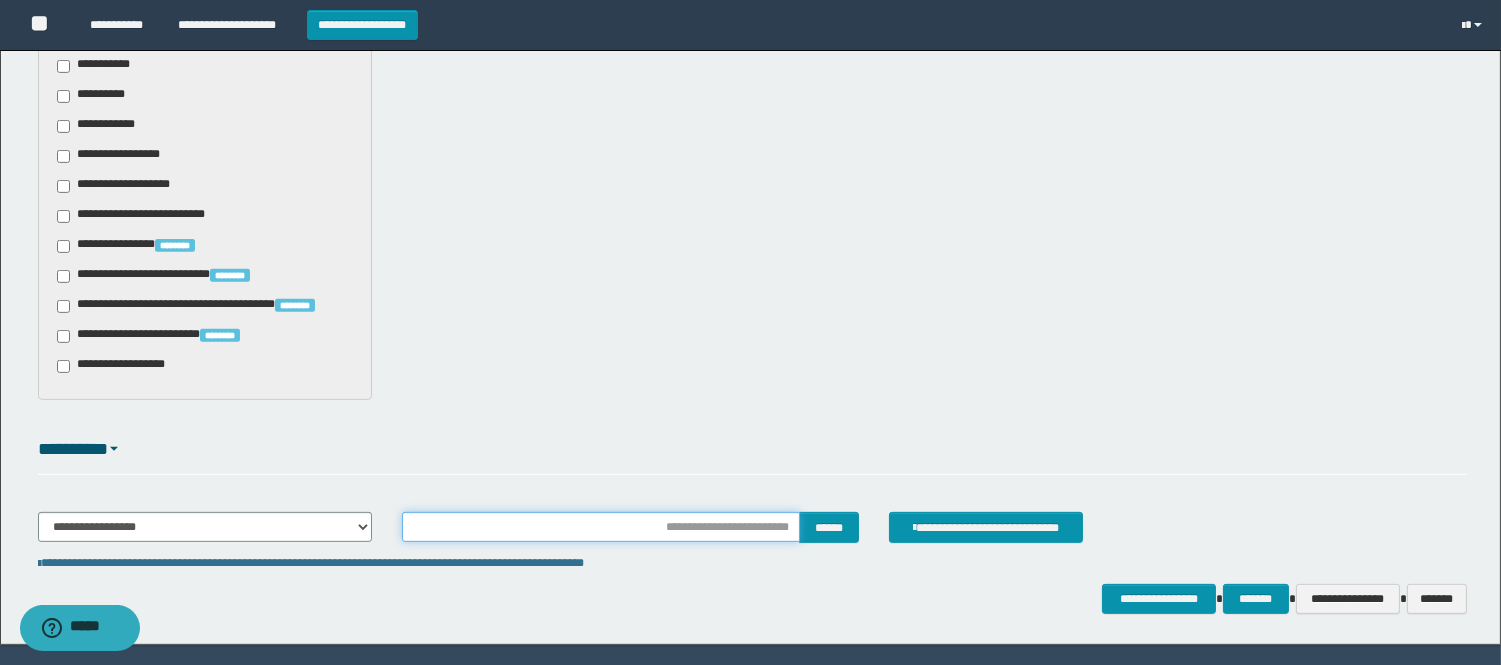 click at bounding box center [601, 527] 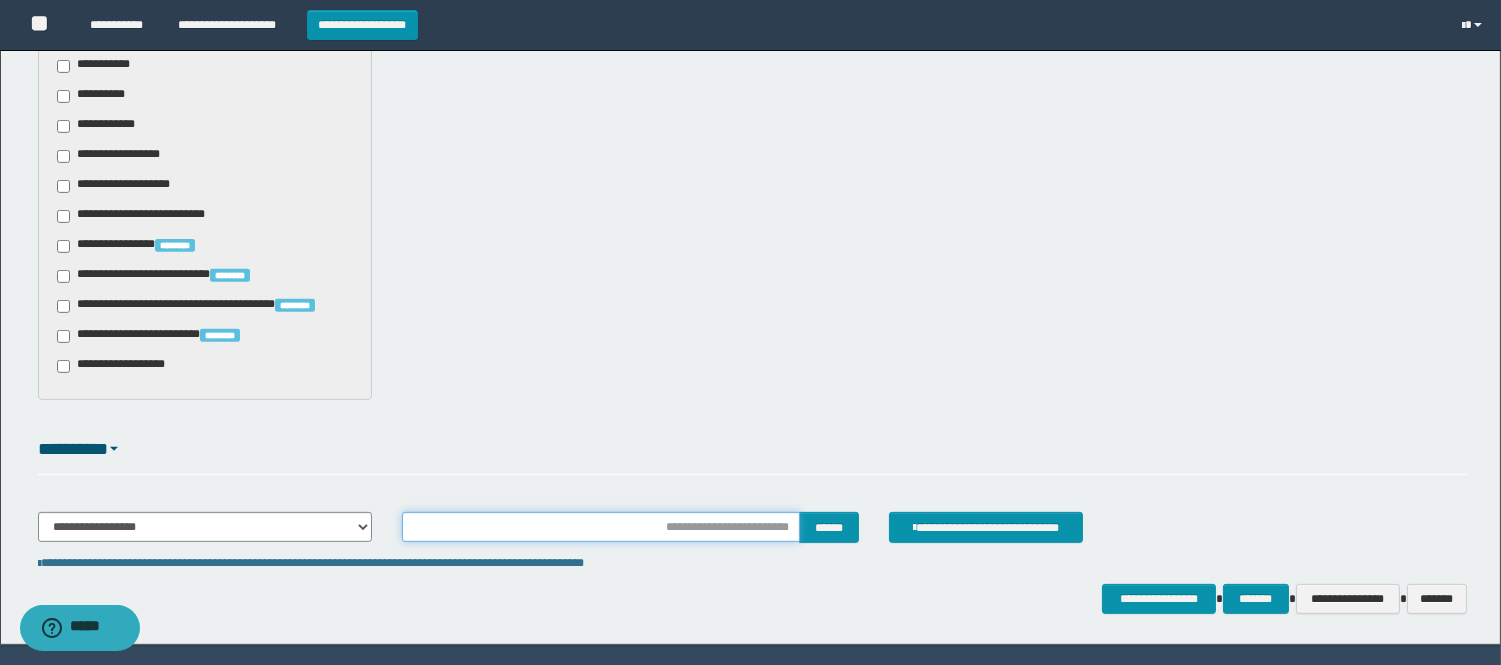 click at bounding box center [601, 527] 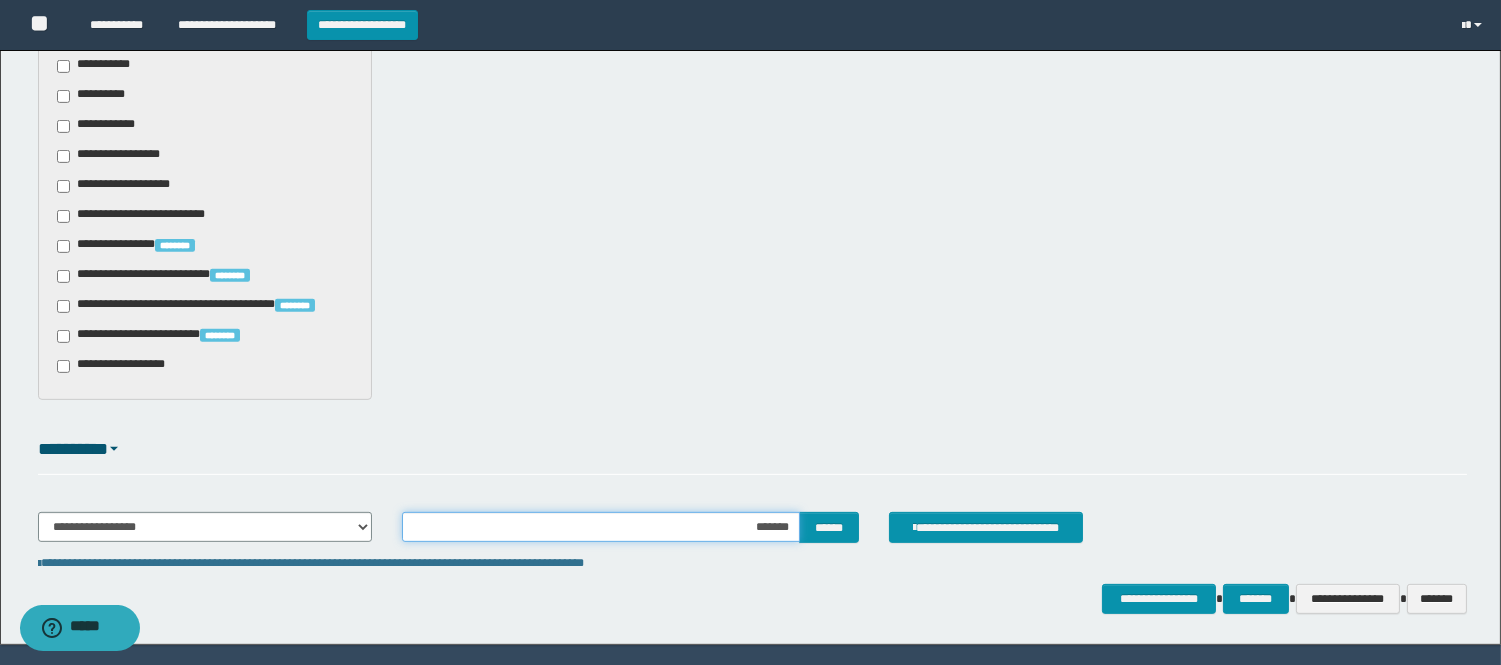 type on "********" 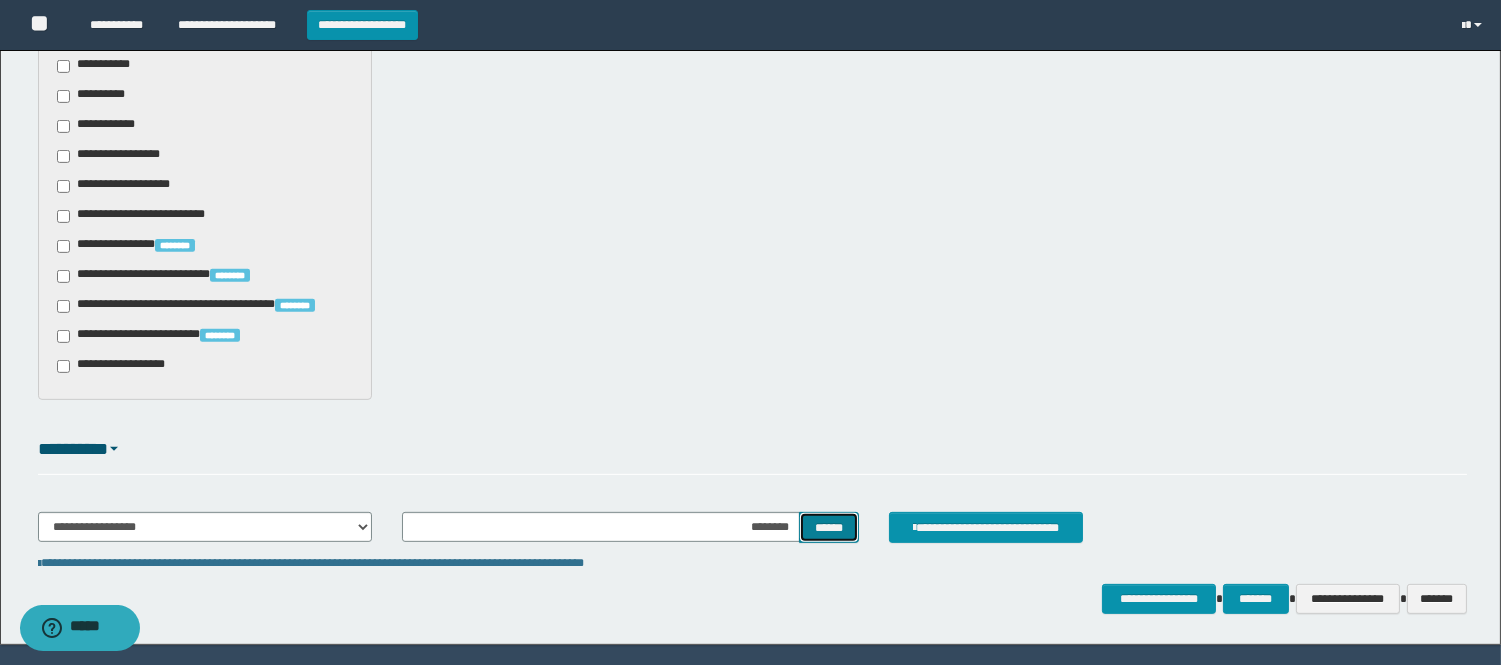 click on "******" at bounding box center (829, 527) 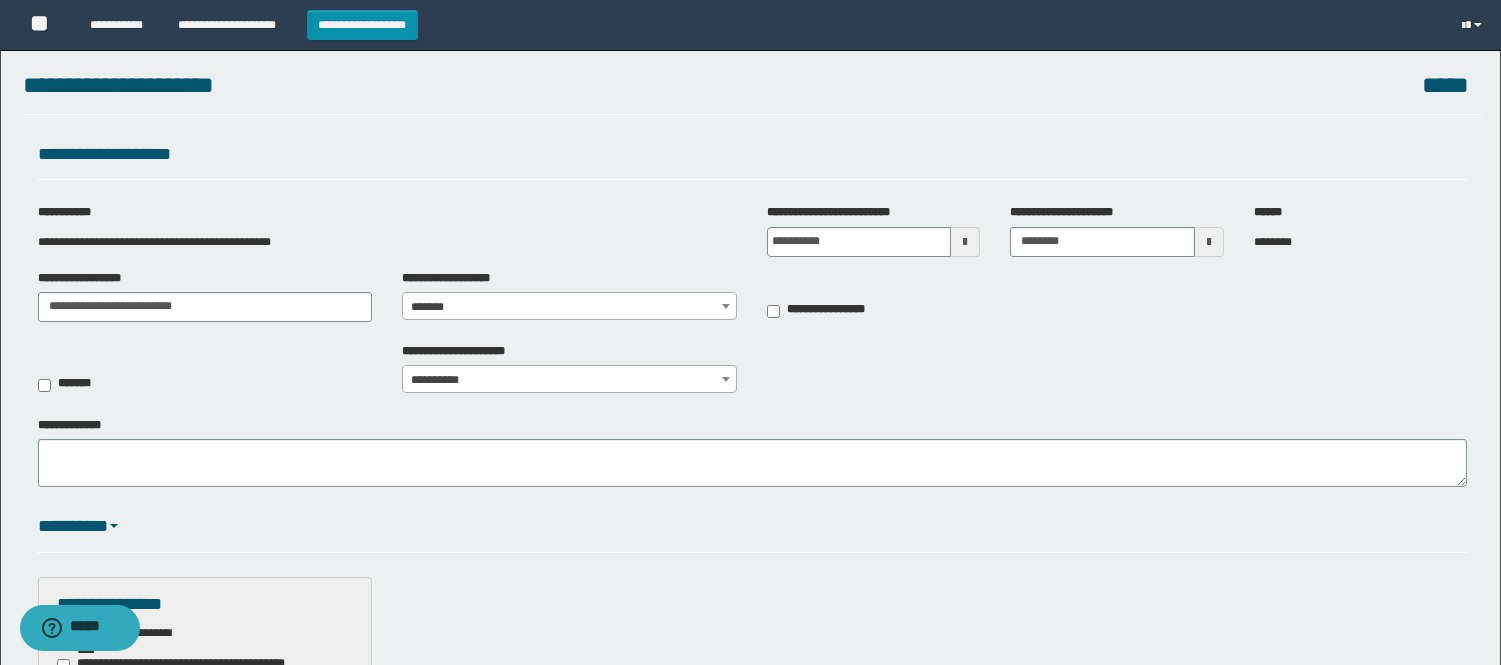 scroll, scrollTop: 0, scrollLeft: 0, axis: both 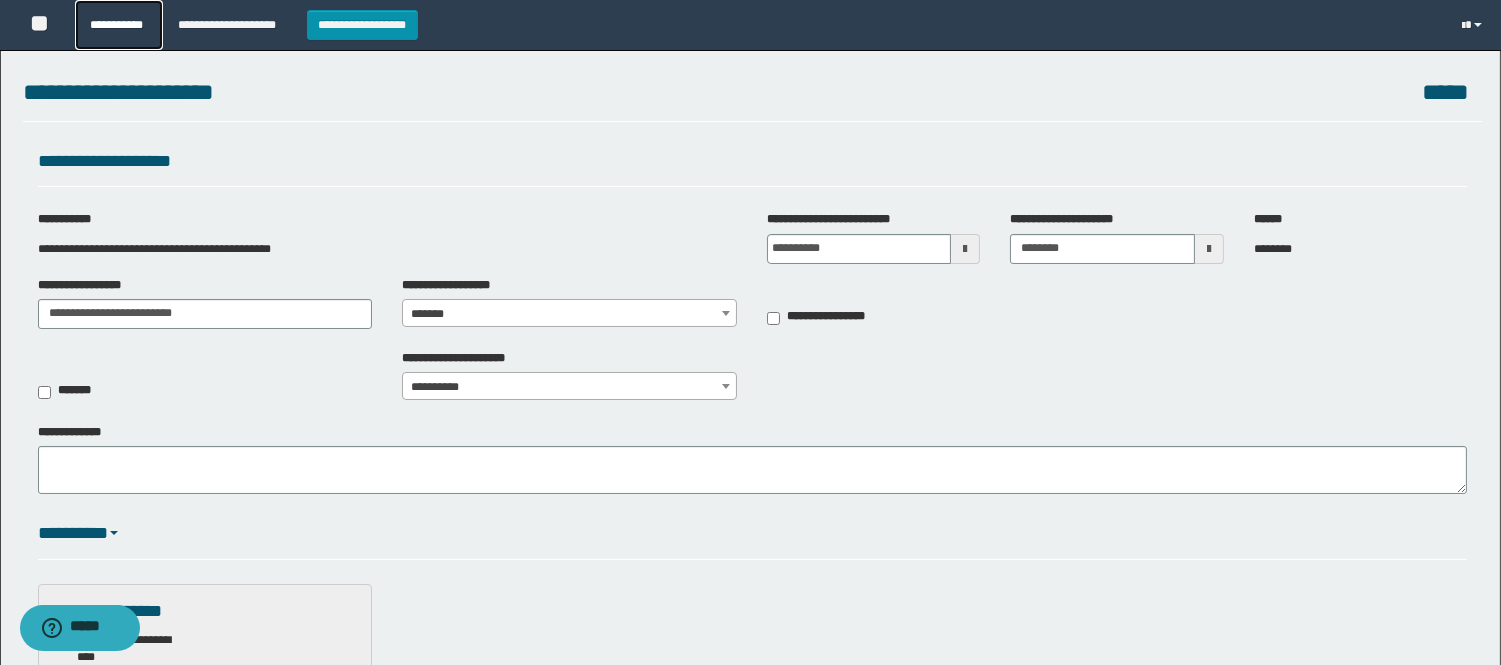 click on "**********" at bounding box center (119, 25) 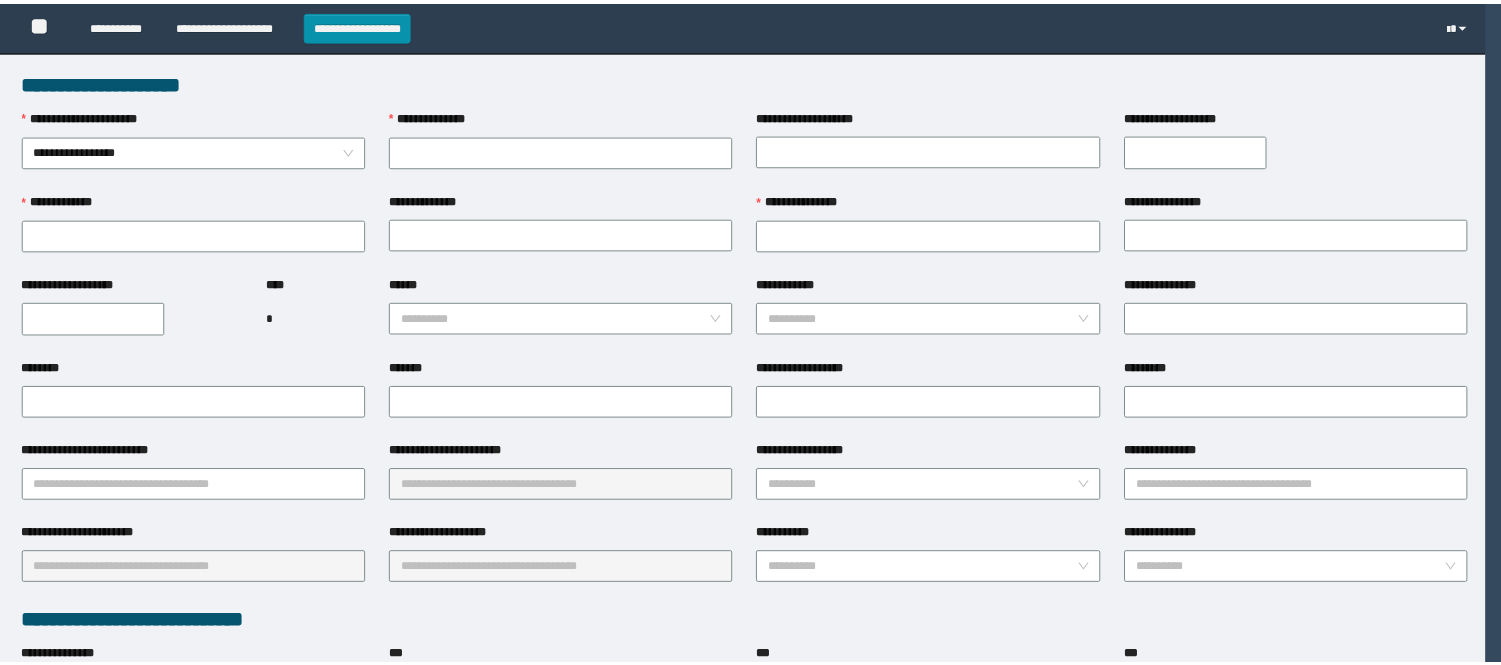 scroll, scrollTop: 0, scrollLeft: 0, axis: both 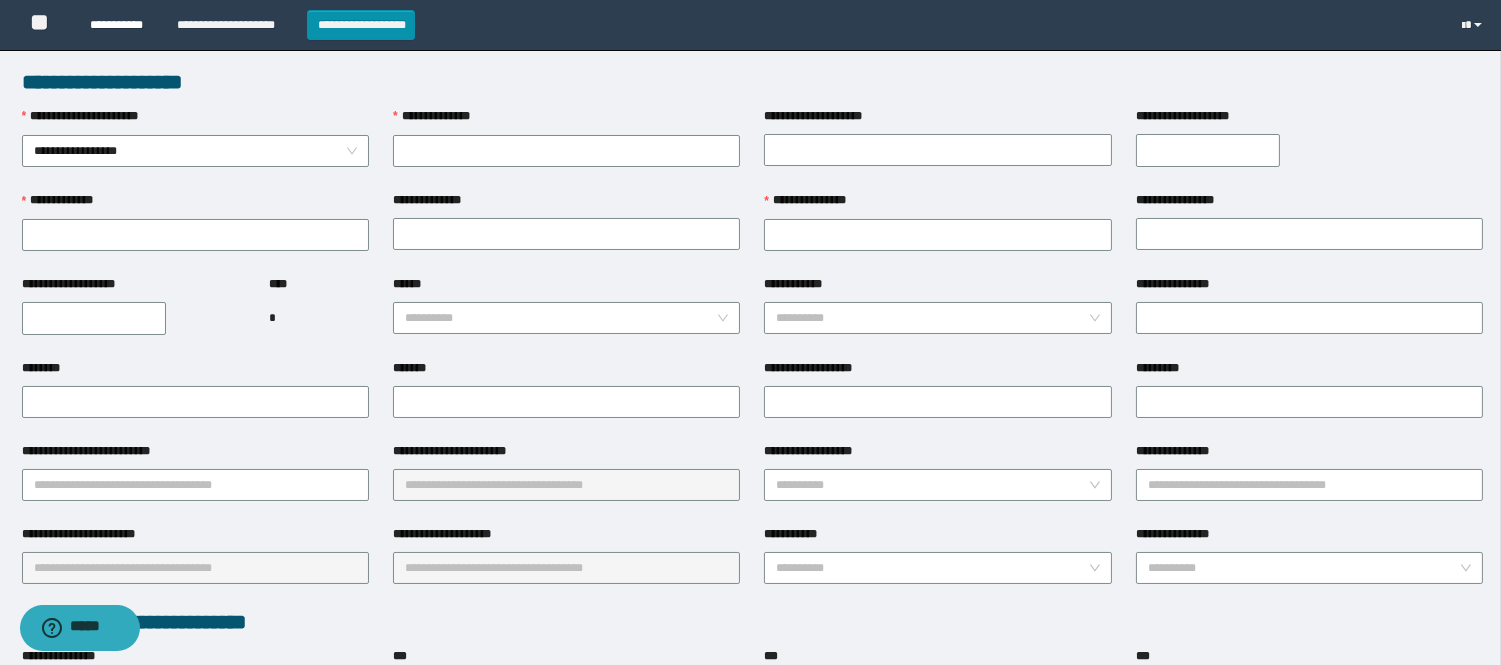 click on "**********" at bounding box center [118, 25] 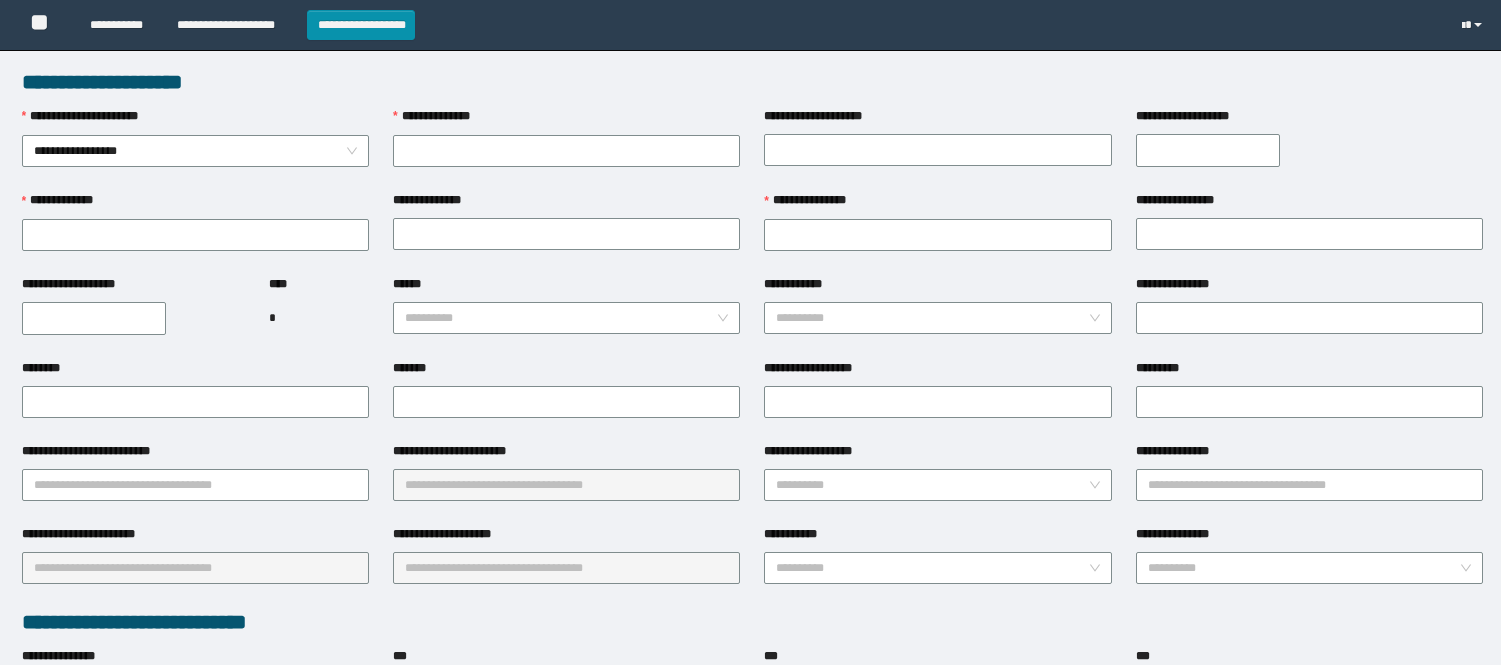 scroll, scrollTop: 0, scrollLeft: 0, axis: both 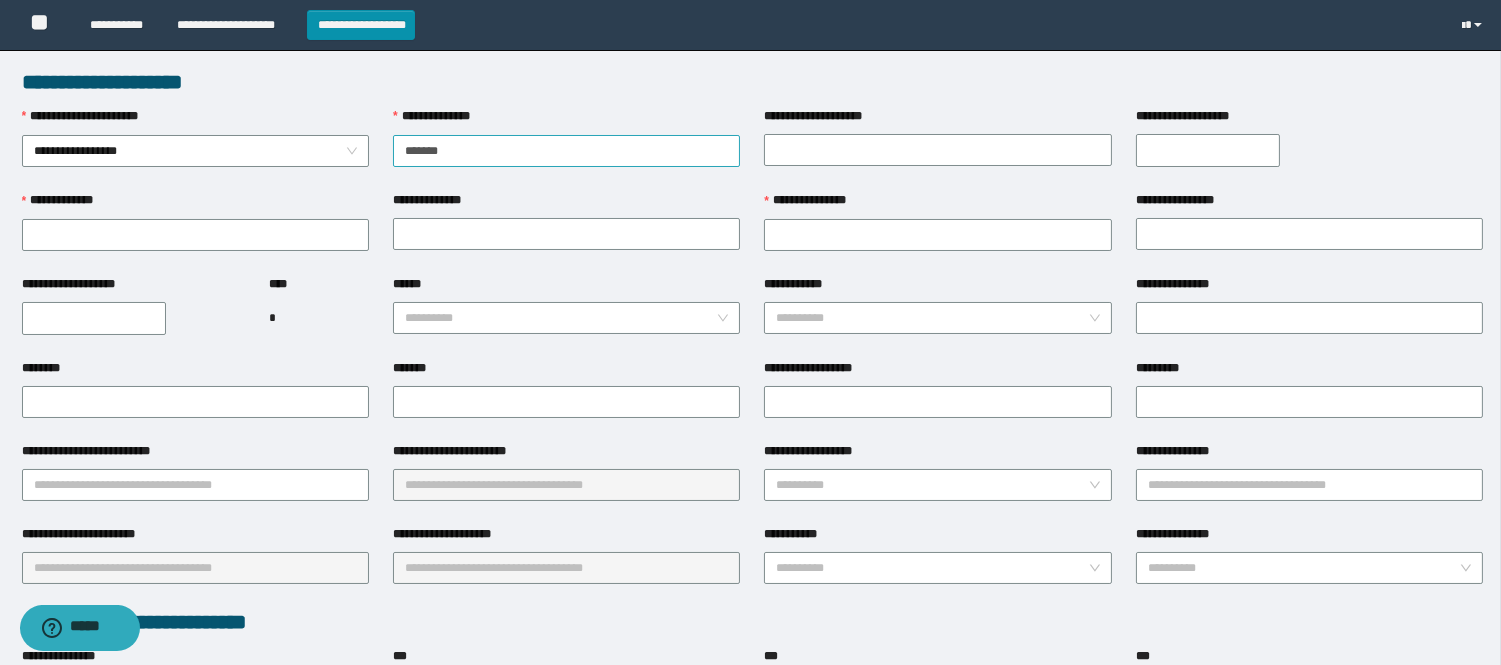 type on "********" 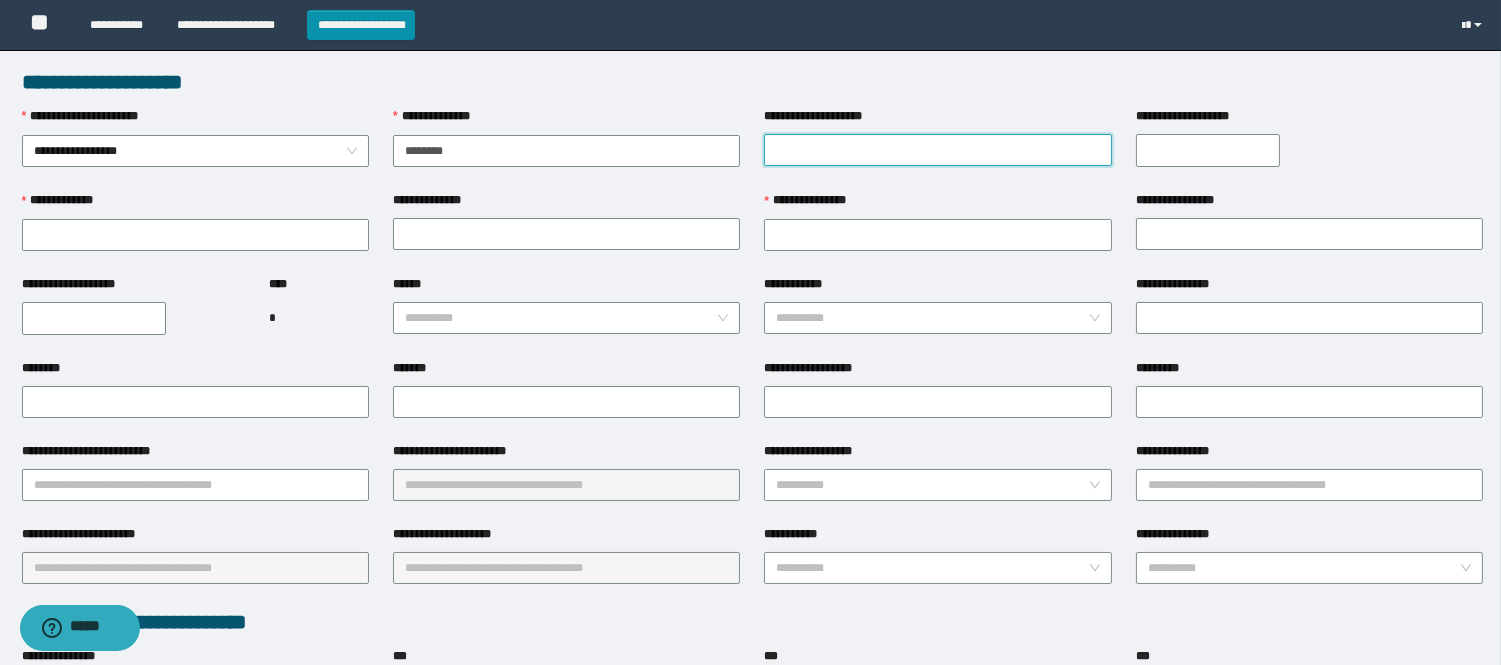 click on "**********" at bounding box center (937, 150) 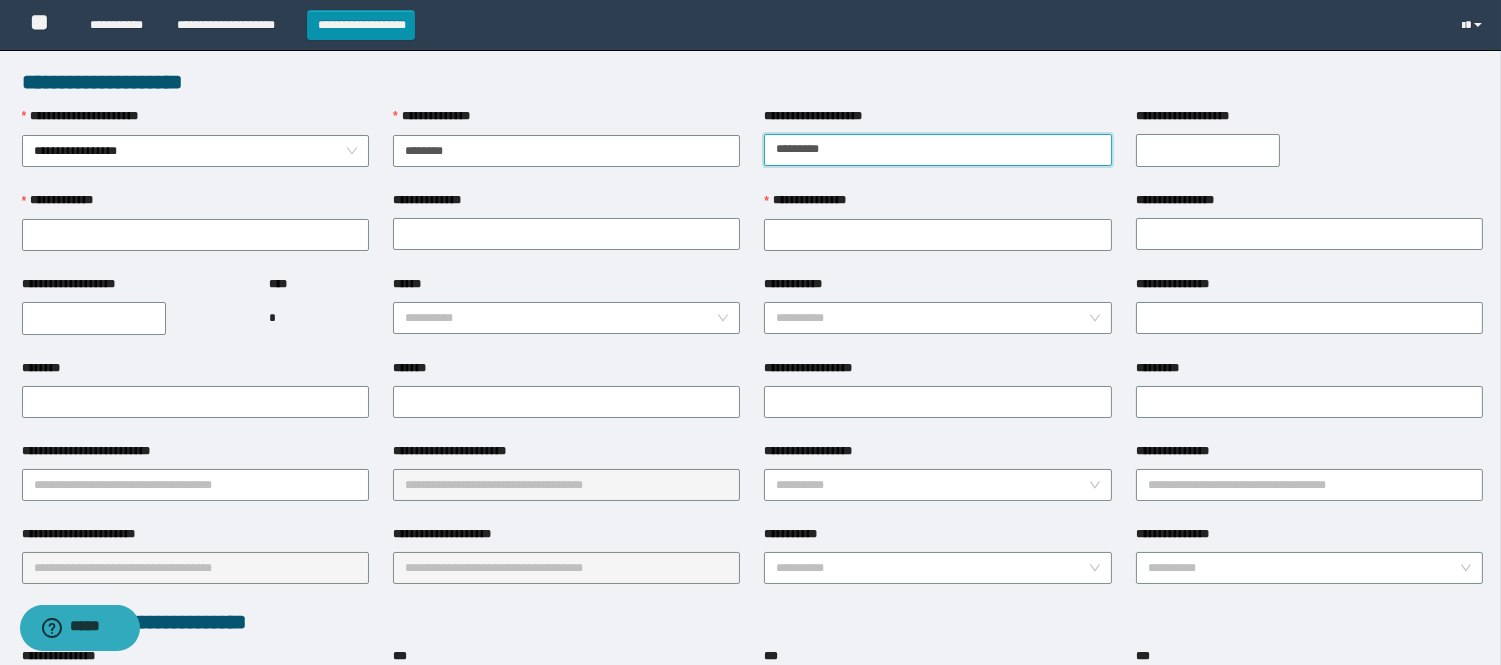 type on "*********" 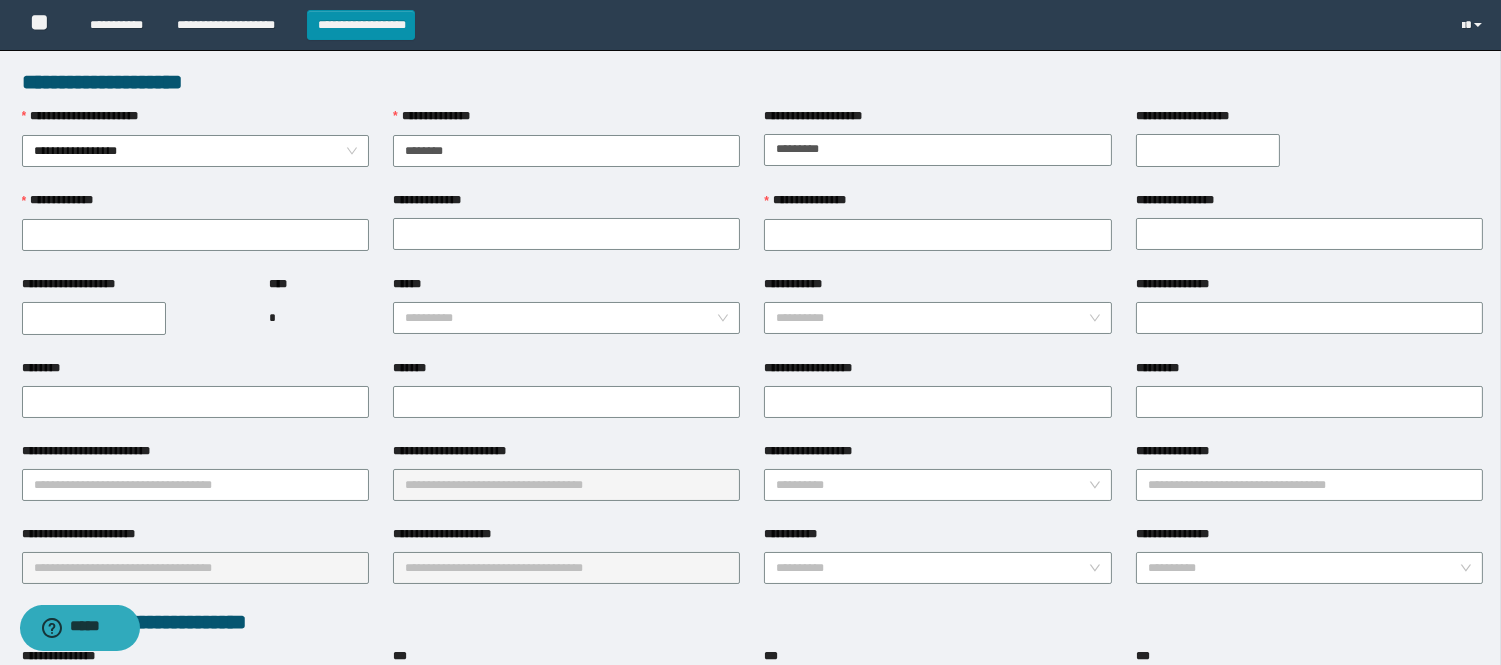 click on "**********" at bounding box center [1208, 150] 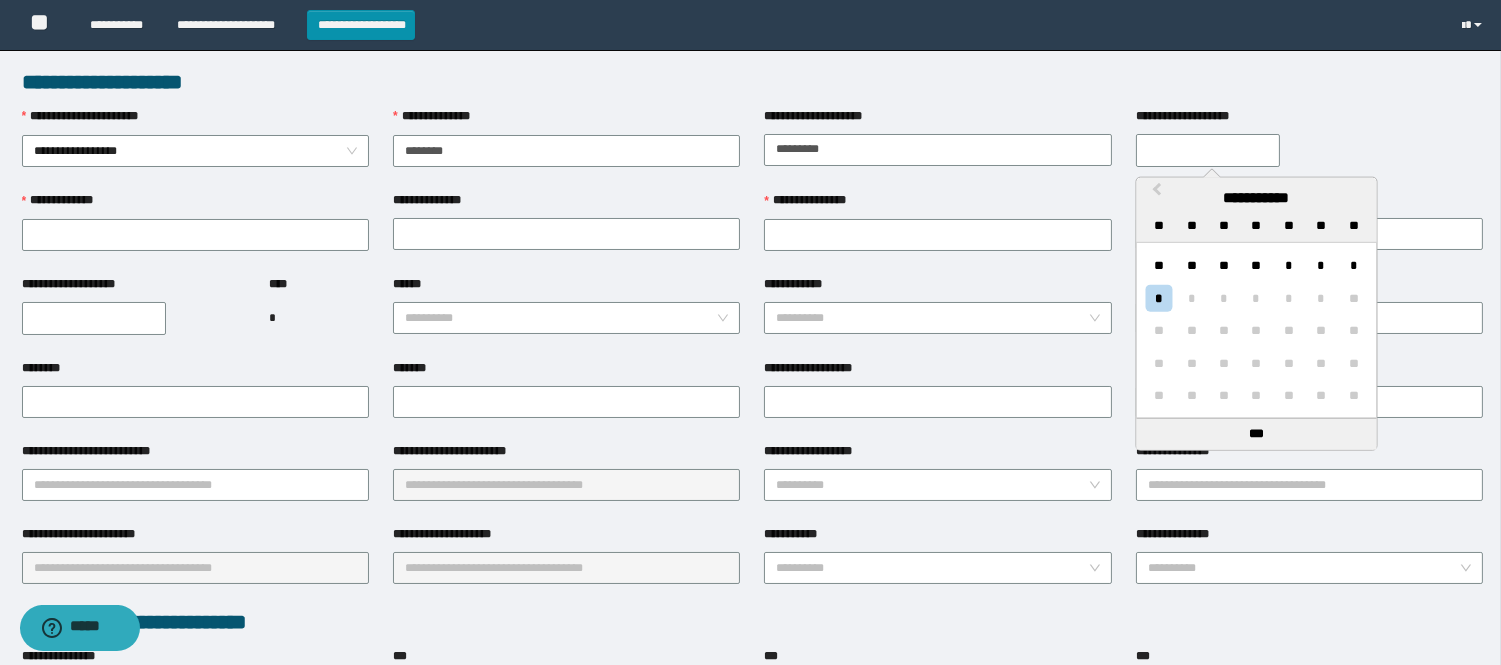click on "**********" at bounding box center [1257, 198] 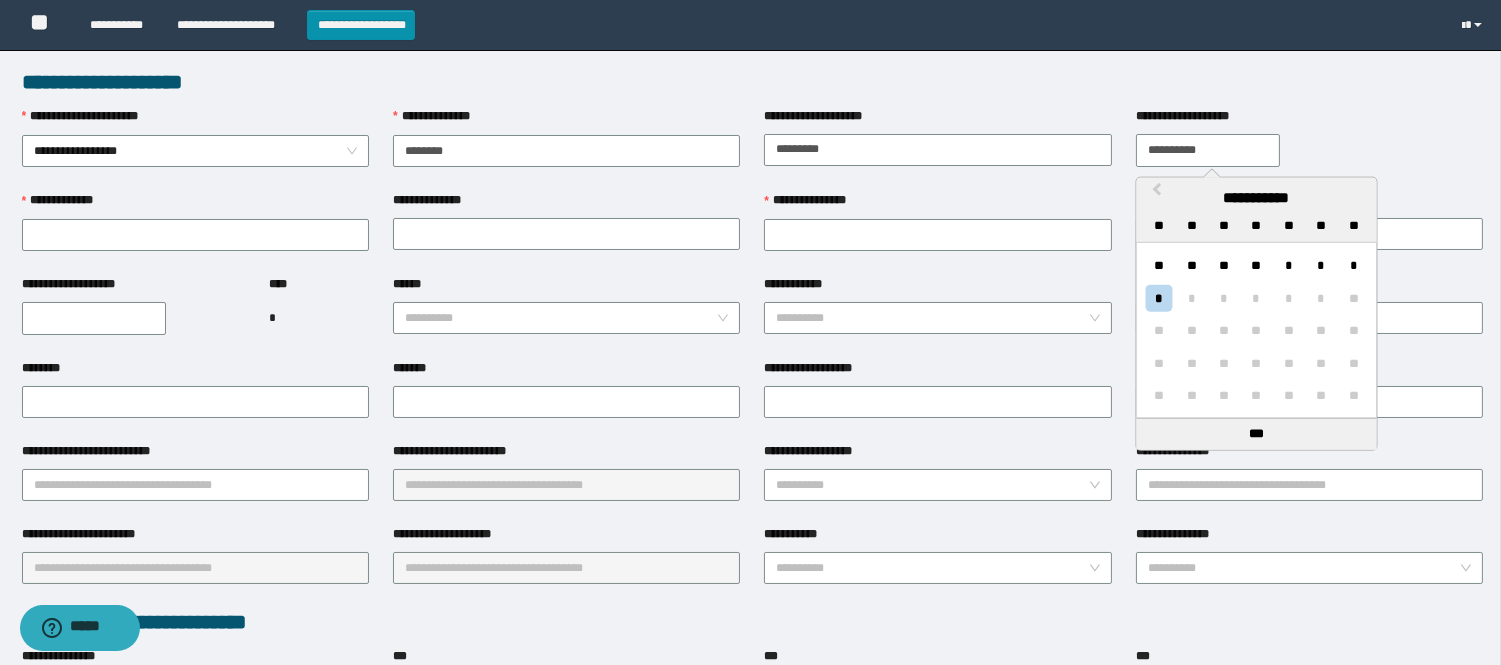 click on "**********" at bounding box center [1208, 150] 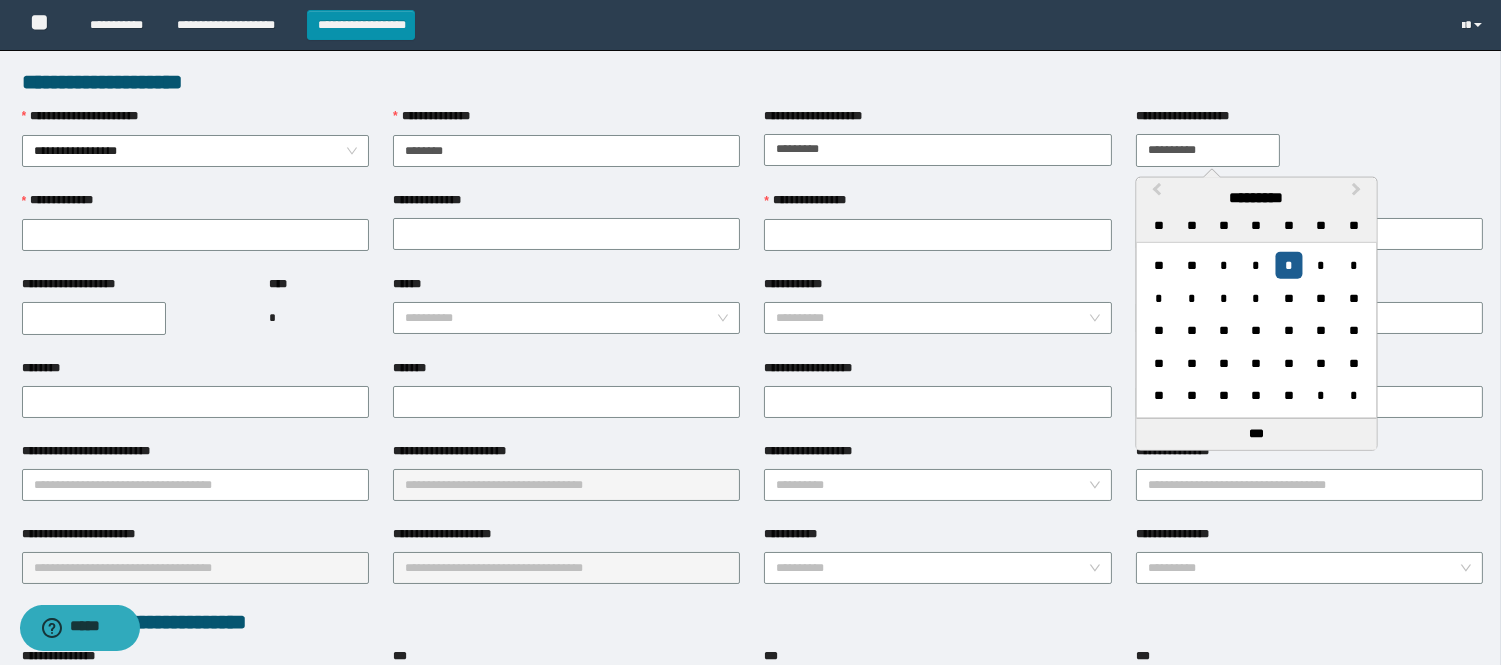 type on "**********" 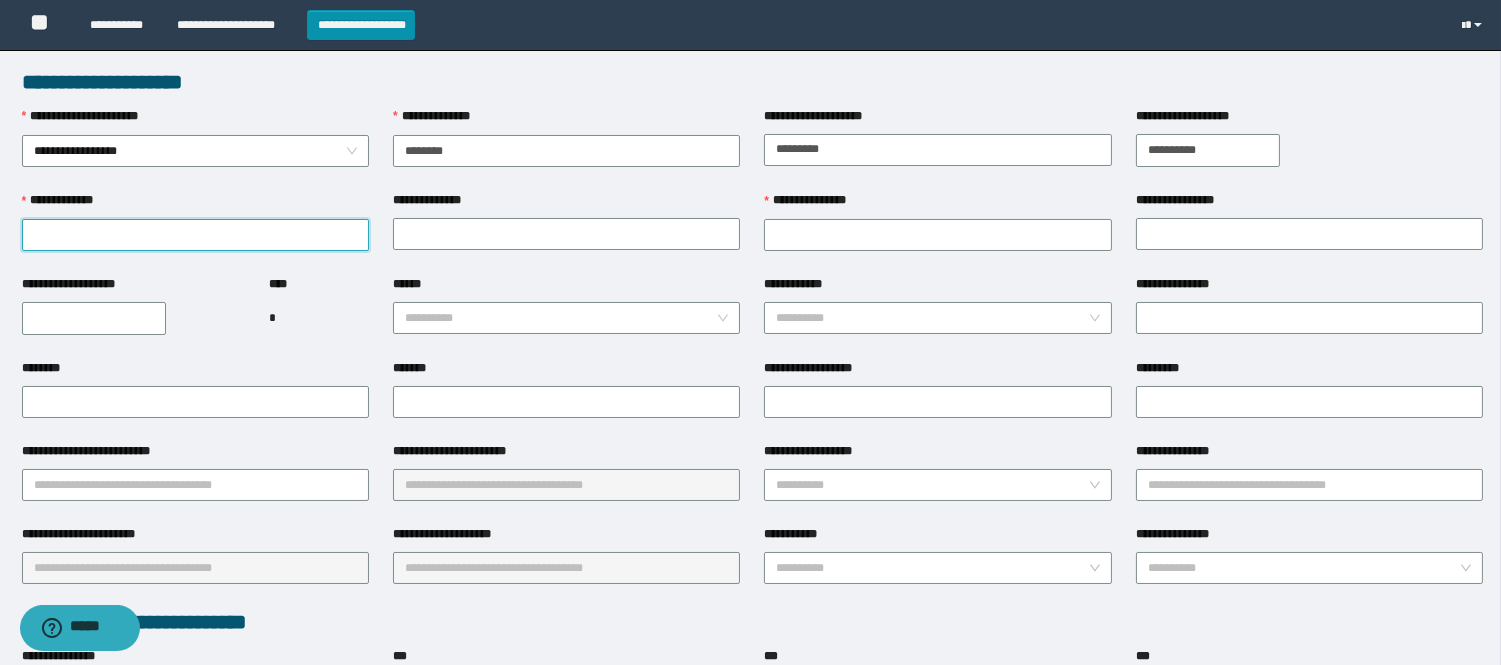 click on "**********" at bounding box center [195, 235] 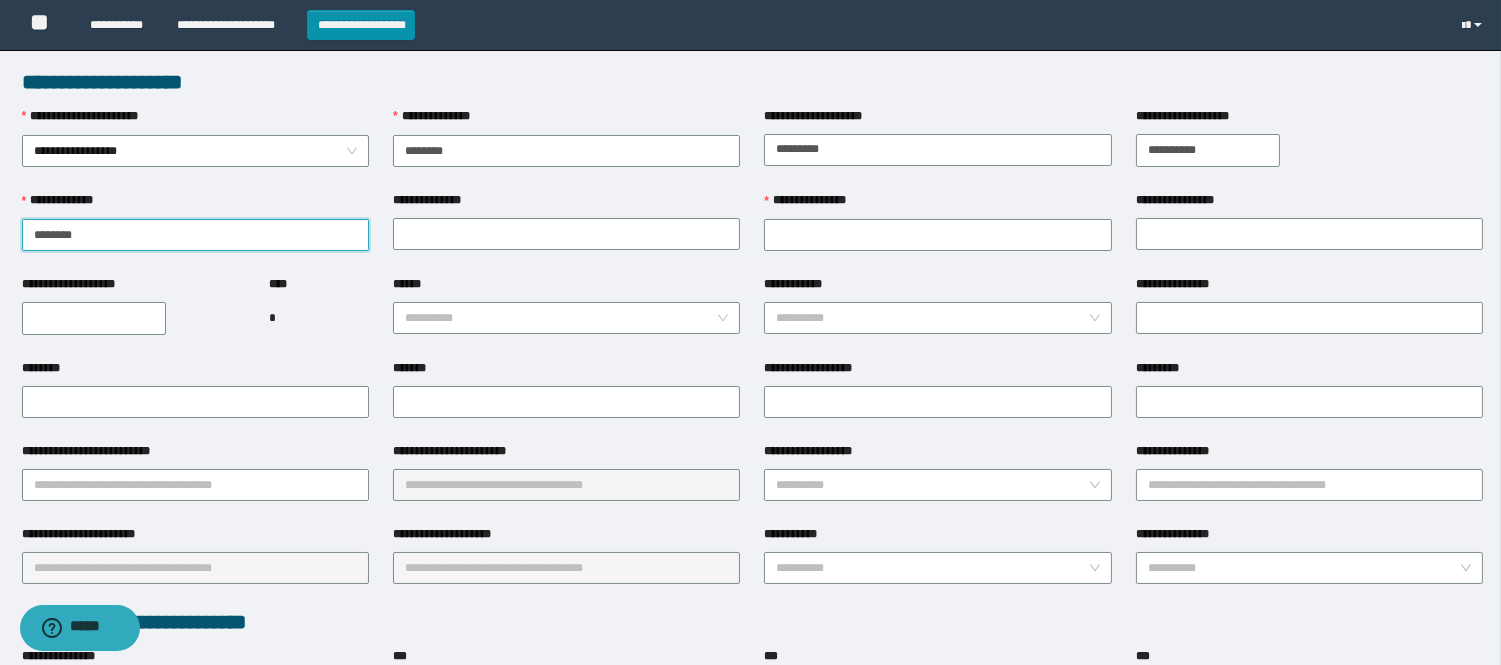 type on "********" 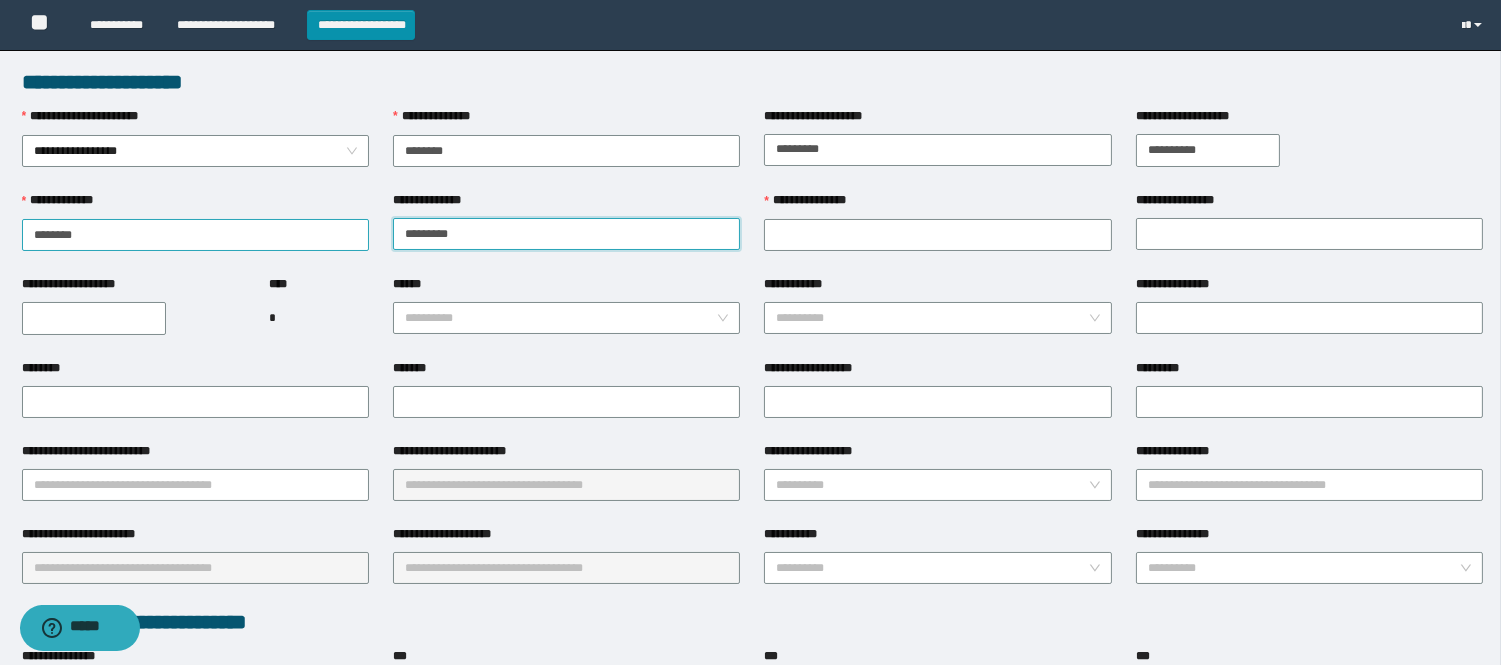 type on "*********" 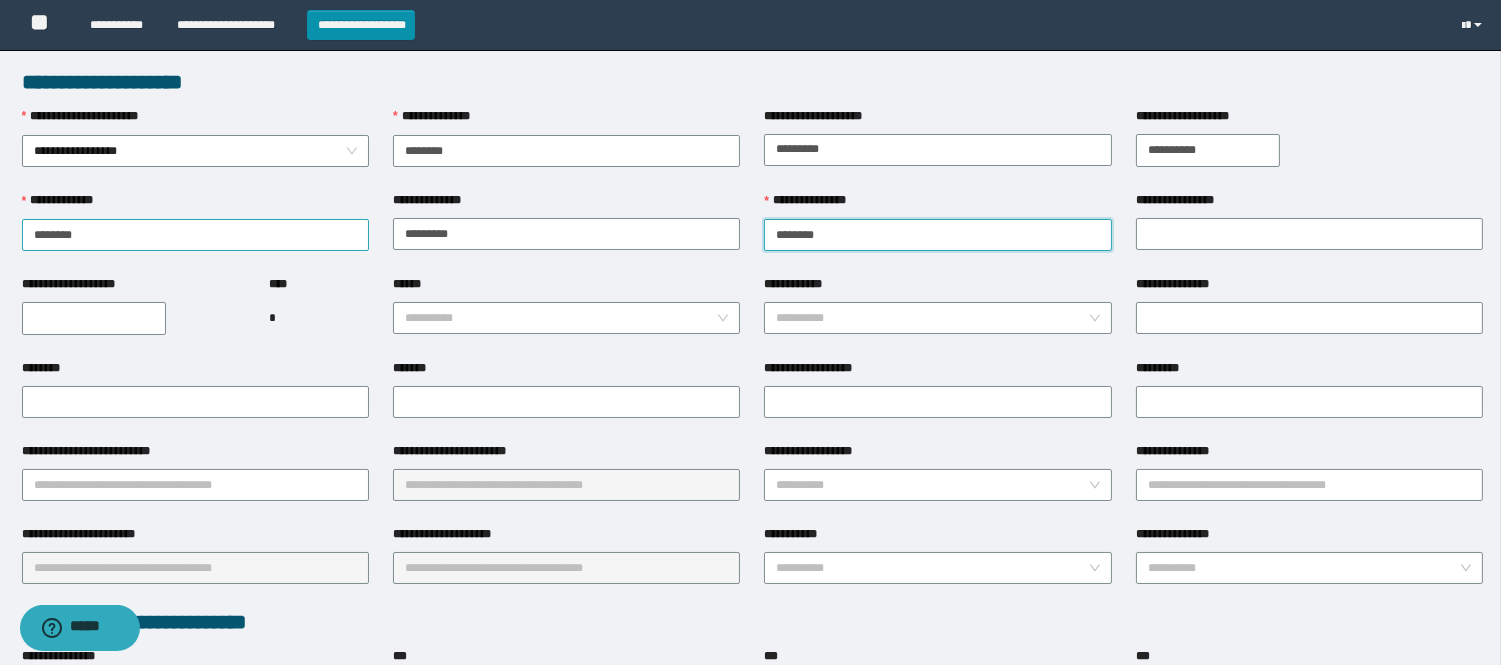 type on "********" 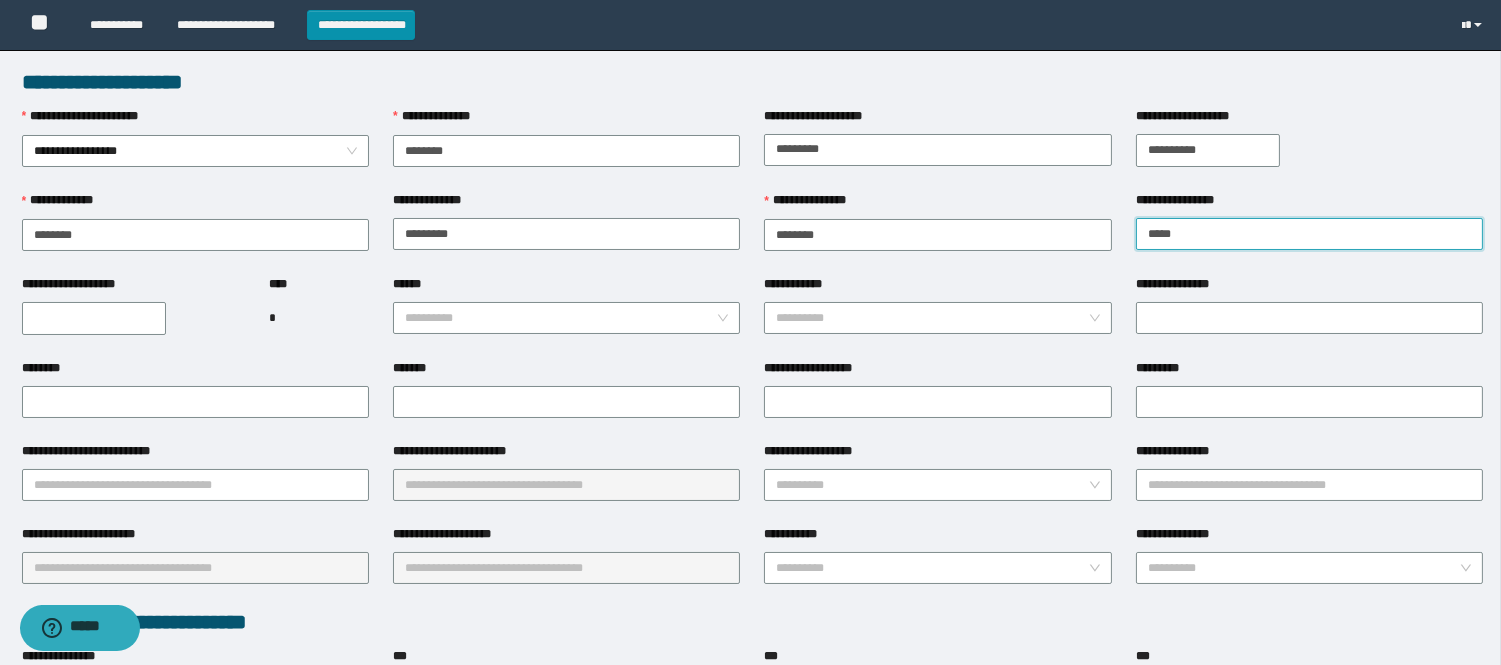 type on "*****" 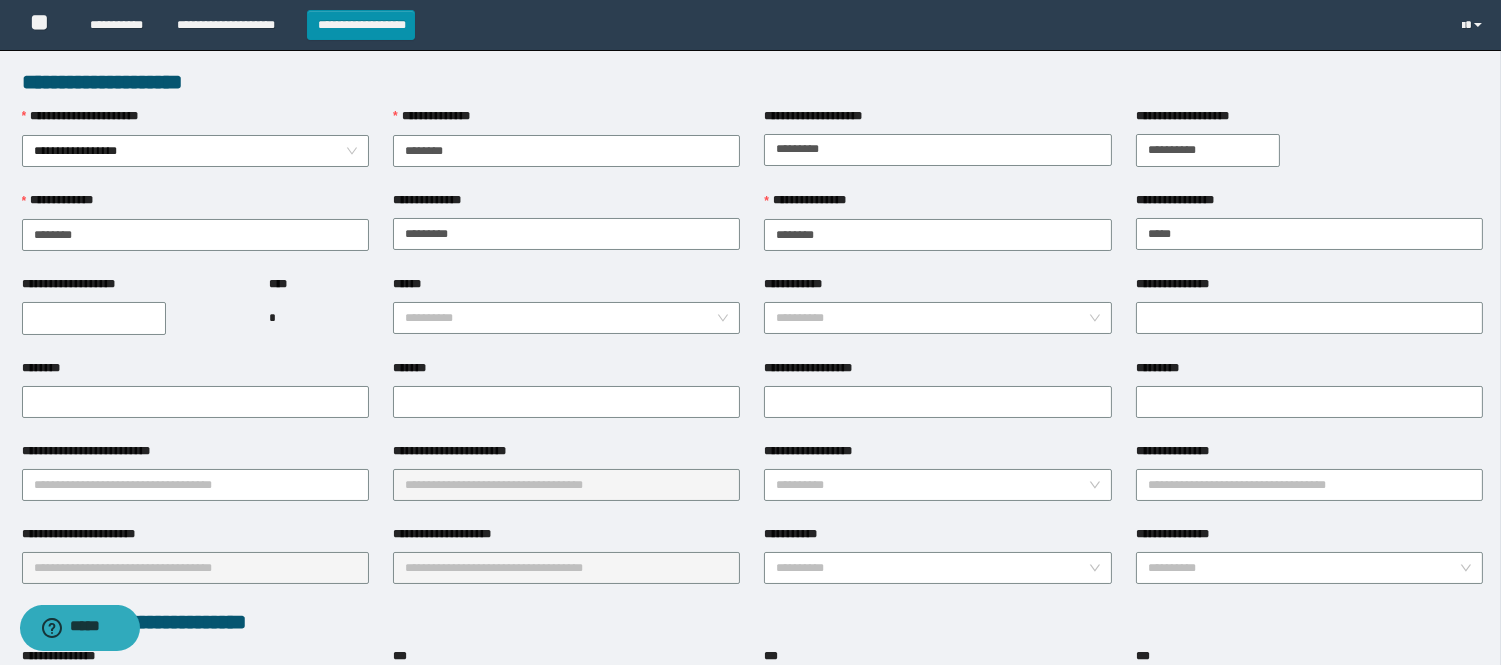 click on "**********" at bounding box center (94, 318) 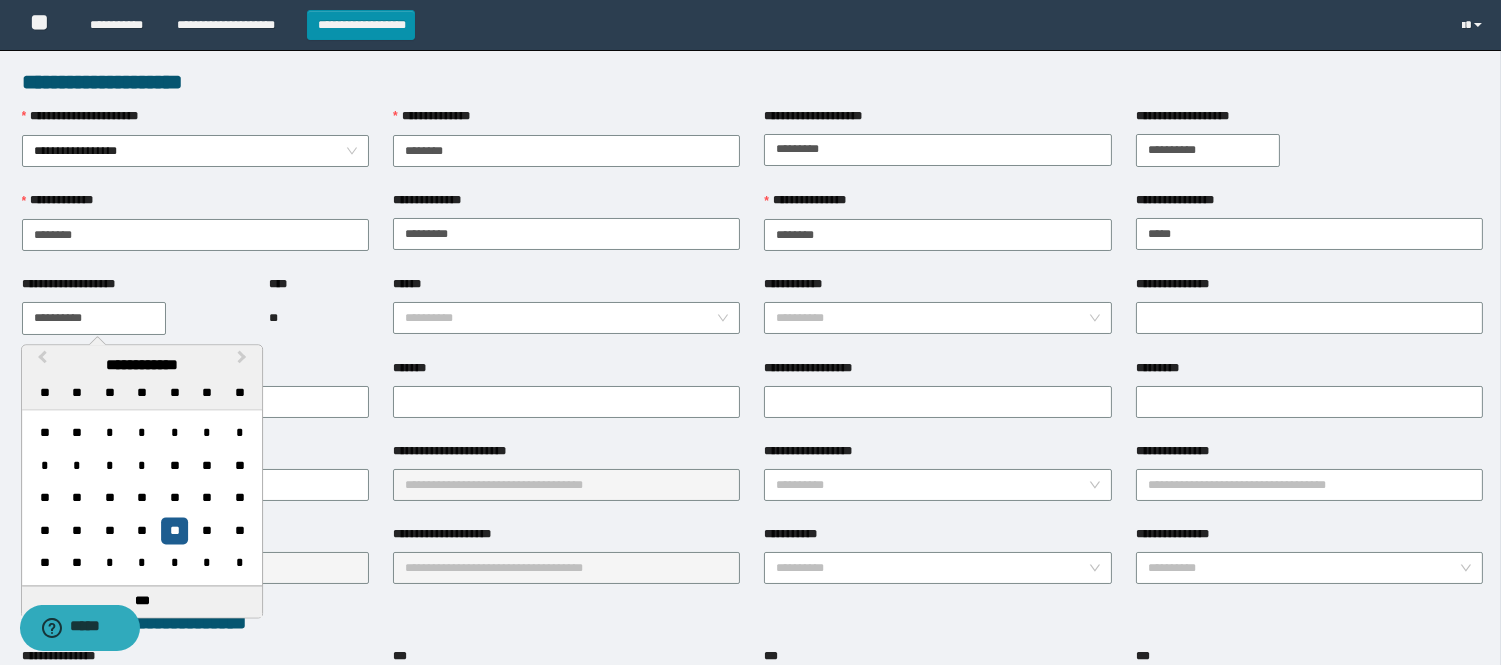 type on "**********" 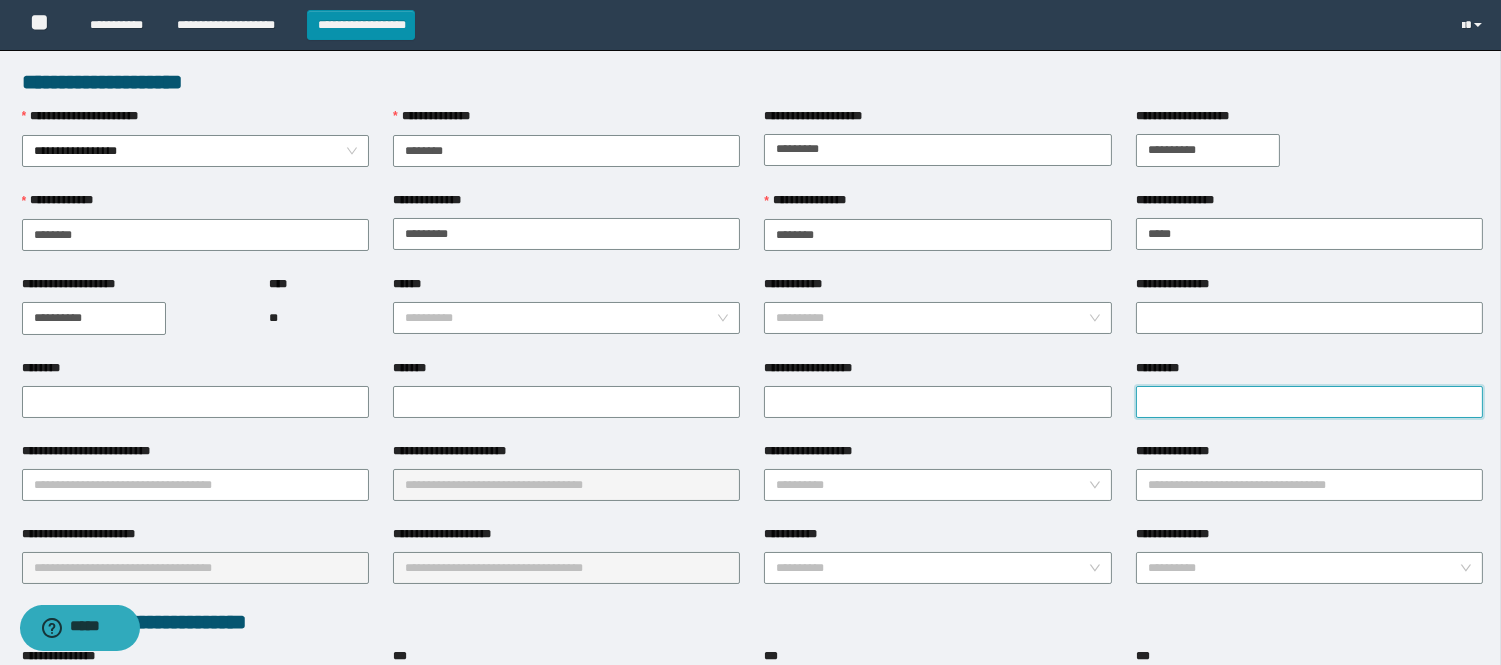 click on "*********" at bounding box center (1309, 402) 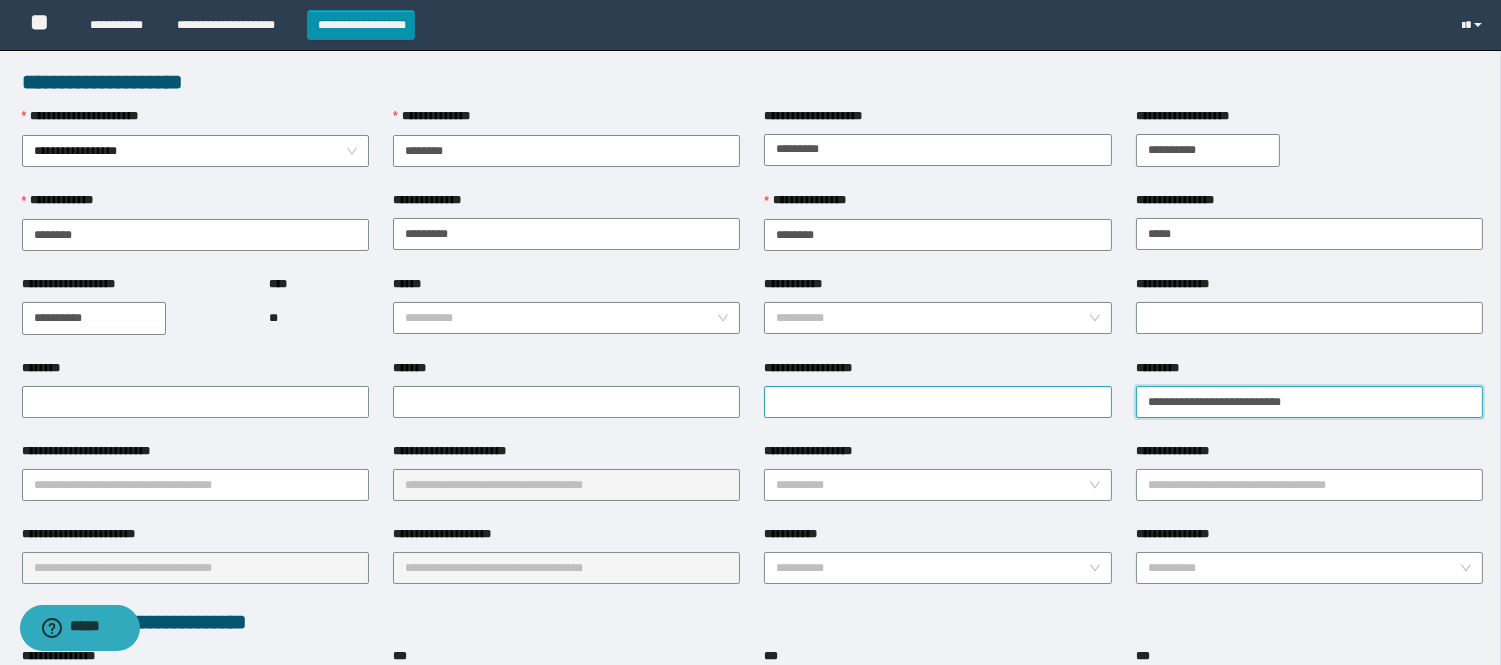 type on "**********" 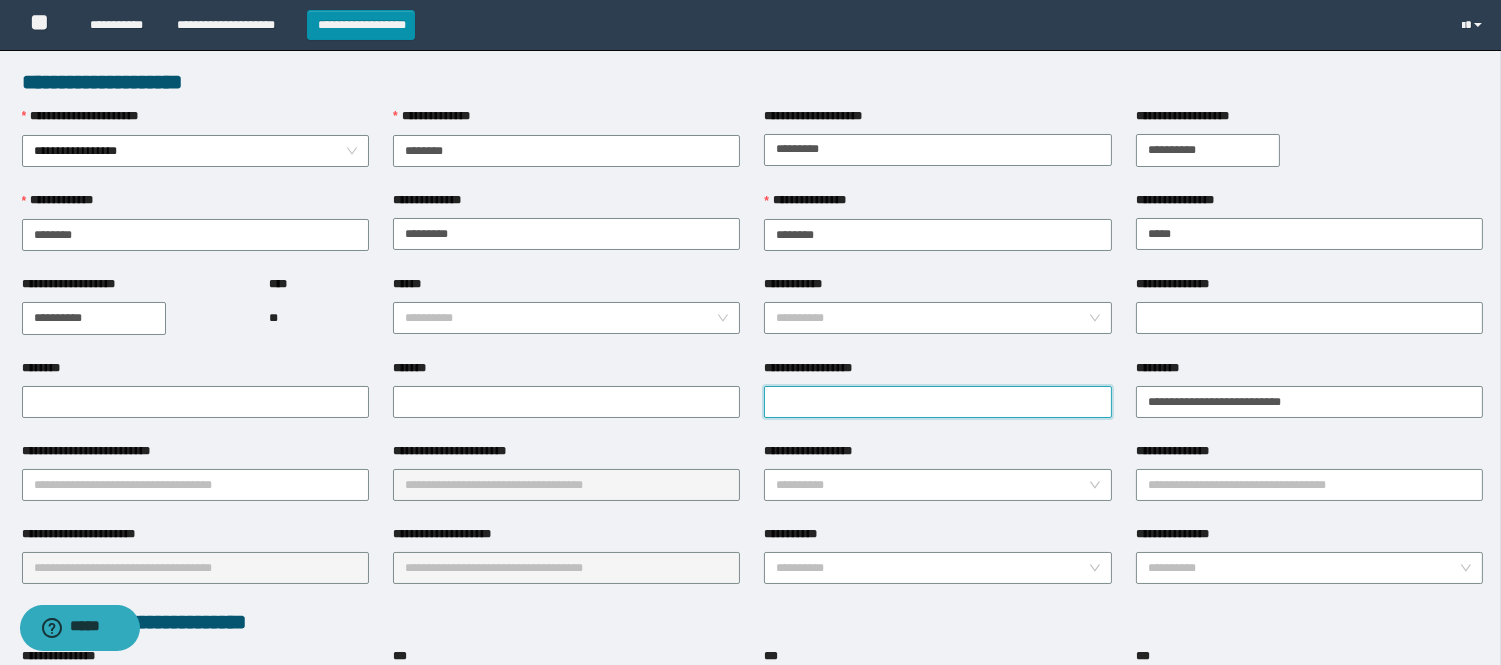 drag, startPoint x: 846, startPoint y: 408, endPoint x: 844, endPoint y: 425, distance: 17.117243 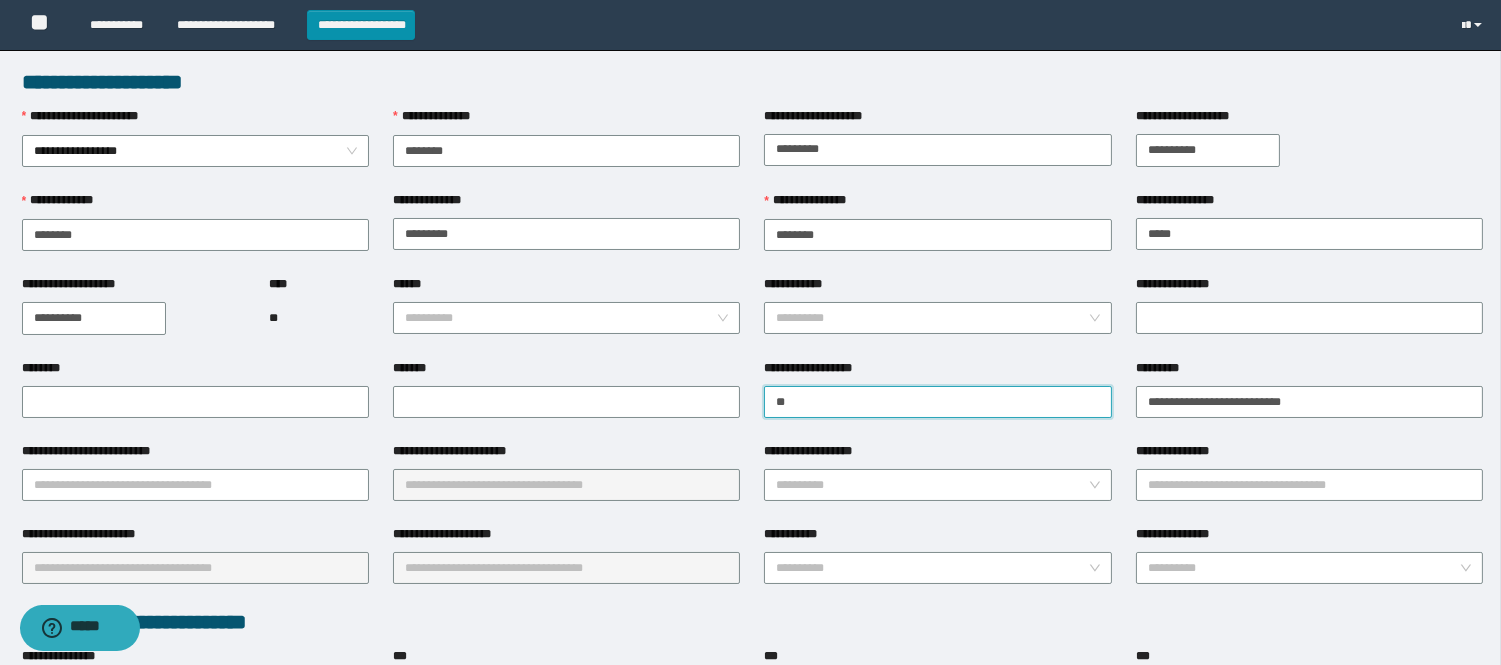 type on "*" 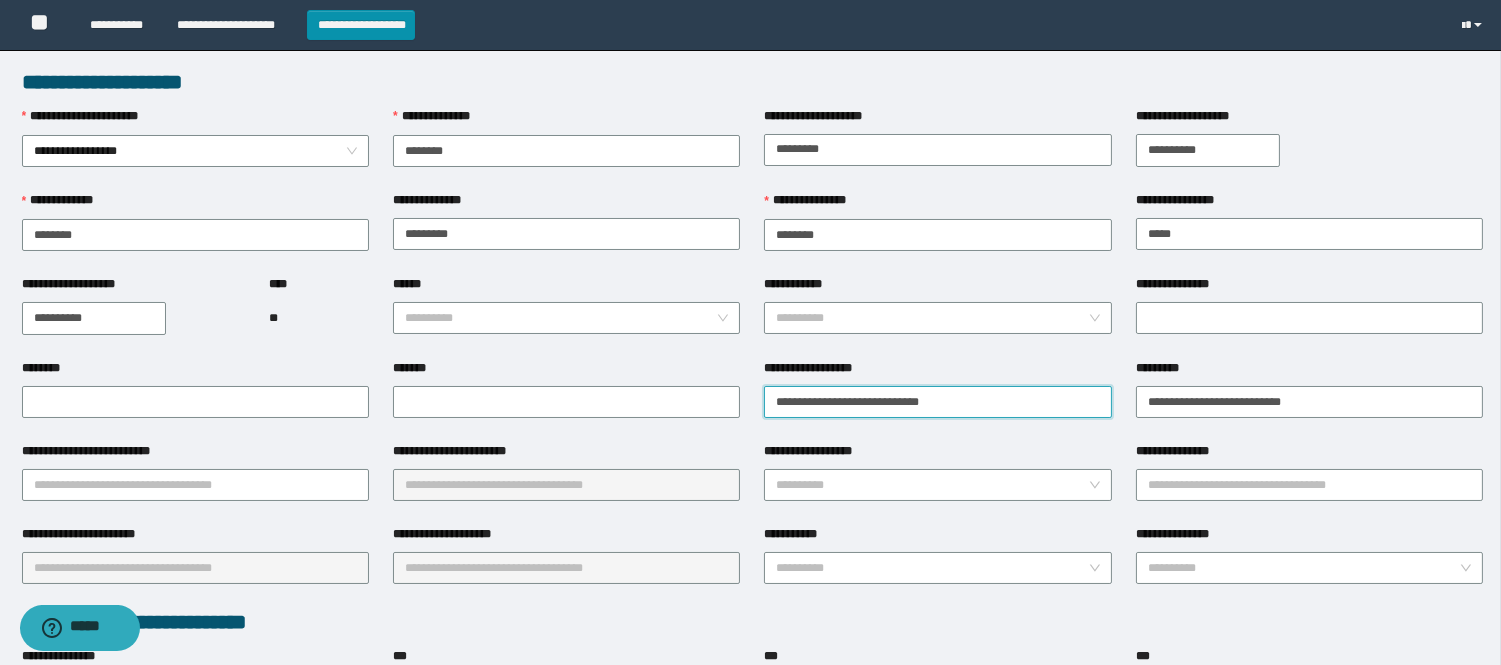 click on "**********" at bounding box center [937, 402] 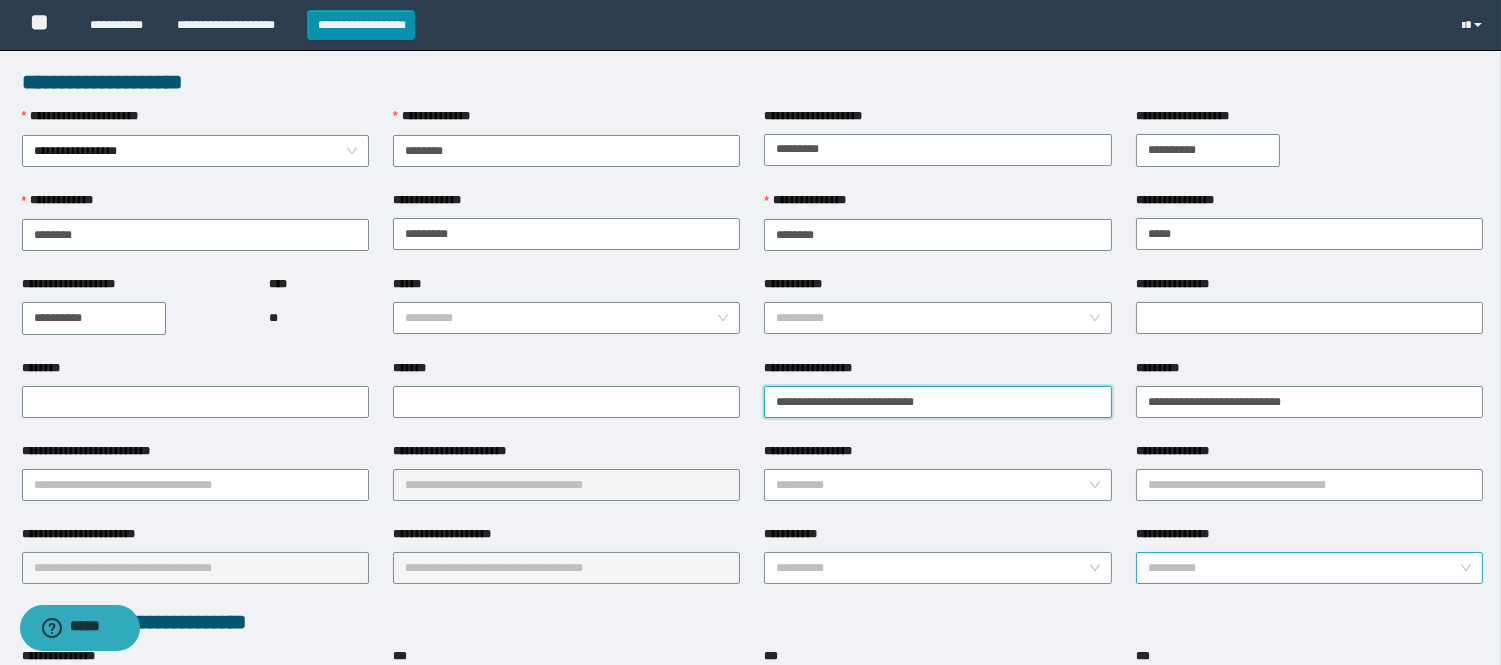 type on "**********" 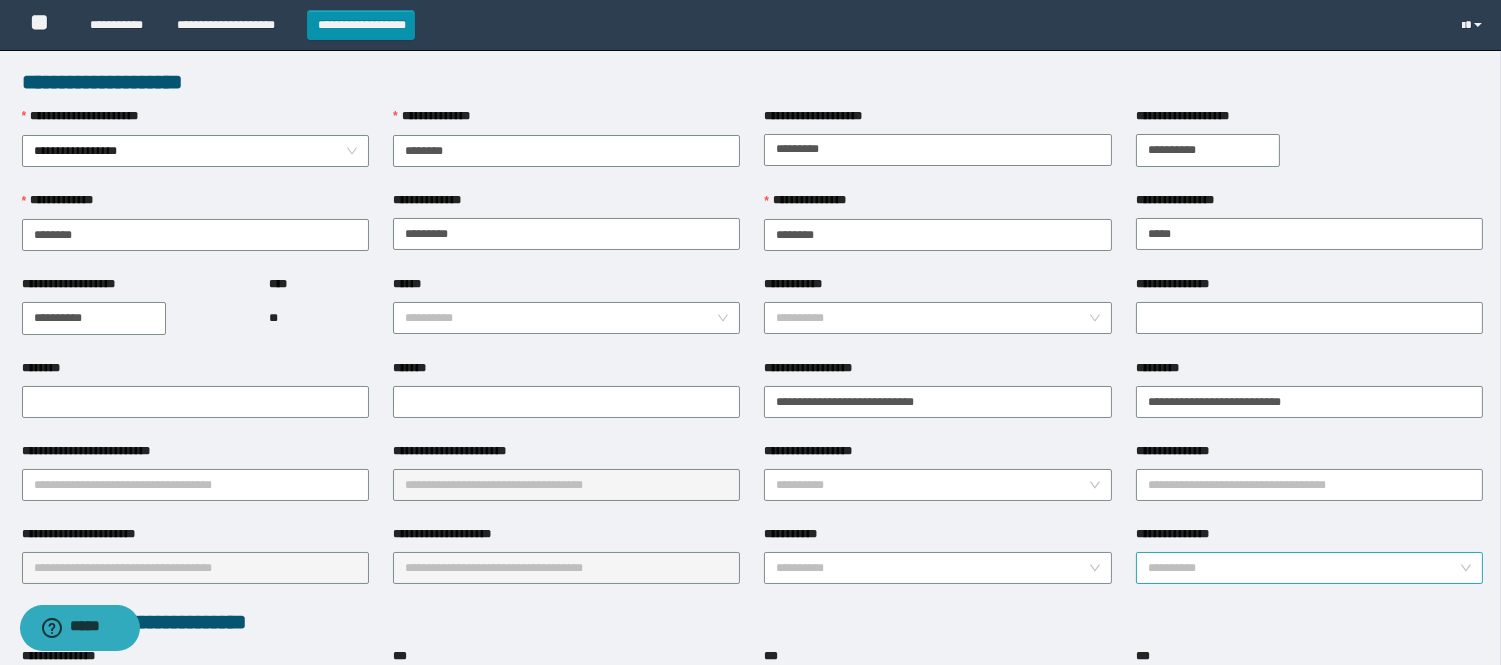 click on "**********" at bounding box center [1303, 568] 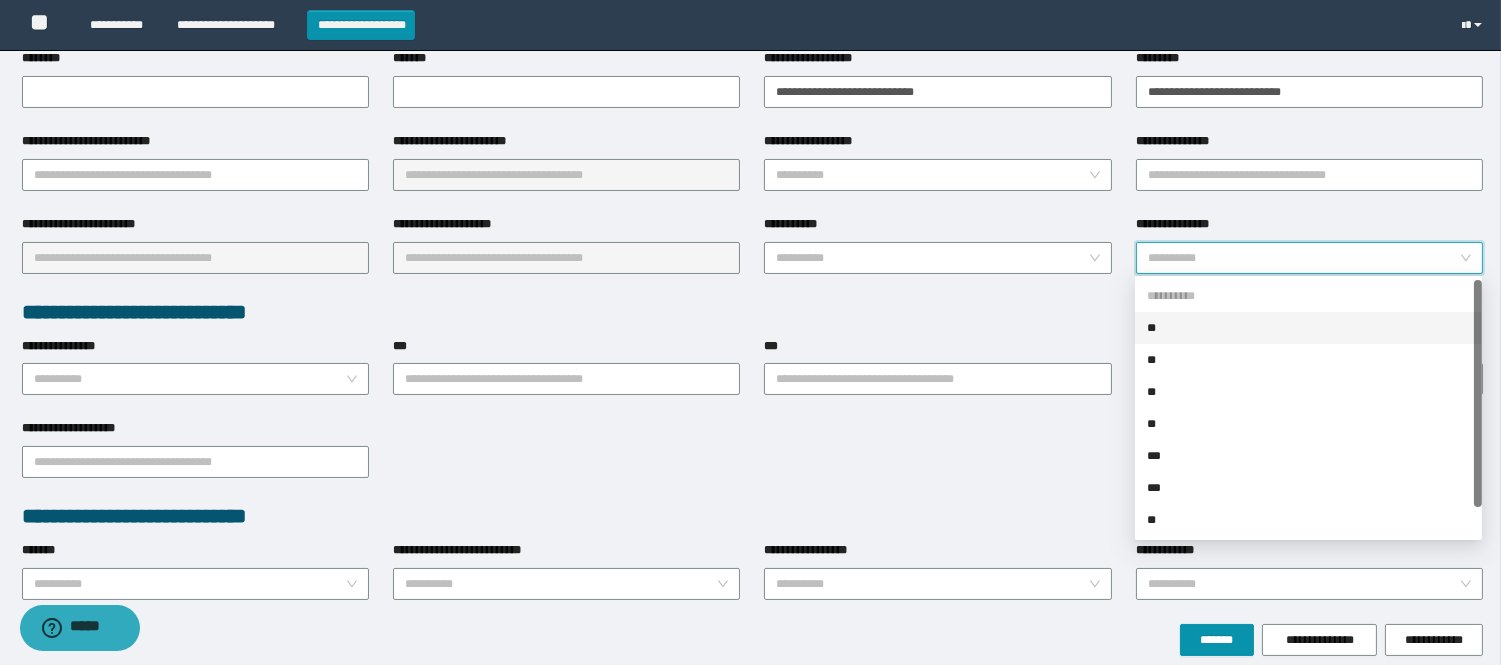 scroll, scrollTop: 333, scrollLeft: 0, axis: vertical 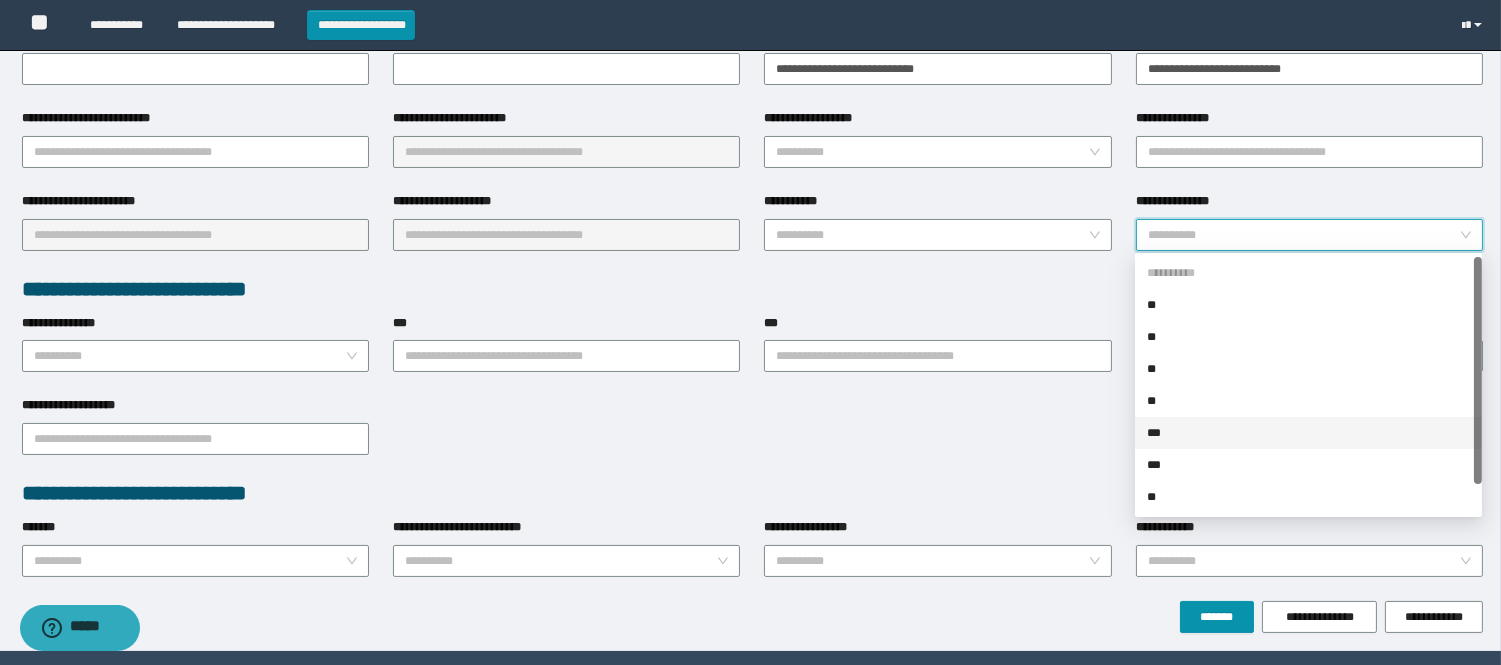 click on "***" at bounding box center [1308, 433] 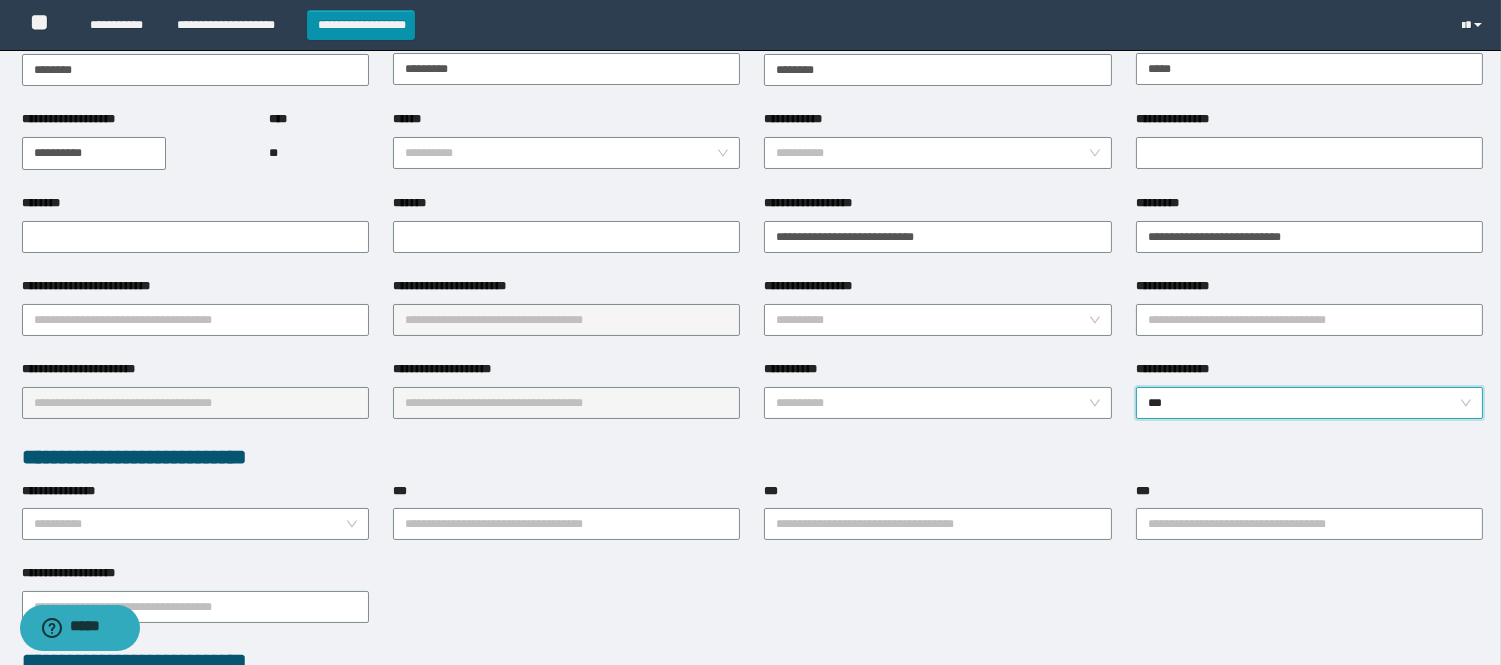 scroll, scrollTop: 111, scrollLeft: 0, axis: vertical 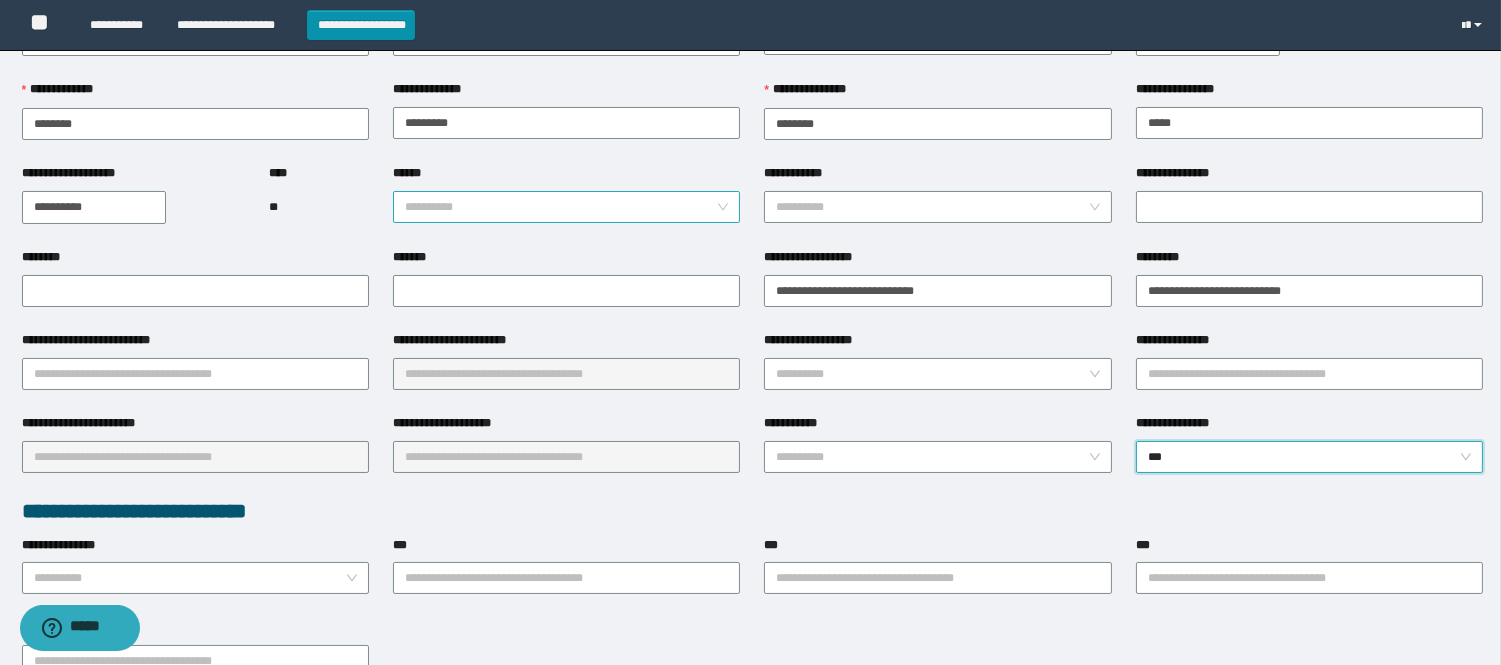 click on "******" at bounding box center (560, 207) 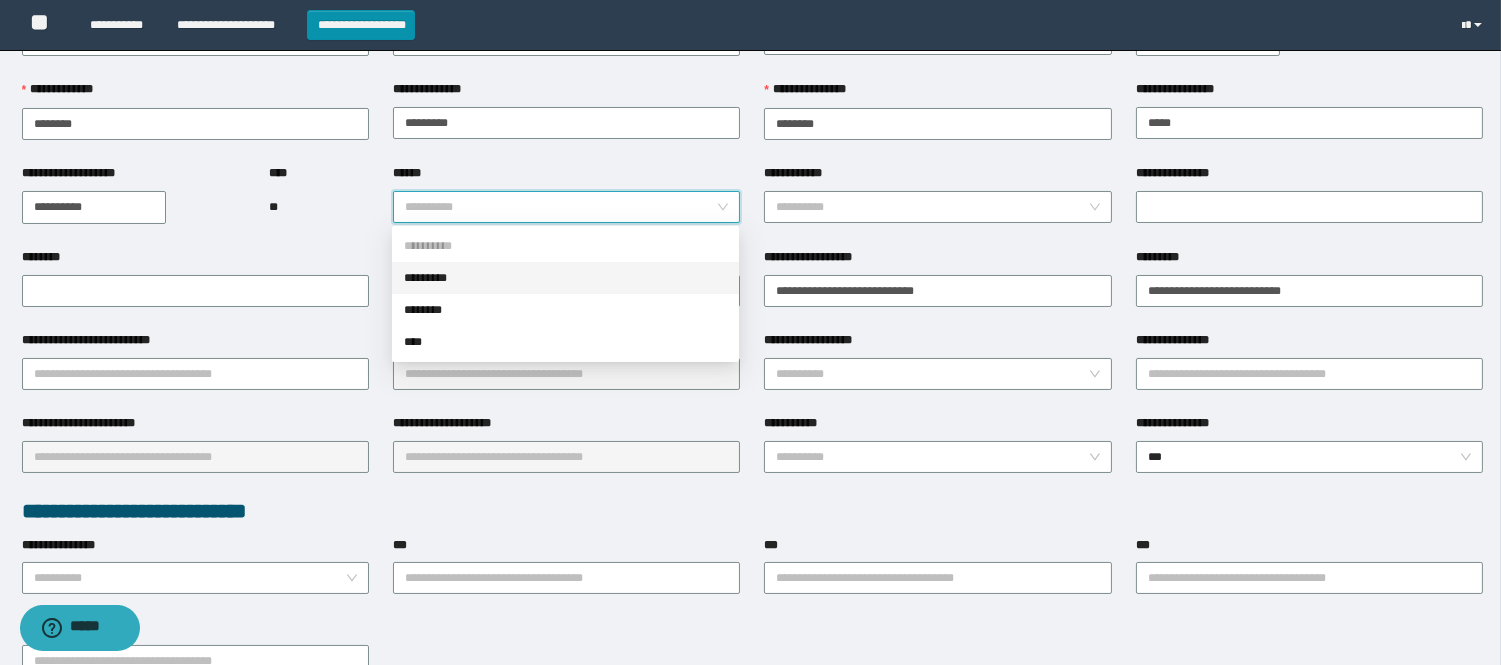 click on "*********" at bounding box center (565, 278) 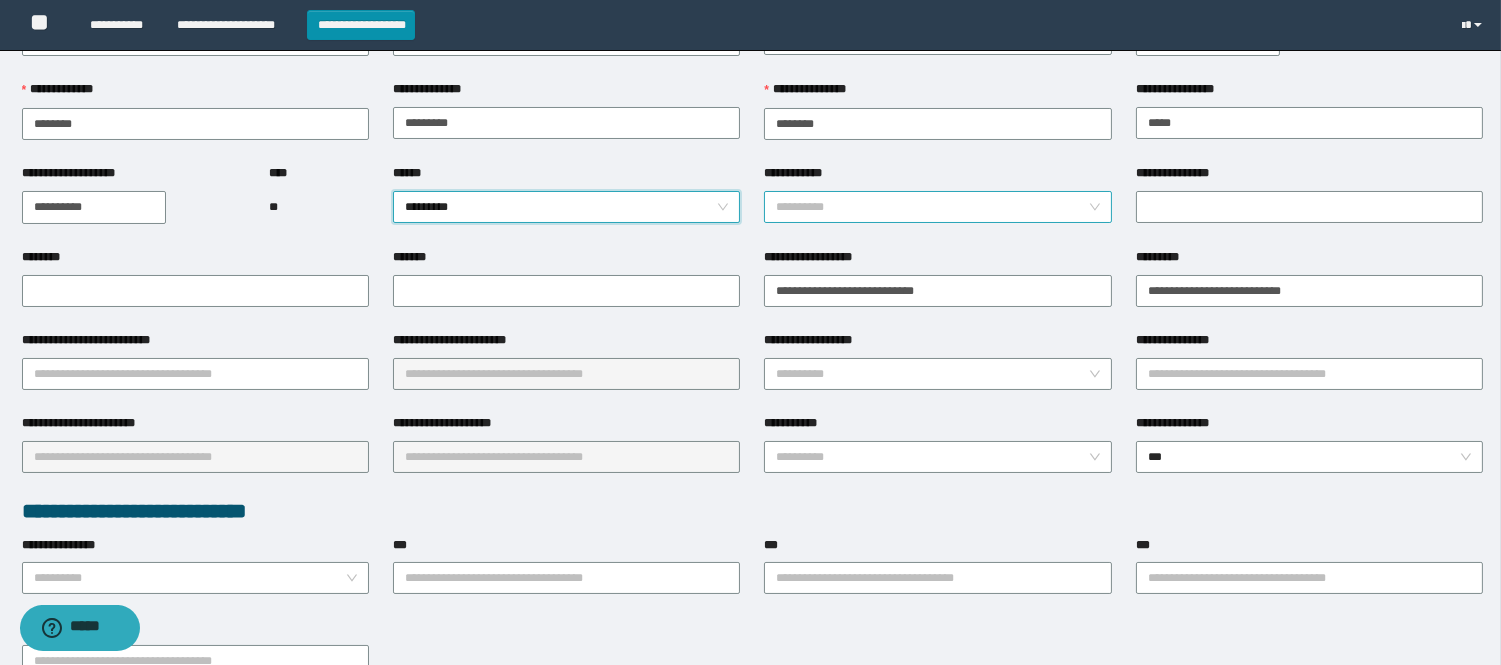 click on "**********" at bounding box center [931, 207] 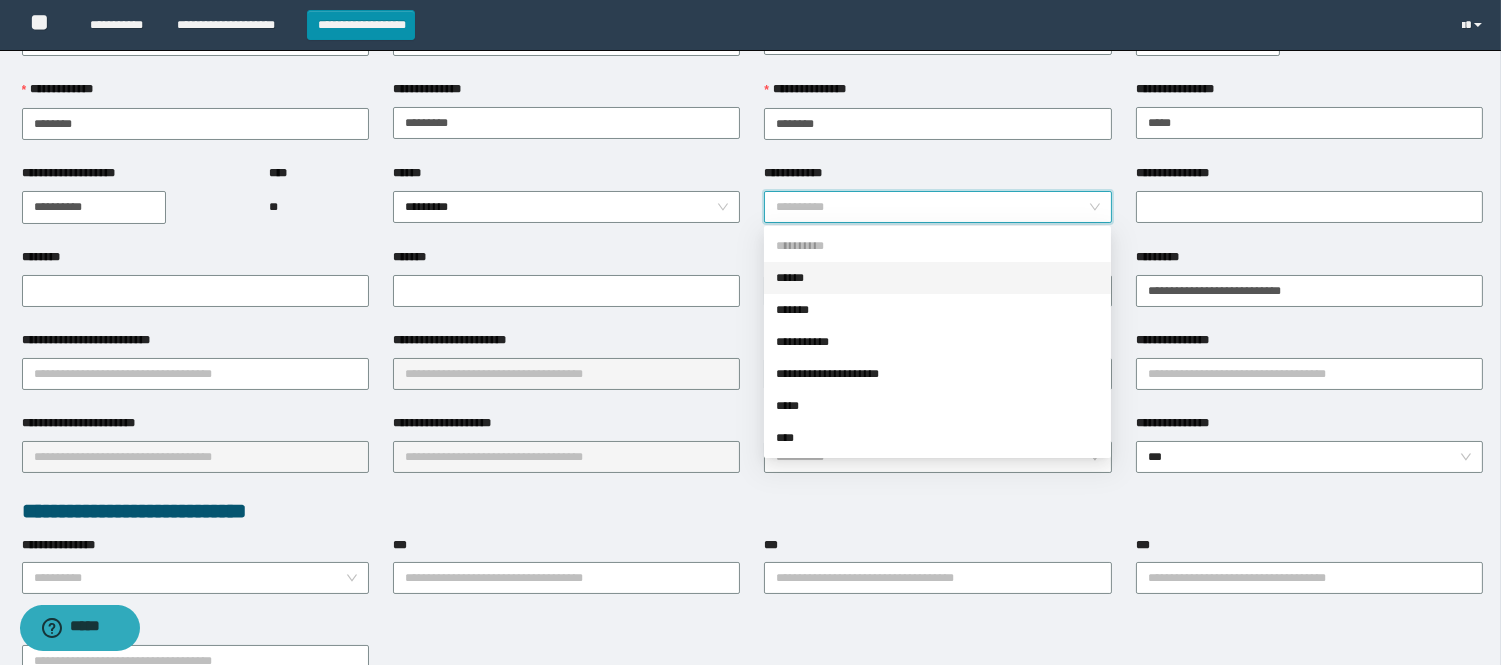 click on "******" at bounding box center (937, 278) 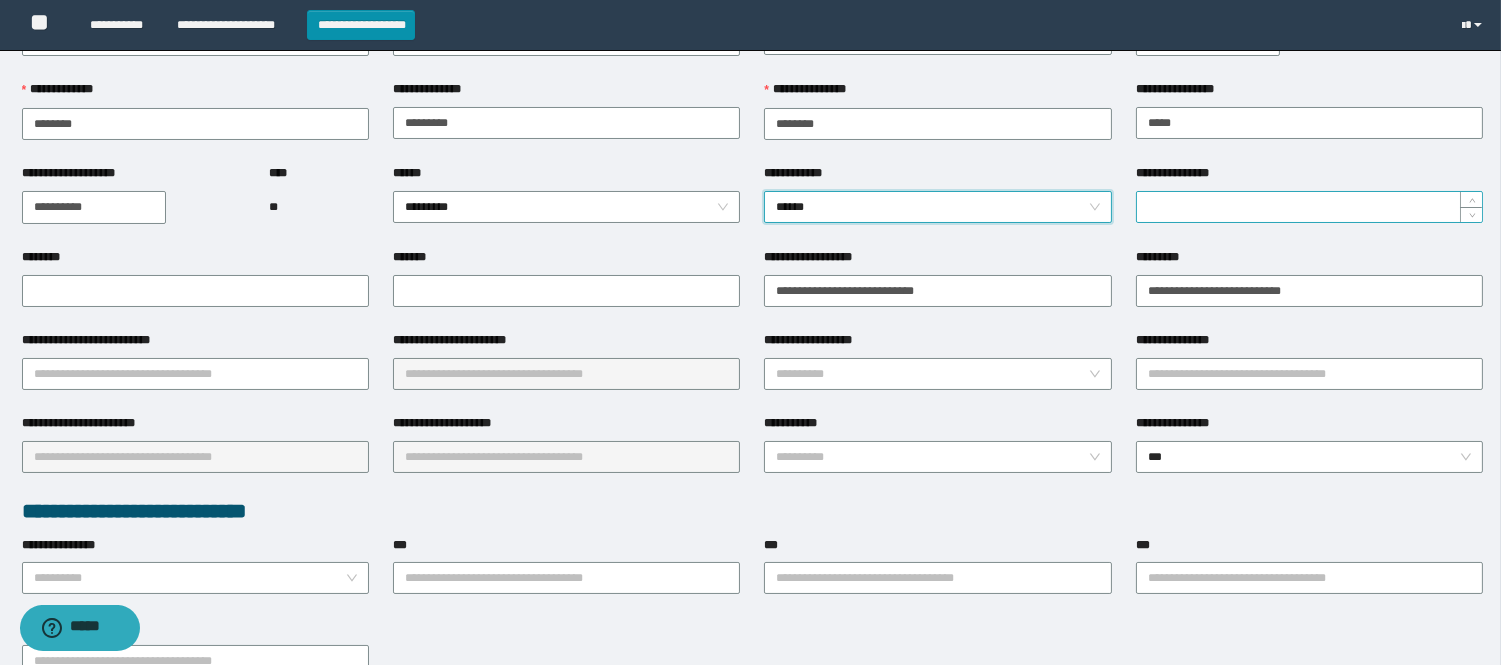 click on "**********" at bounding box center [1309, 207] 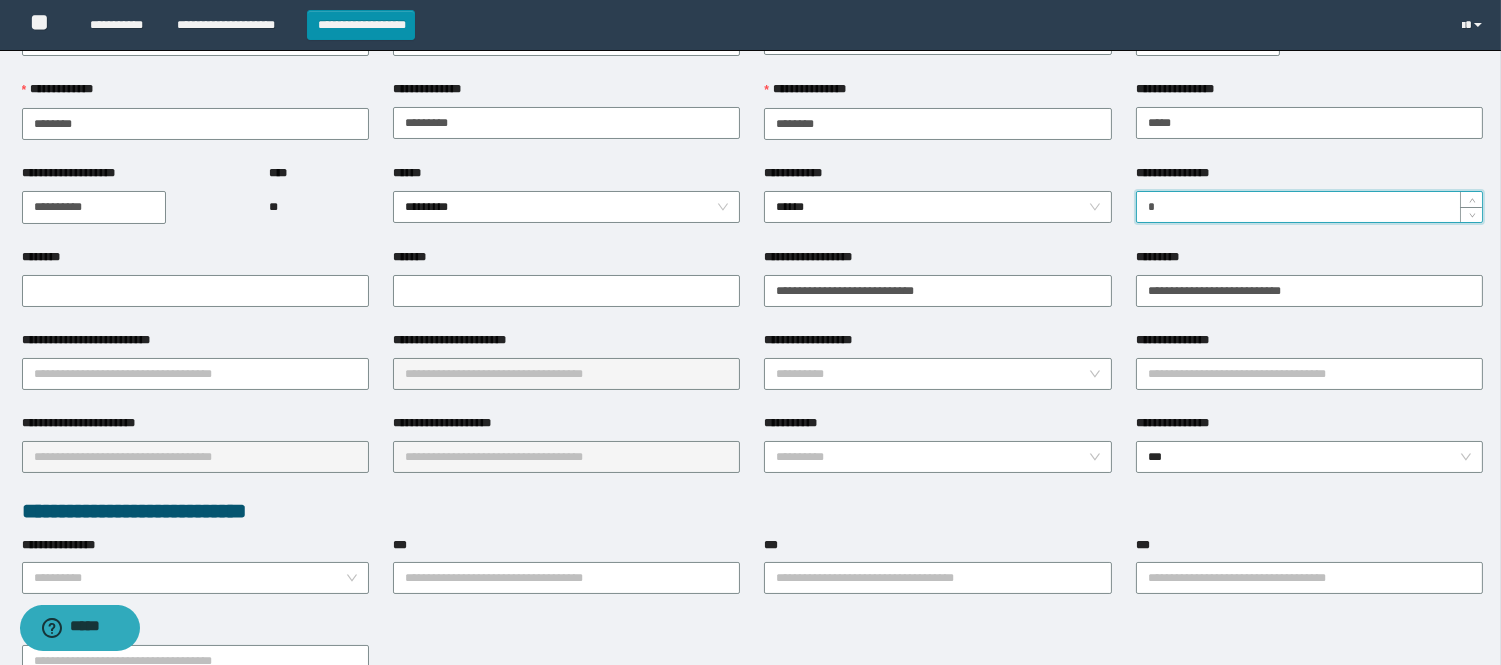 type on "*" 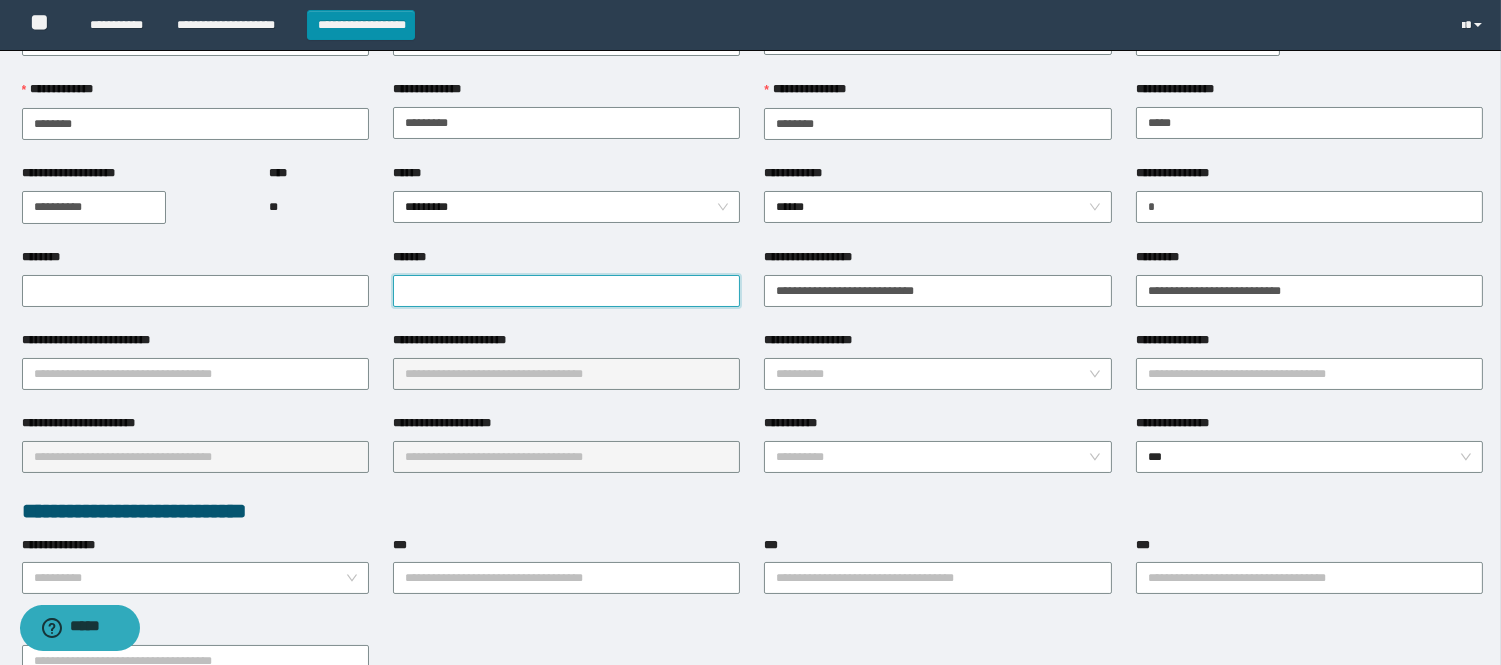 click on "*******" at bounding box center [566, 291] 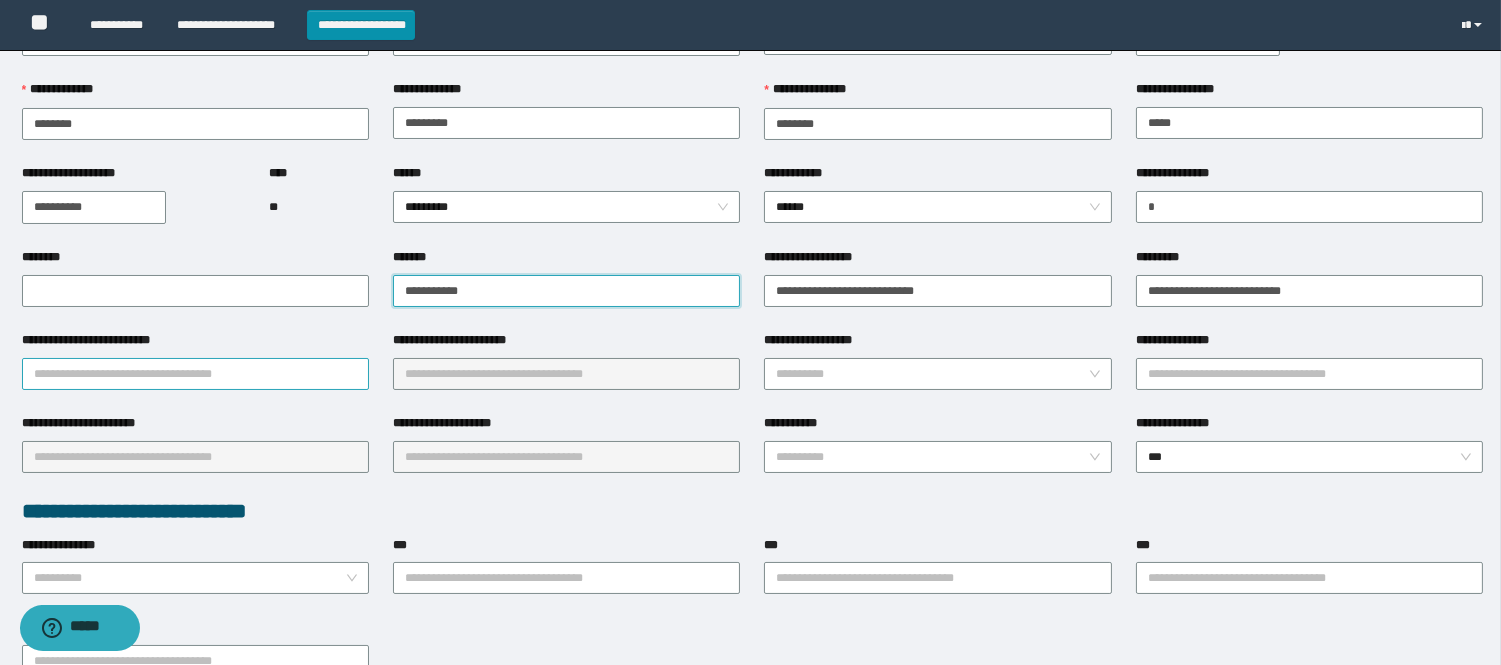 type on "**********" 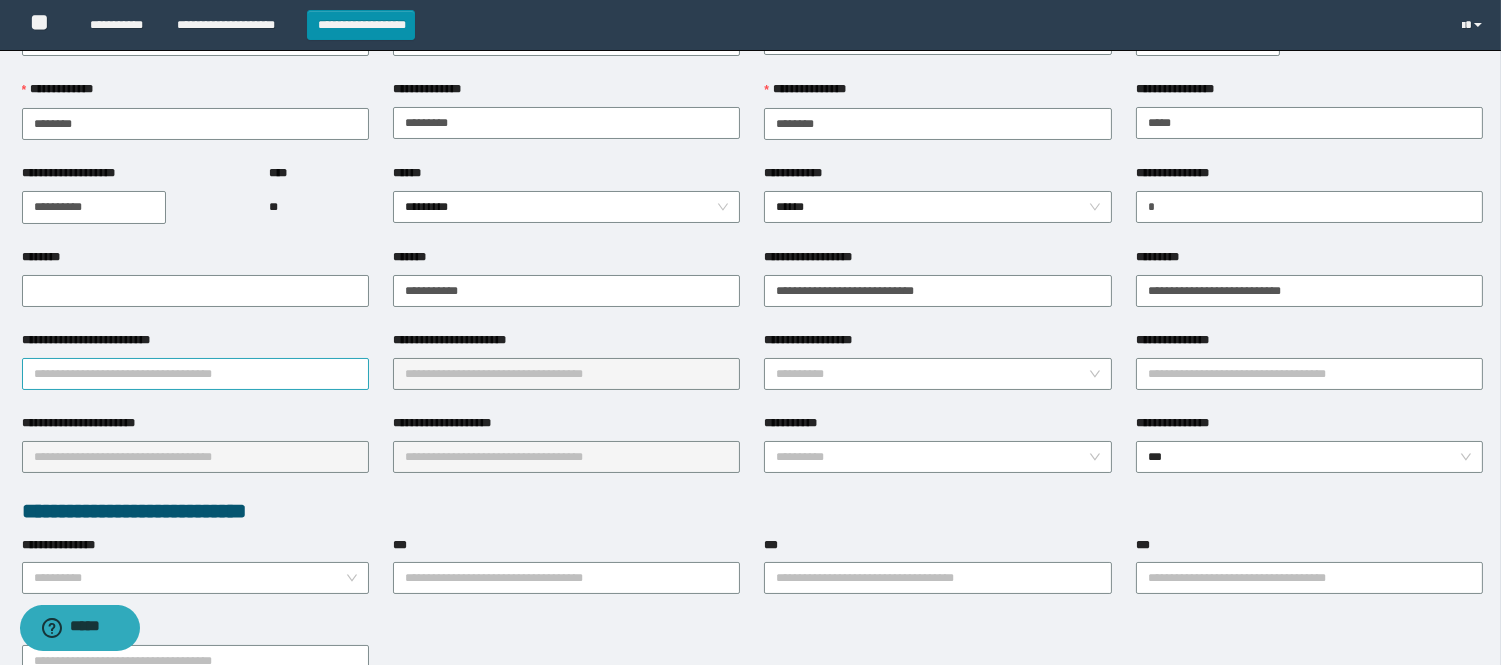 click on "**********" at bounding box center [195, 374] 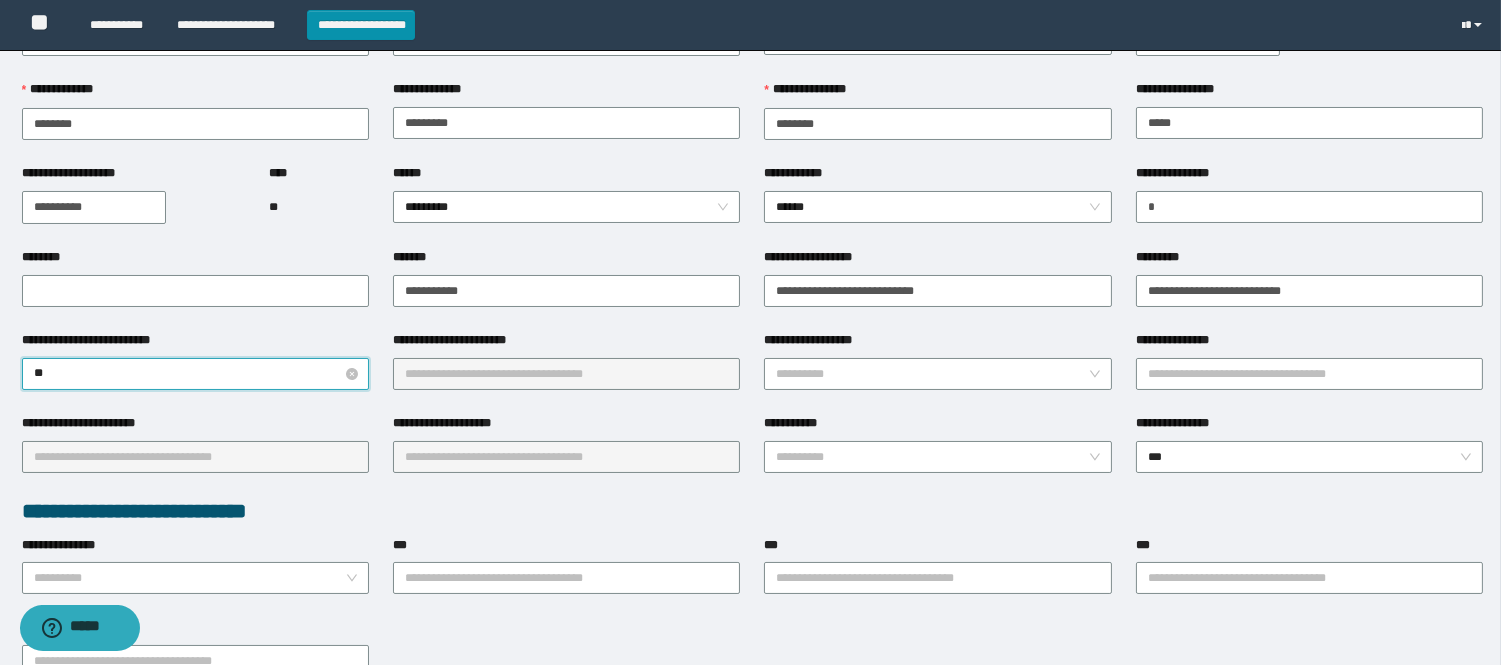 type on "*" 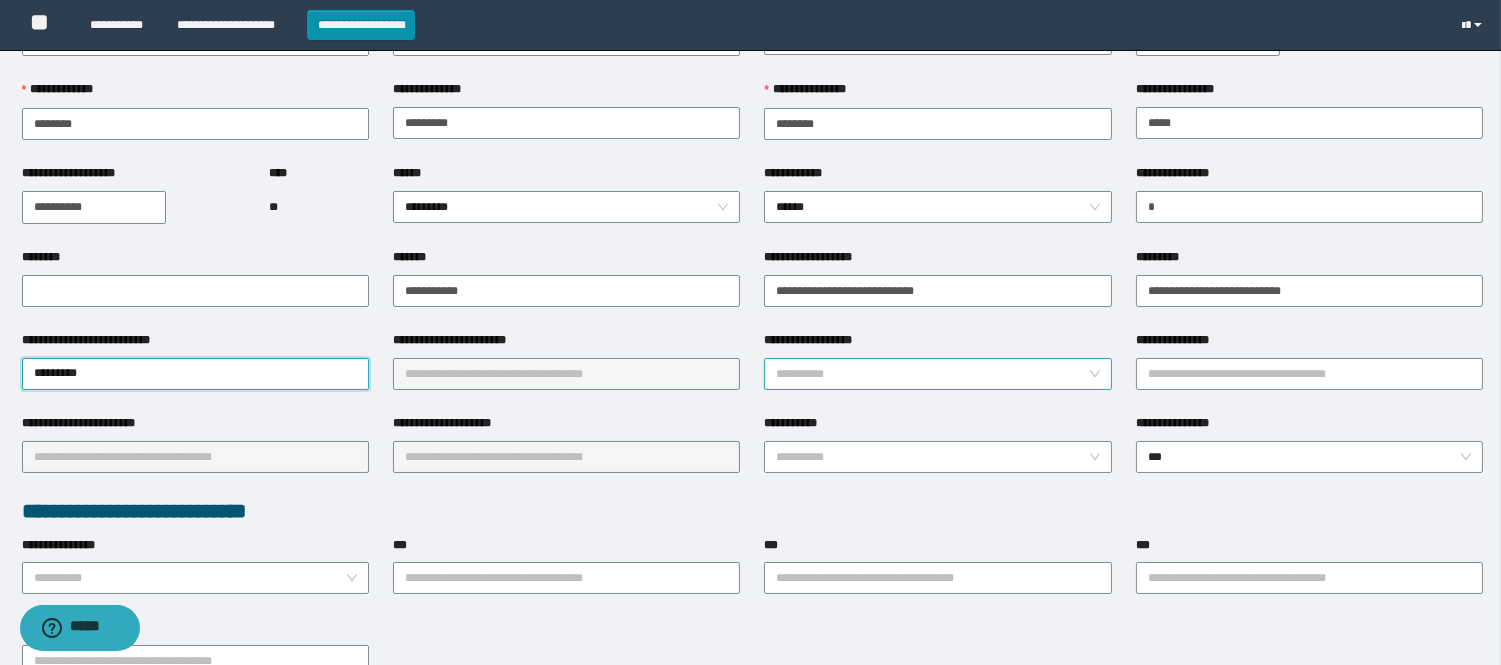 type on "*********" 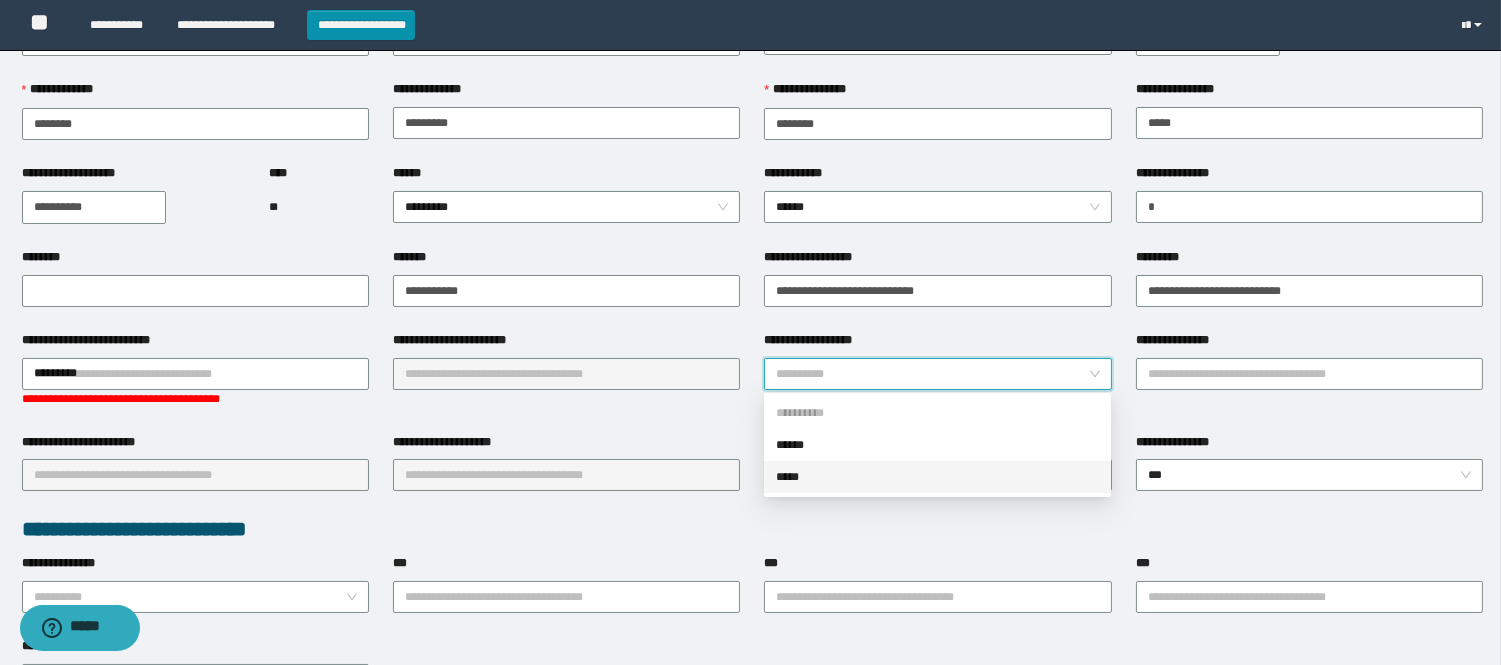 click on "*****" at bounding box center [937, 477] 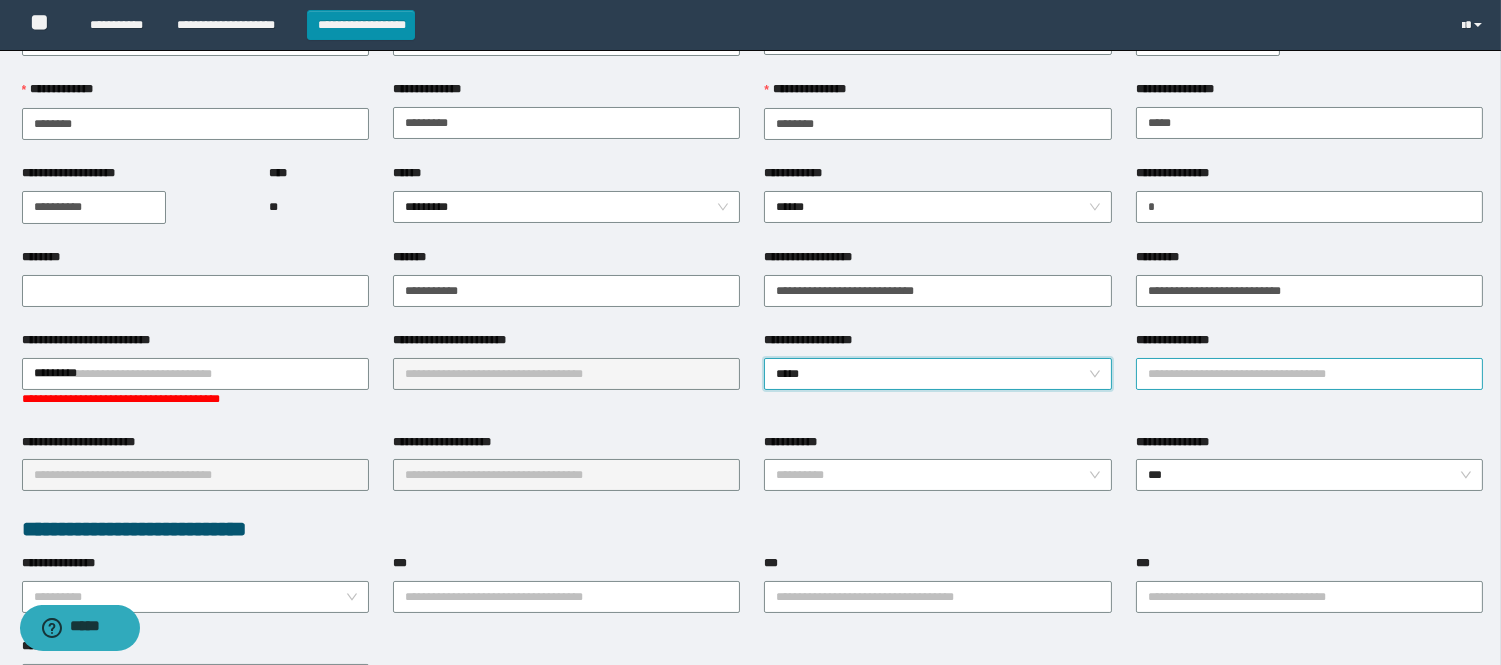 click on "**********" at bounding box center (1309, 374) 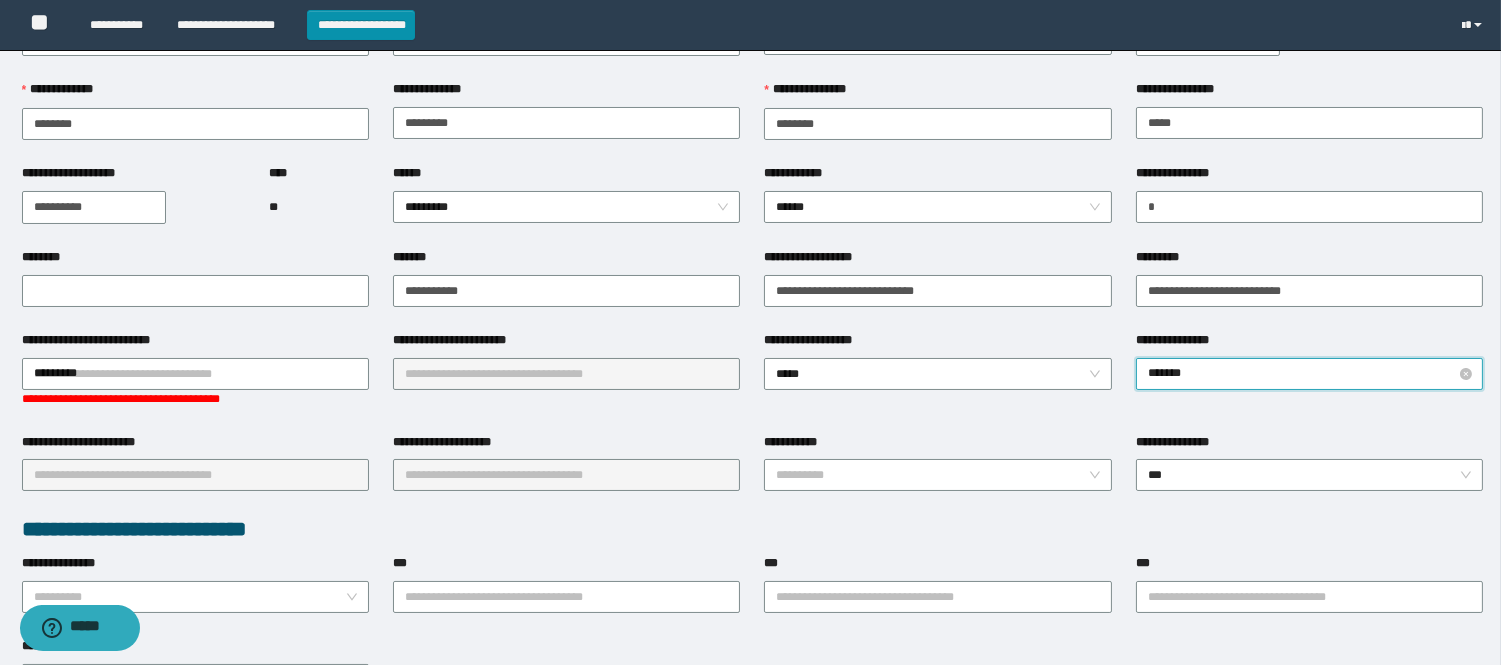 type on "********" 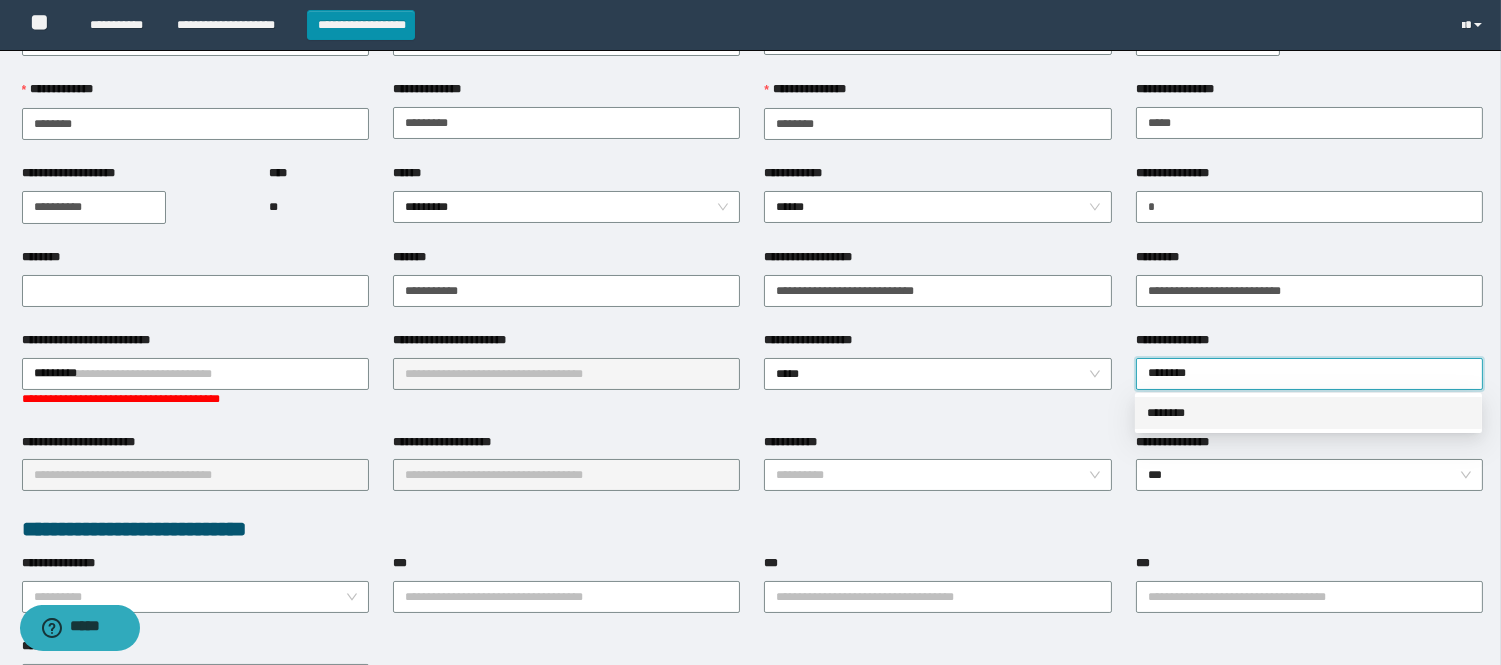 click on "********" at bounding box center [1308, 413] 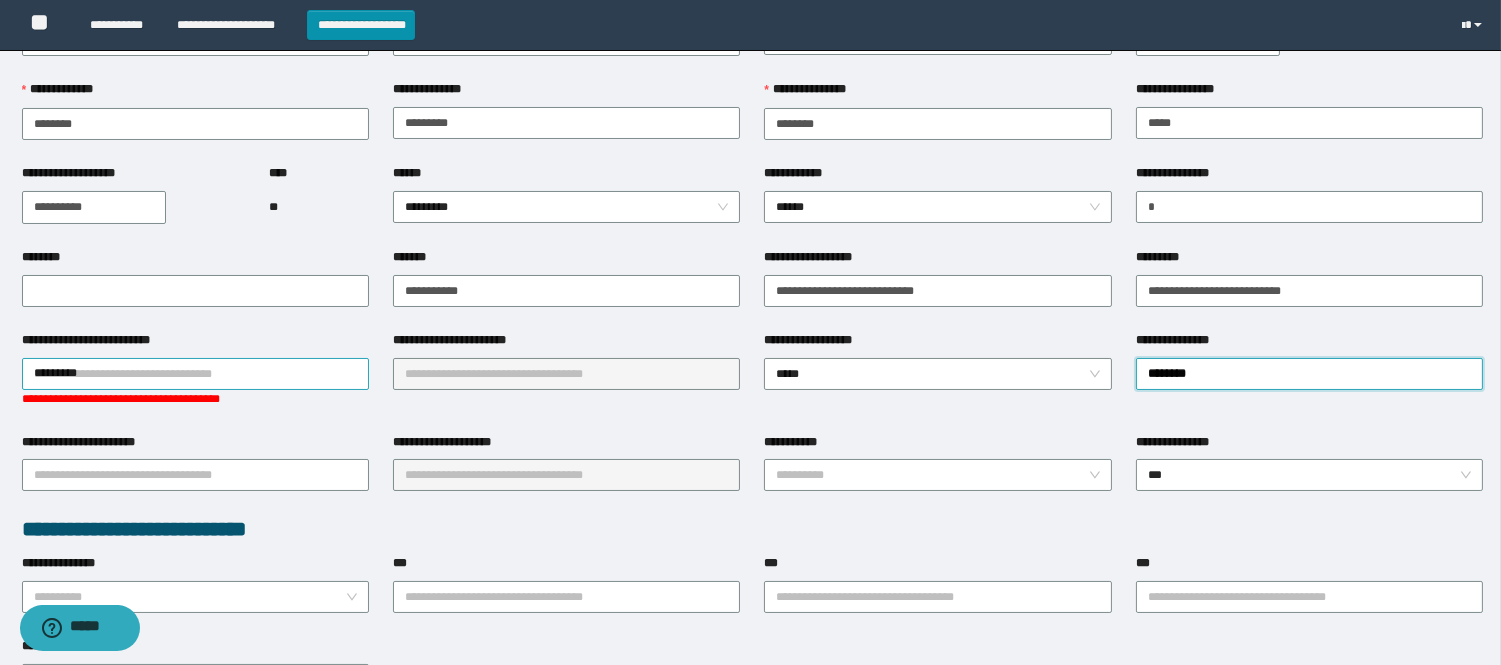 click on "*********" at bounding box center [195, 374] 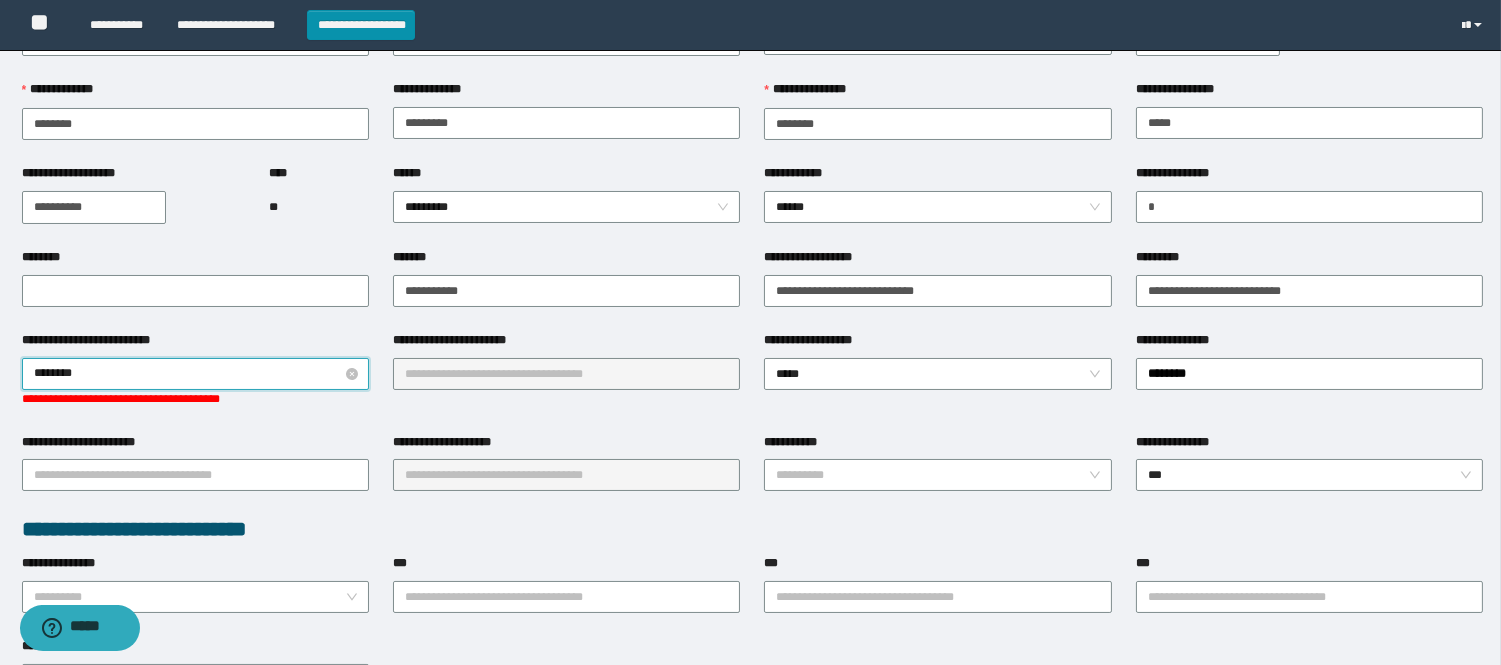 type on "*********" 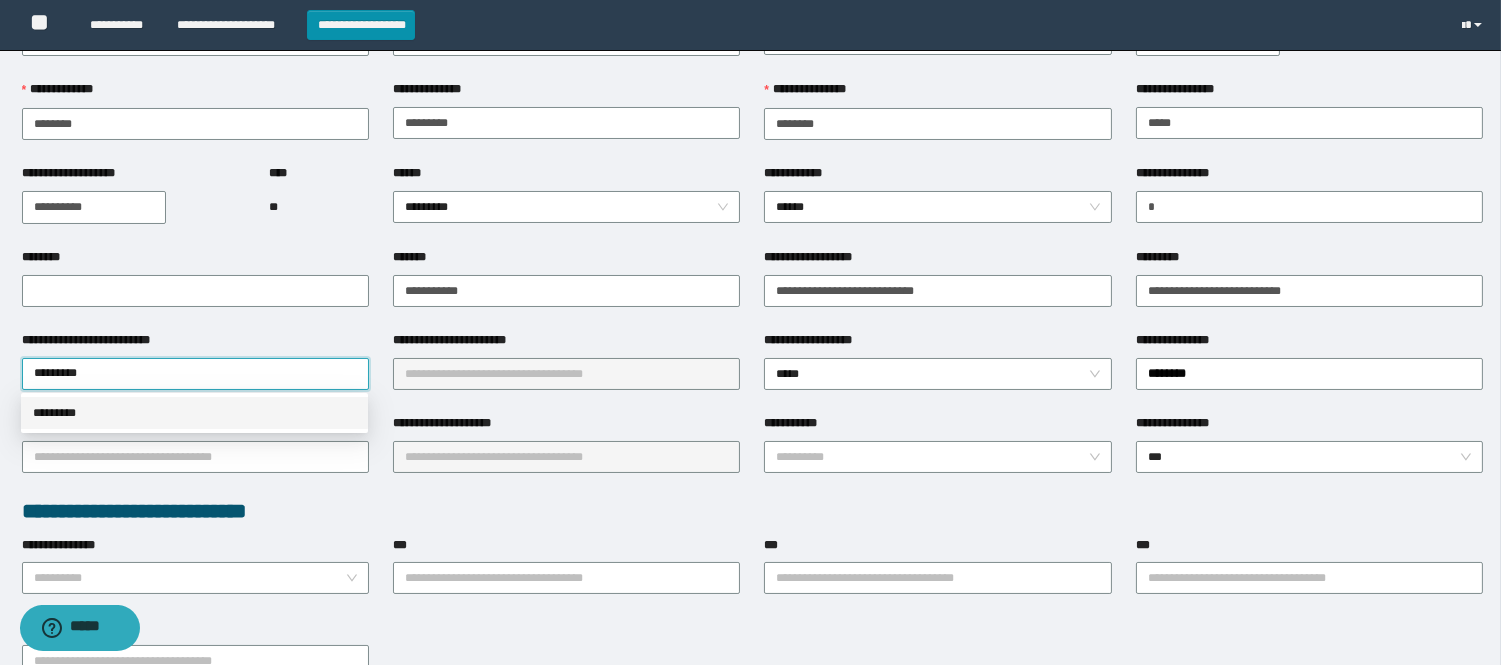 click on "*********" at bounding box center [194, 413] 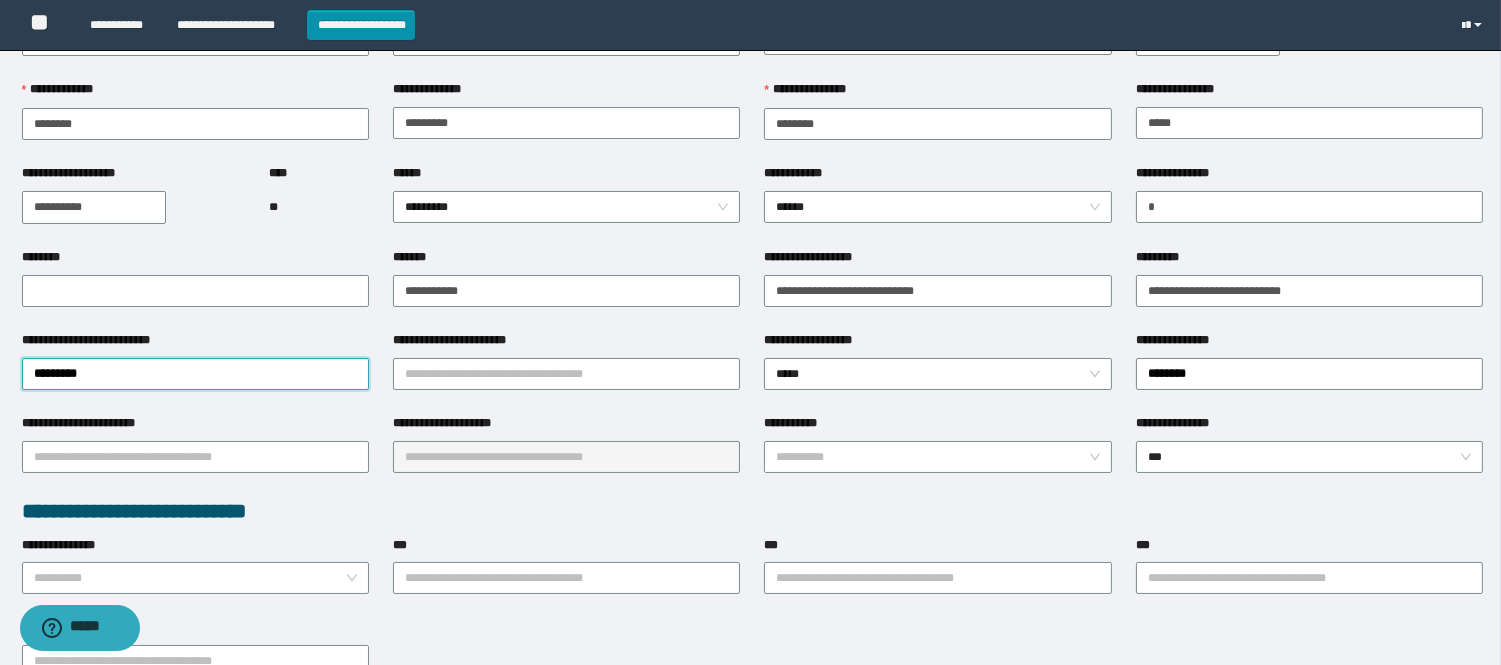 click on "**********" at bounding box center [566, 372] 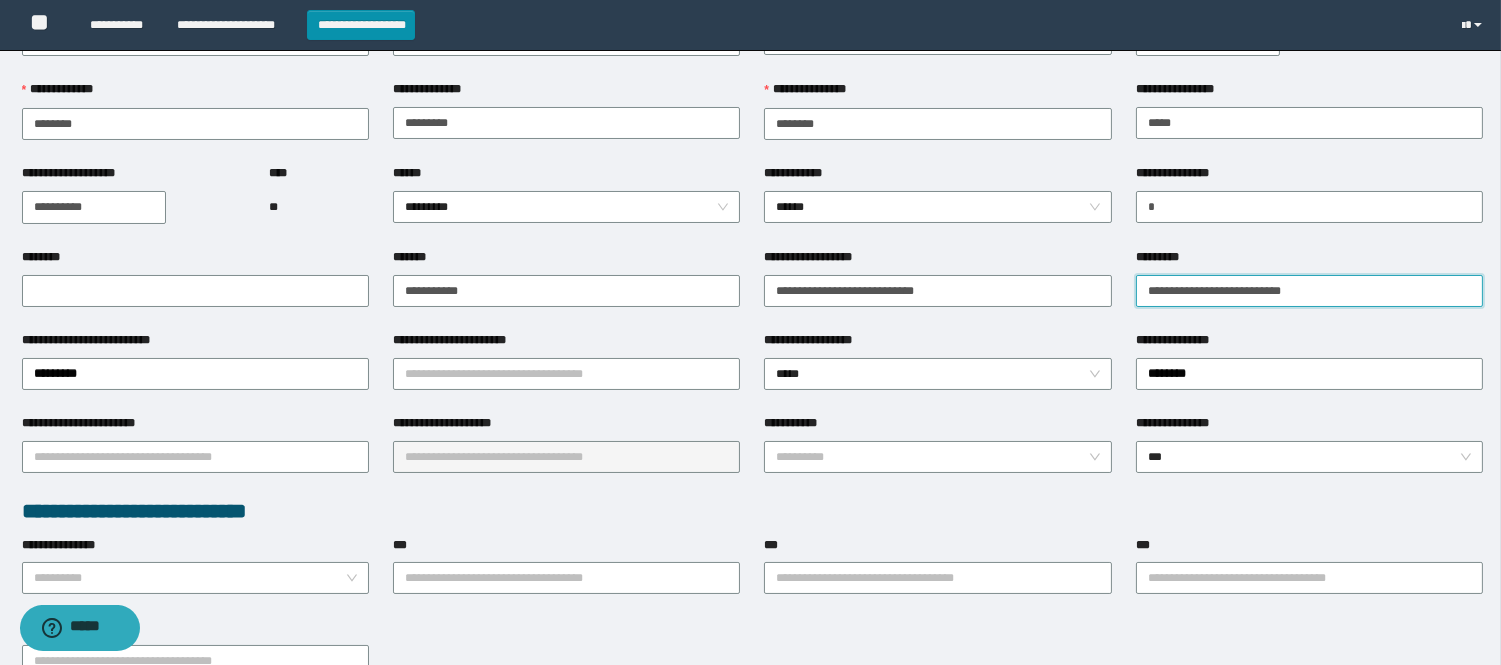 click on "**********" at bounding box center (1309, 291) 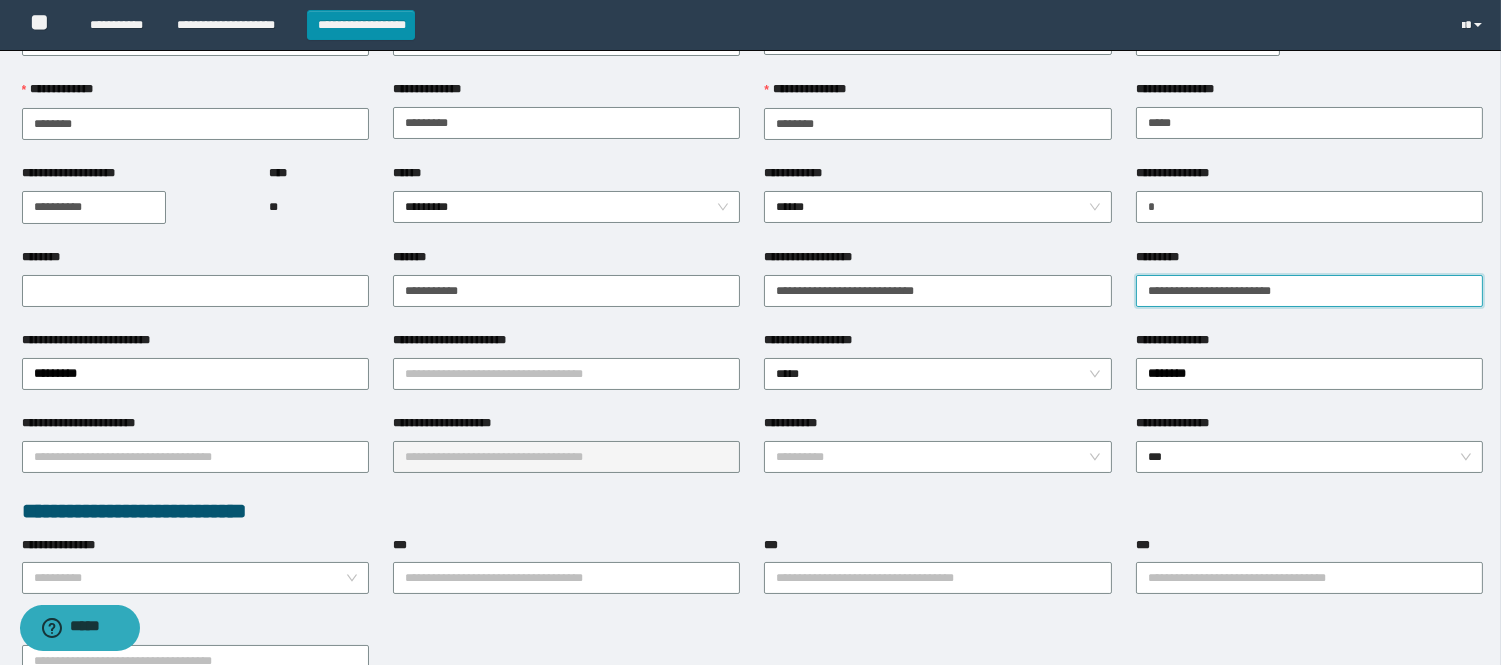 click on "**********" at bounding box center (1309, 291) 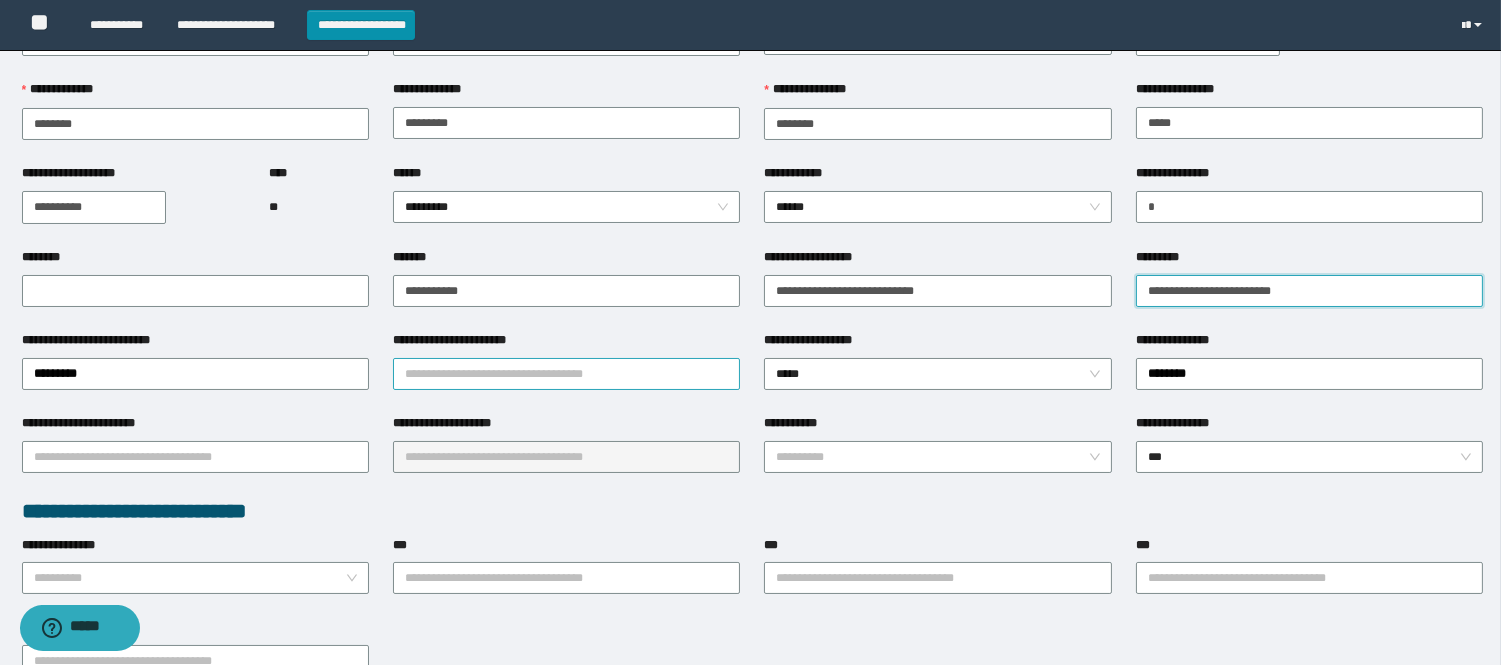 type on "**********" 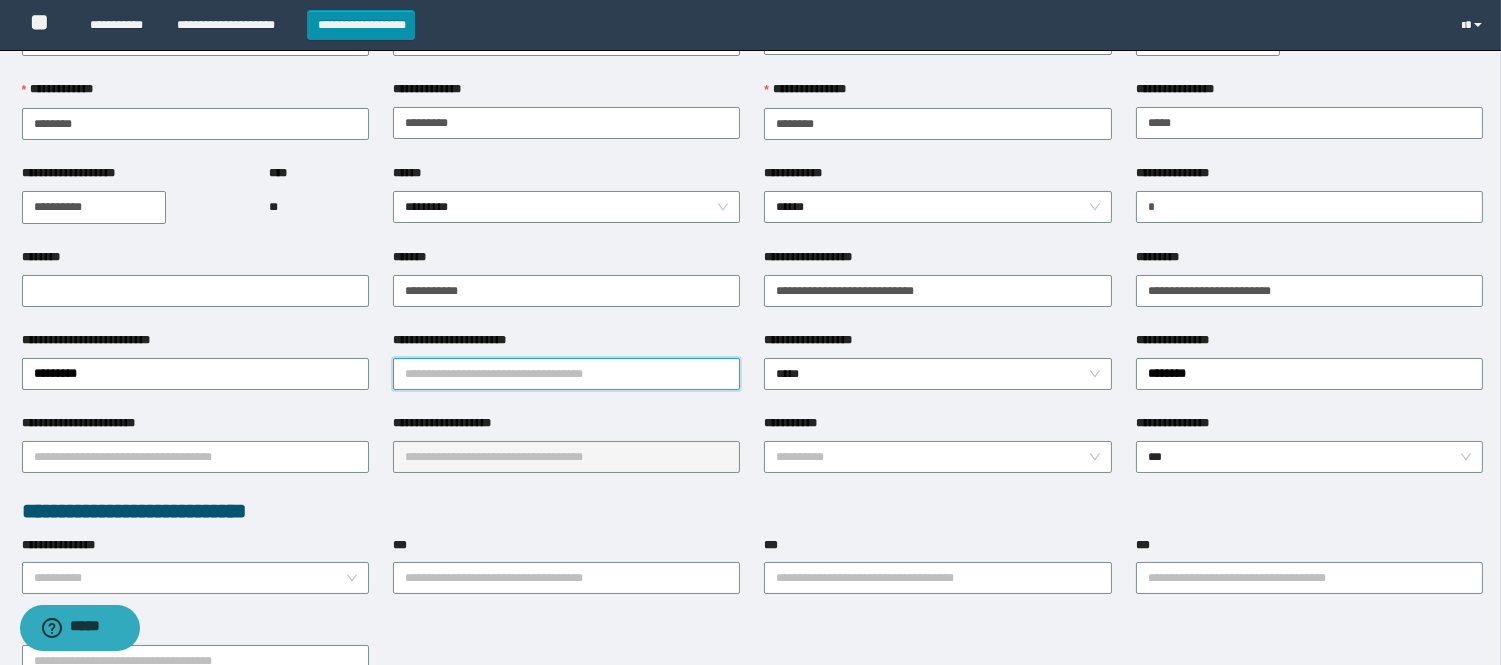 click on "**********" at bounding box center [566, 374] 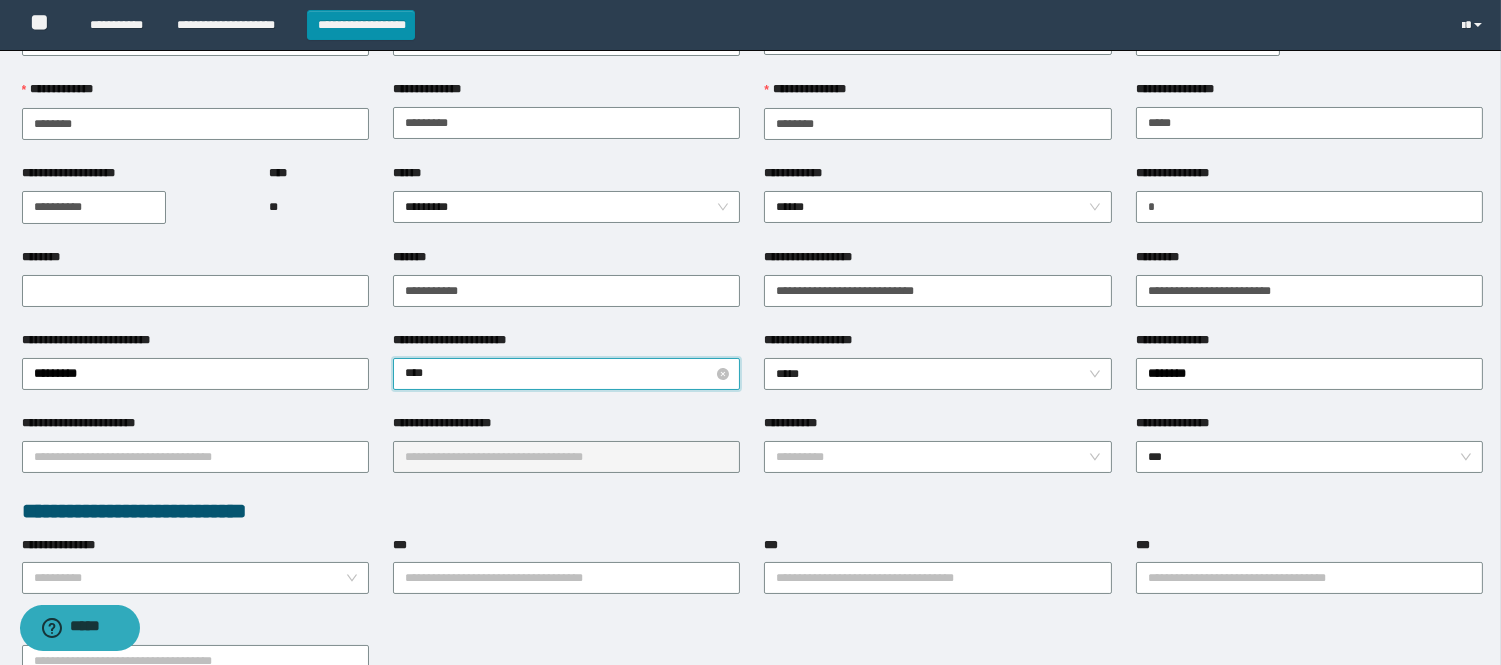 type on "*****" 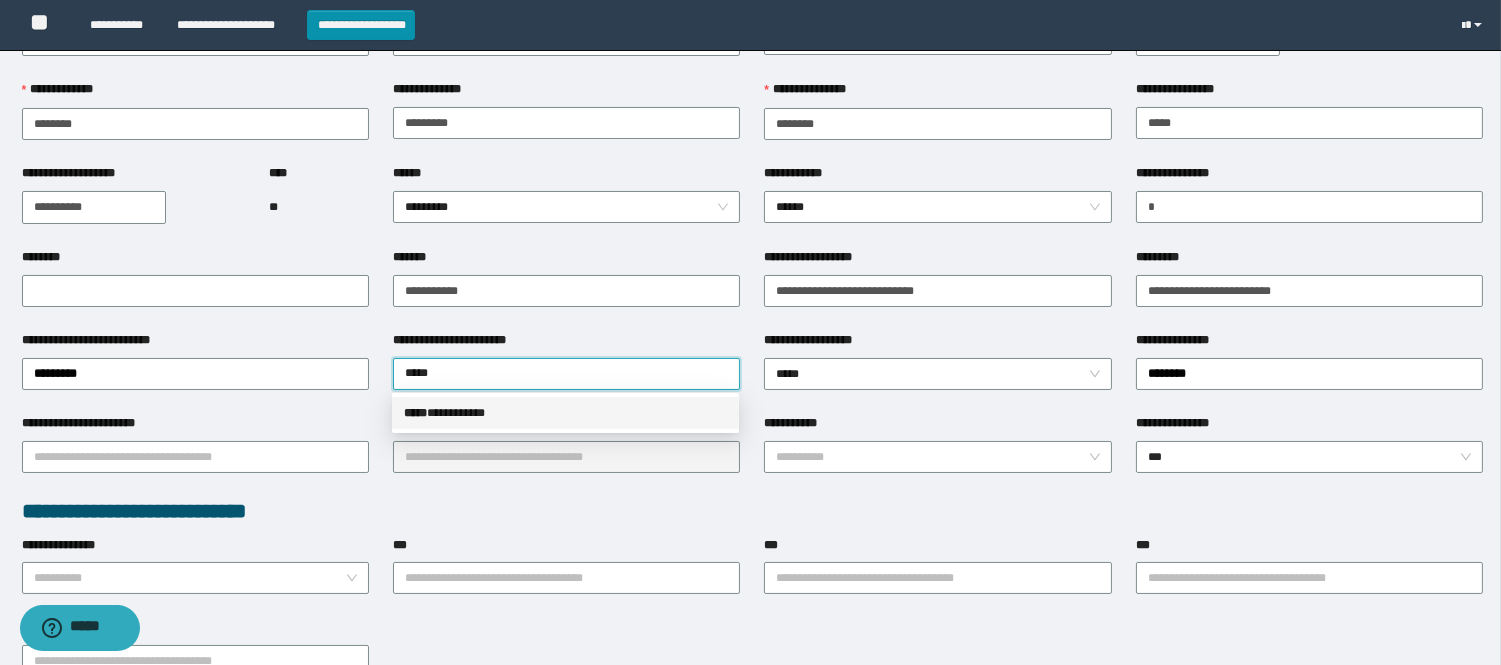 click on "***** * *********" at bounding box center (565, 413) 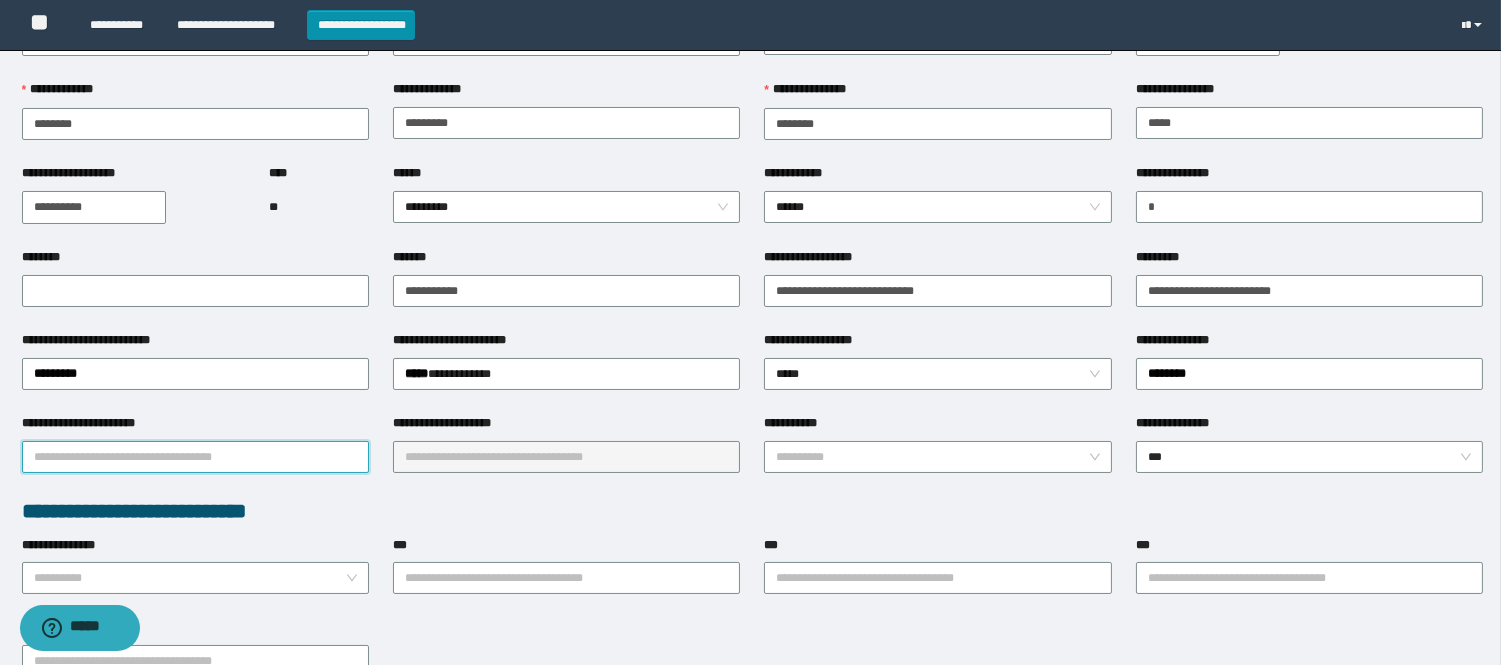 click on "**********" at bounding box center (195, 457) 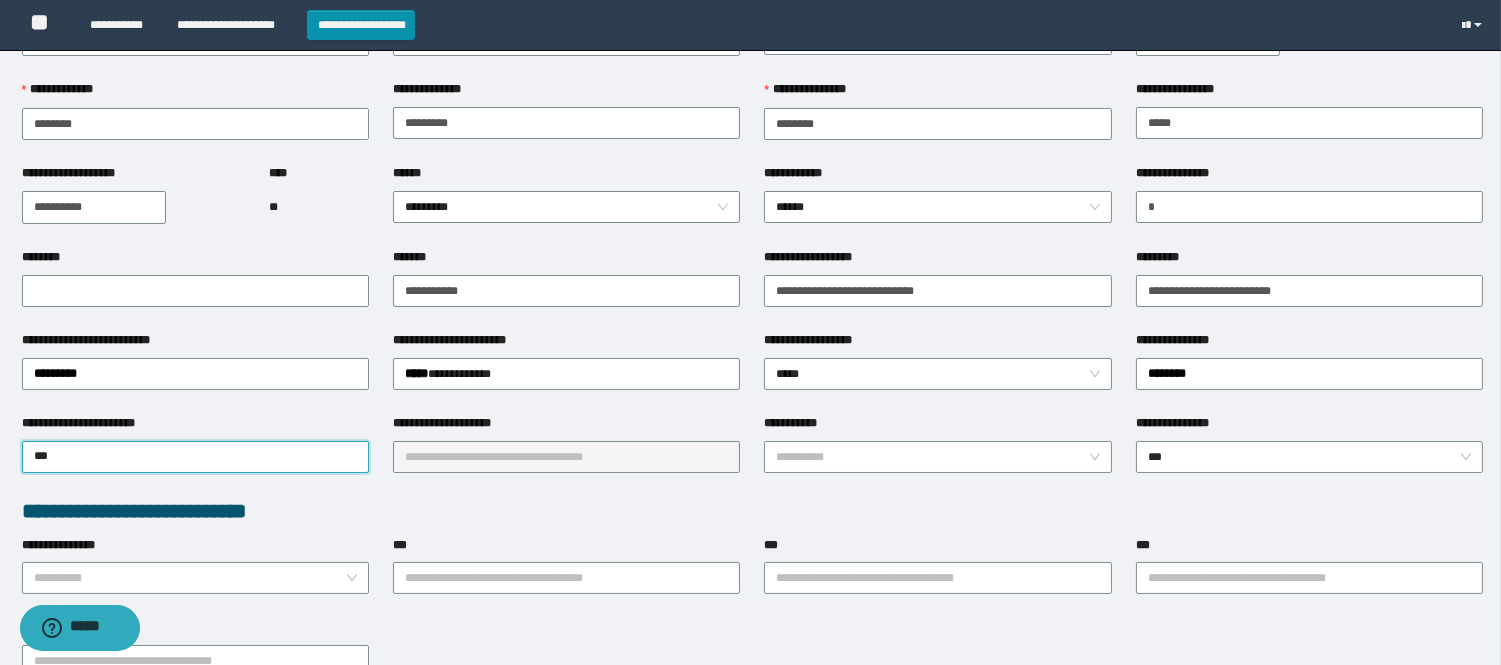 type on "****" 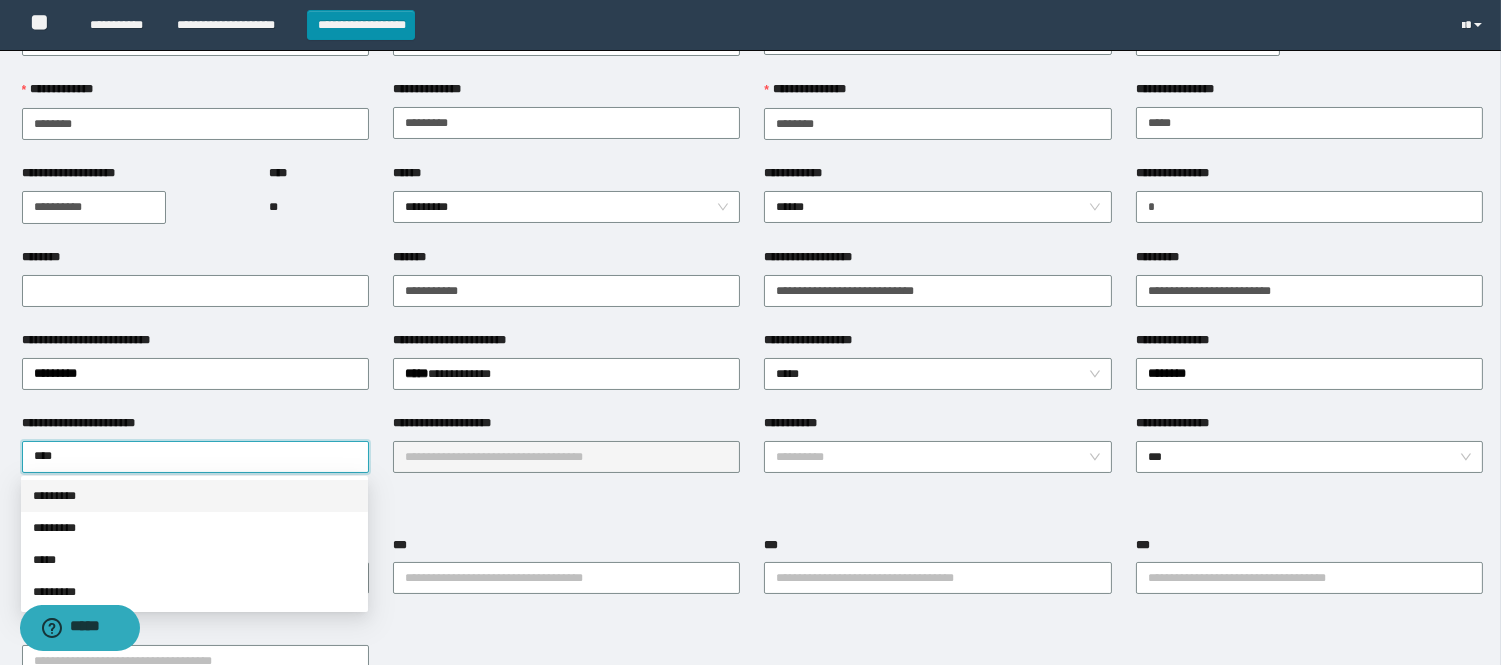 click on "*********" at bounding box center (194, 496) 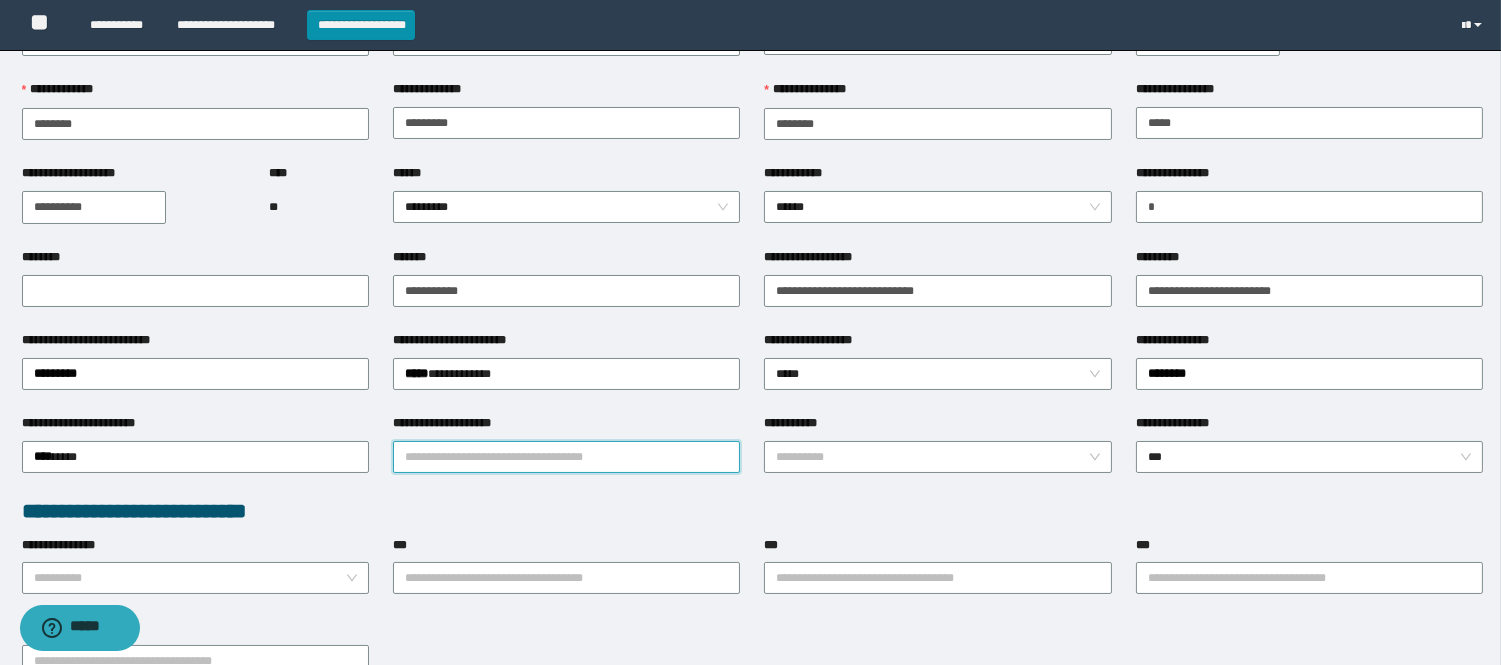click on "**********" at bounding box center (566, 457) 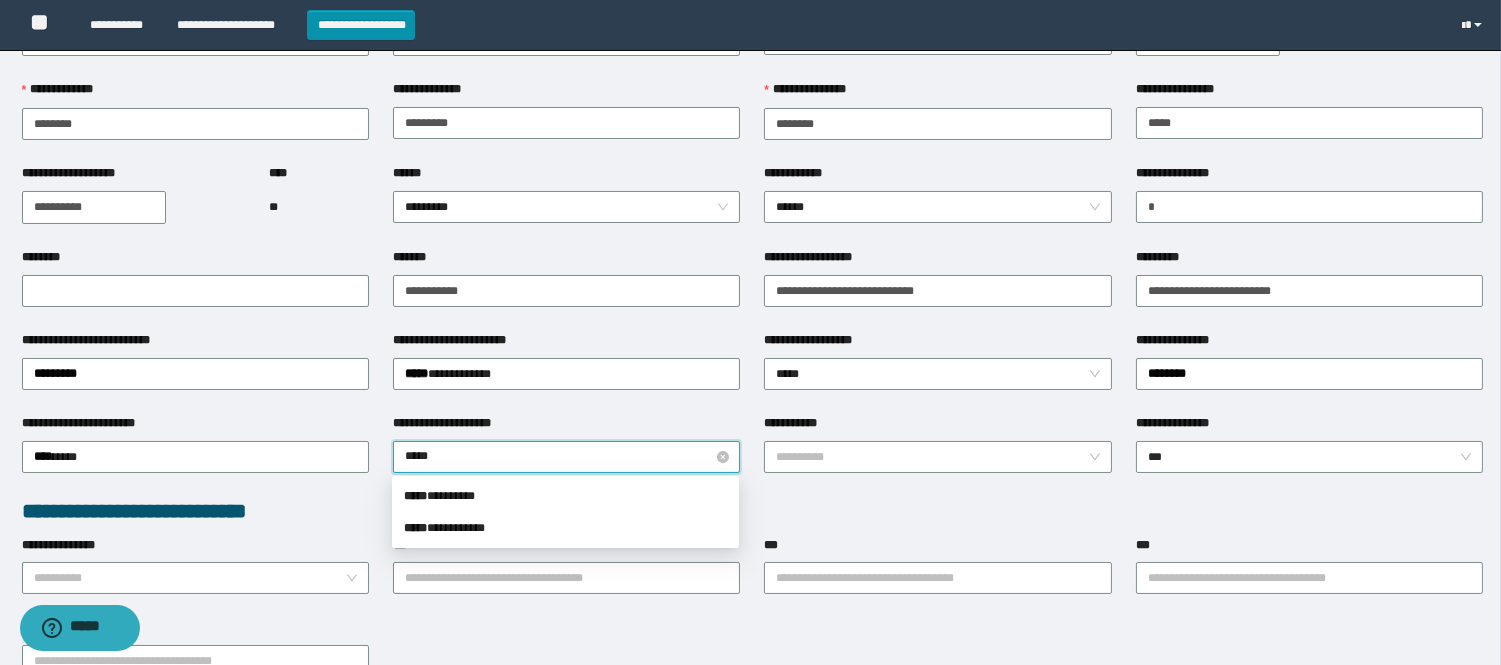 type on "******" 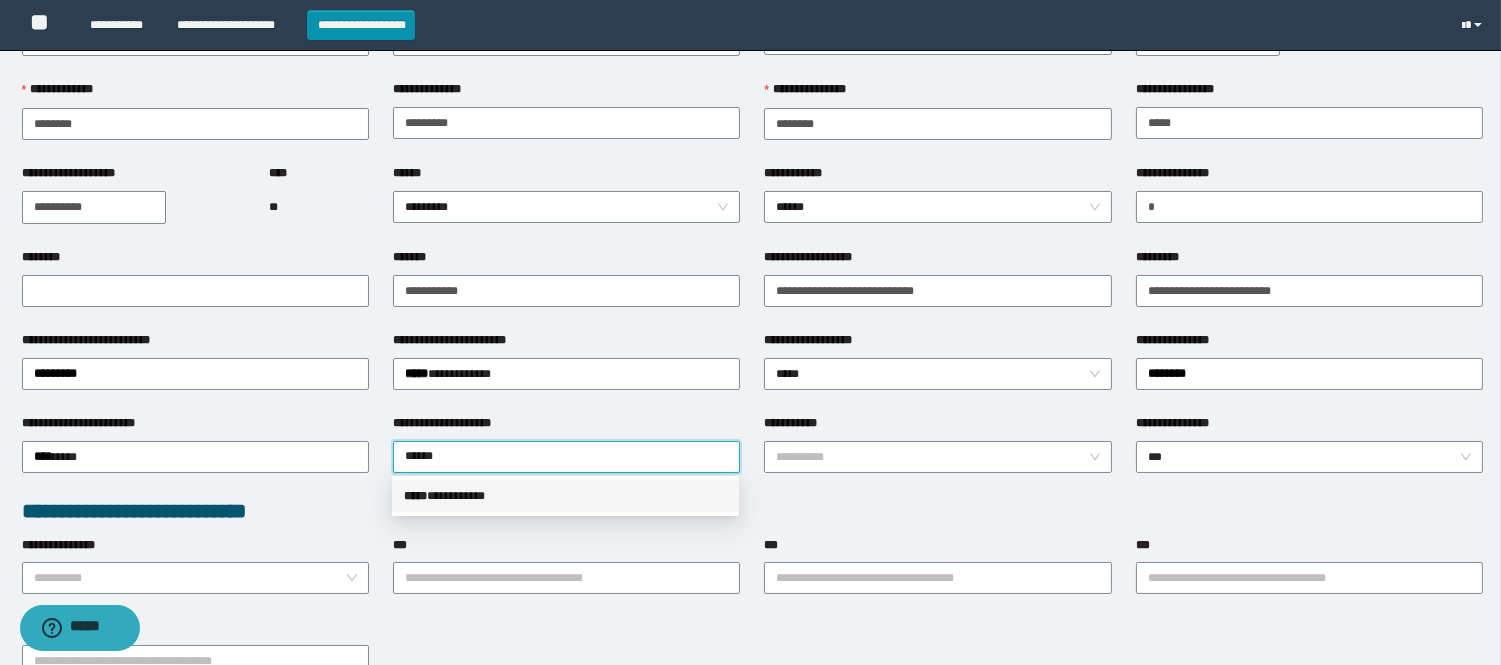 click on "***** * *********" at bounding box center [565, 496] 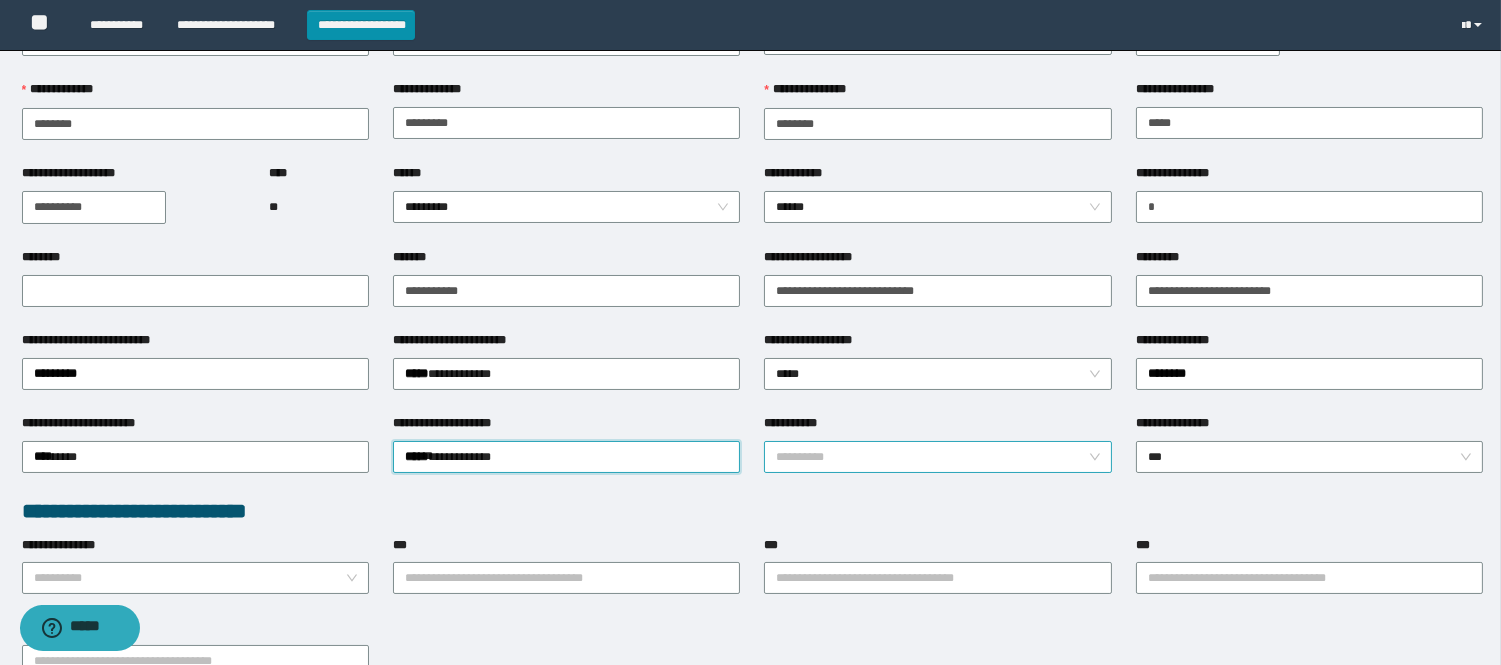 click on "**********" at bounding box center (931, 457) 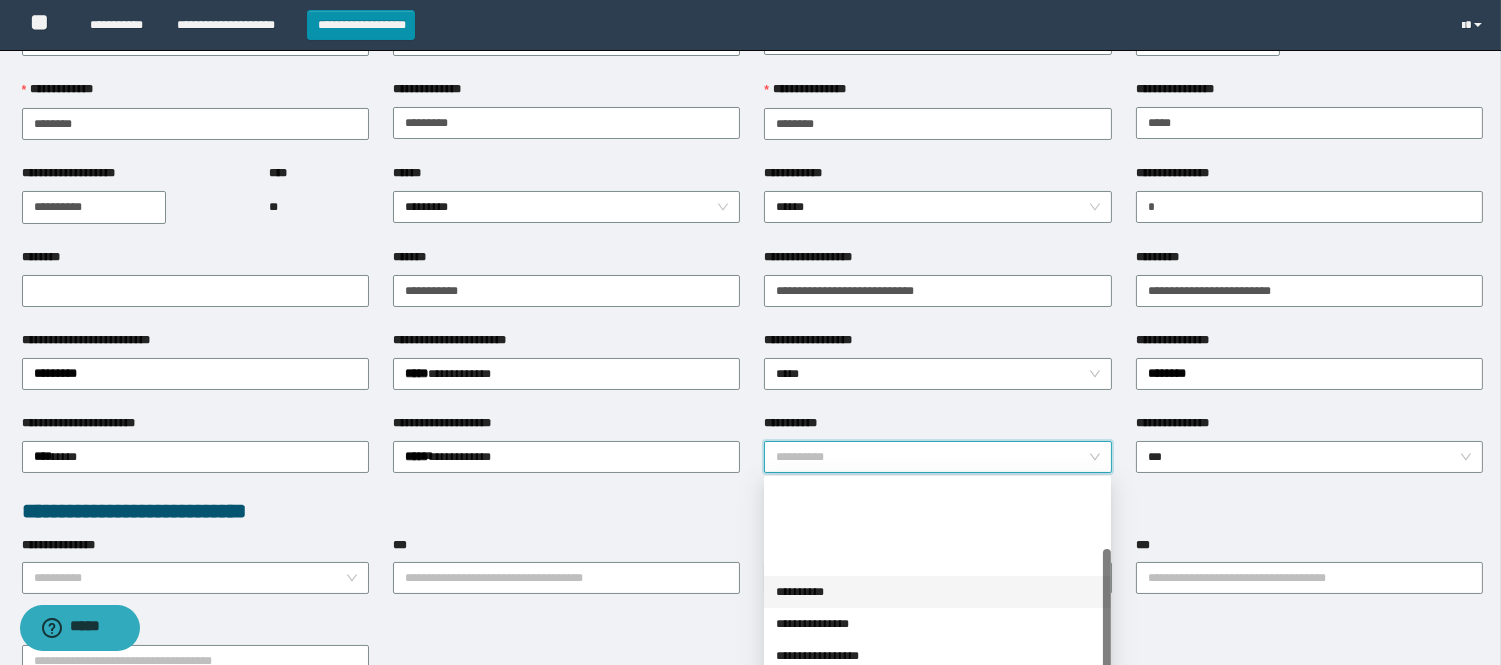 scroll, scrollTop: 111, scrollLeft: 0, axis: vertical 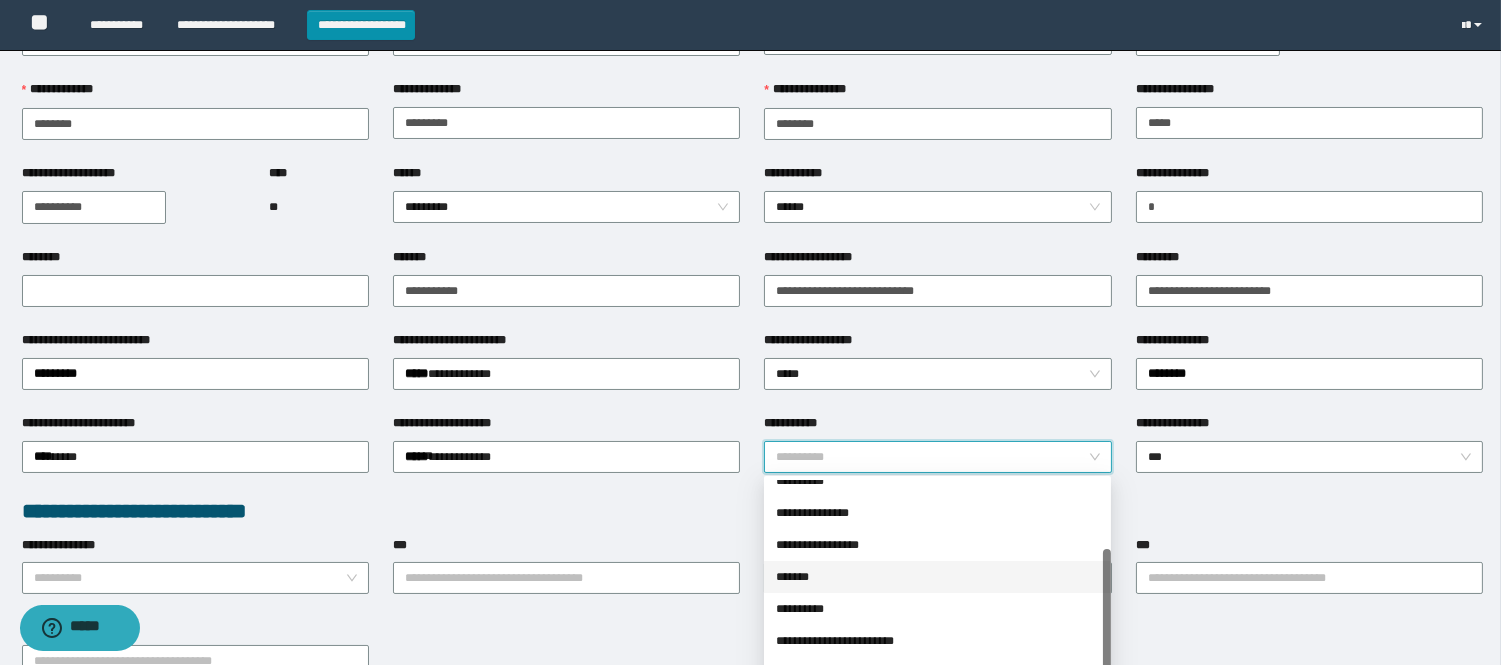 click on "*******" at bounding box center [937, 577] 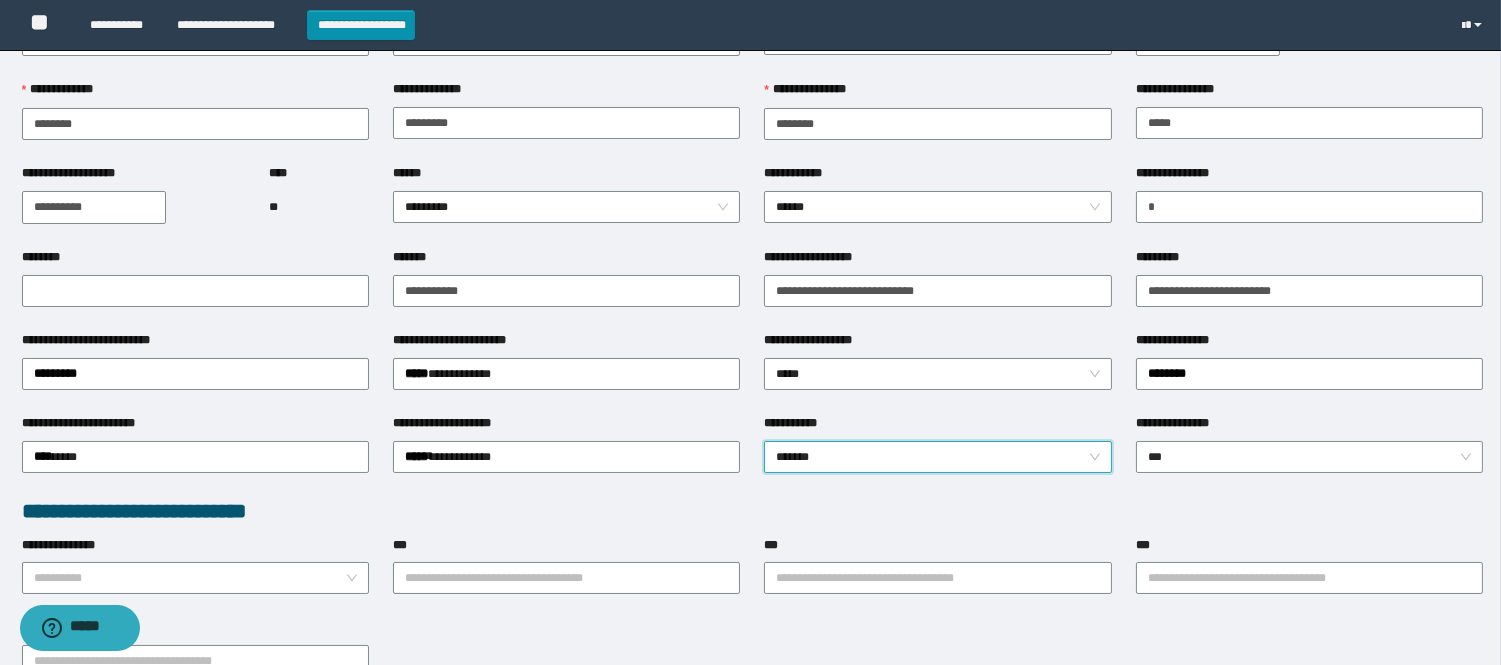 scroll, scrollTop: 222, scrollLeft: 0, axis: vertical 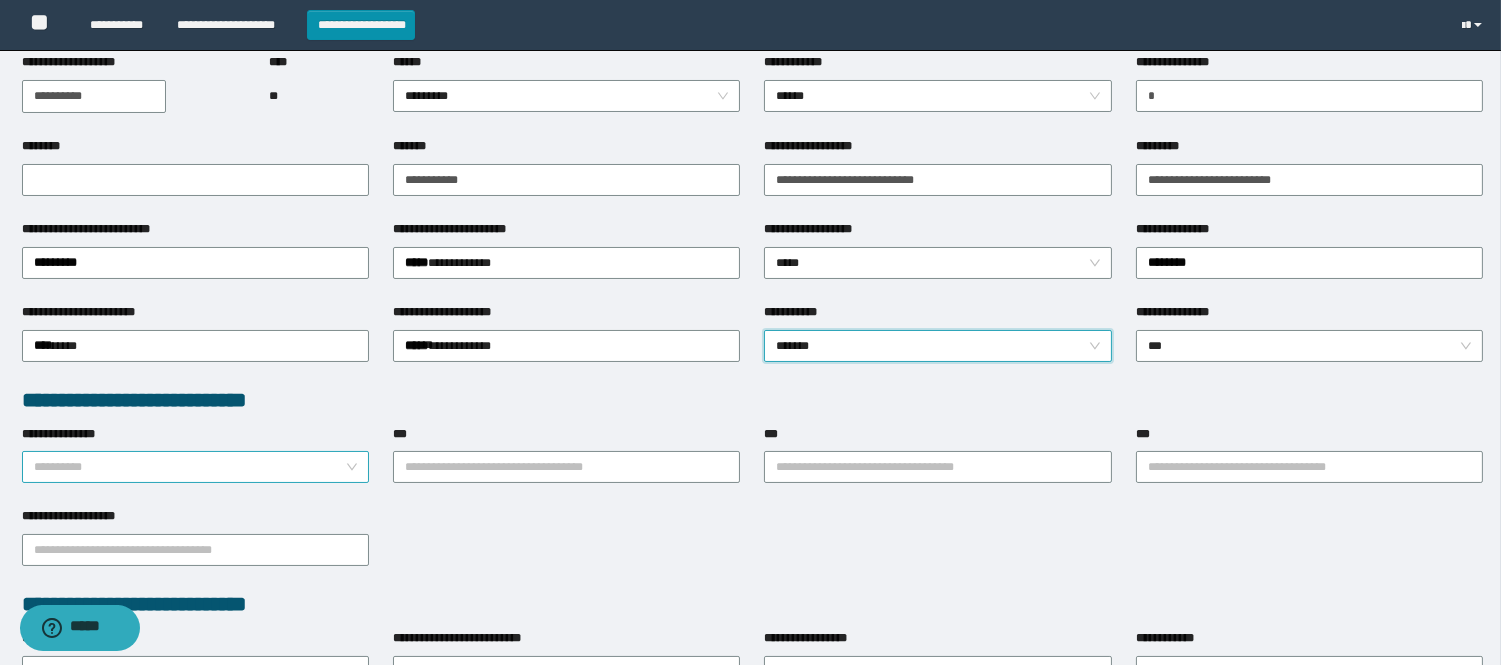 click on "**********" at bounding box center [189, 467] 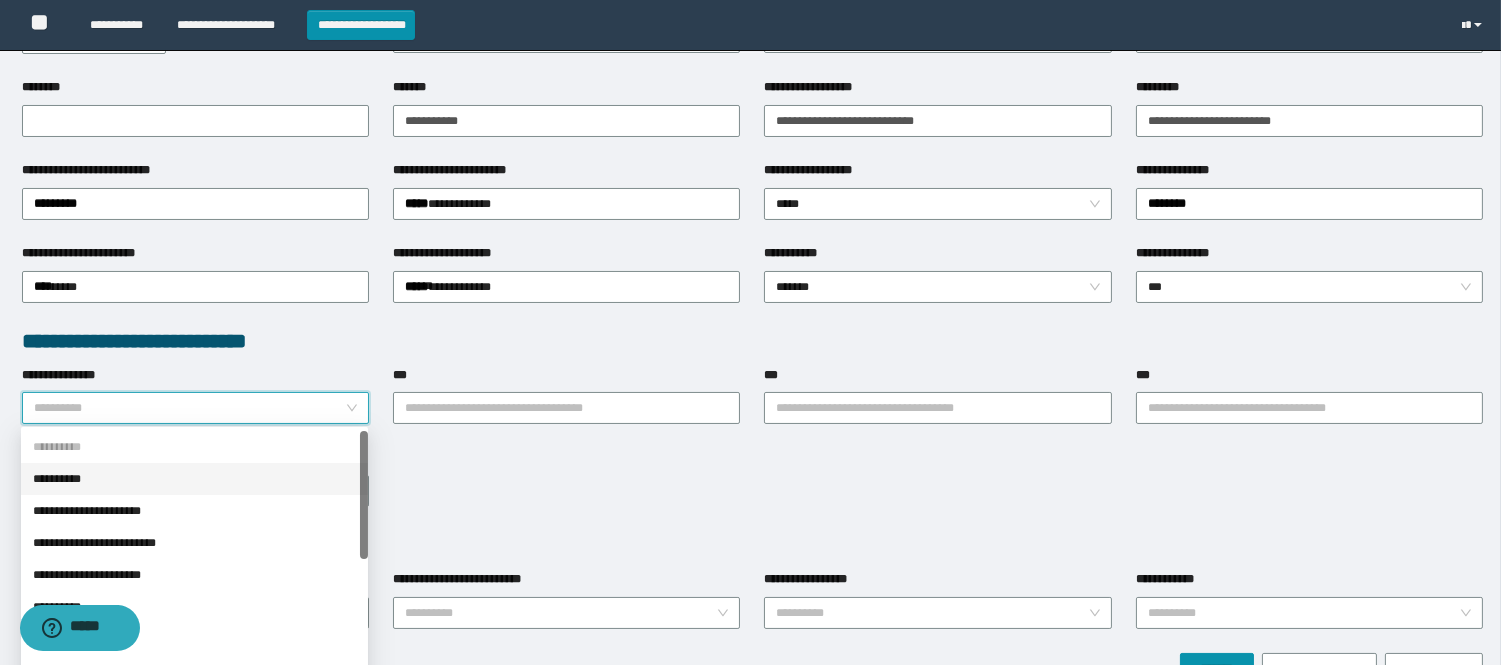 scroll, scrollTop: 333, scrollLeft: 0, axis: vertical 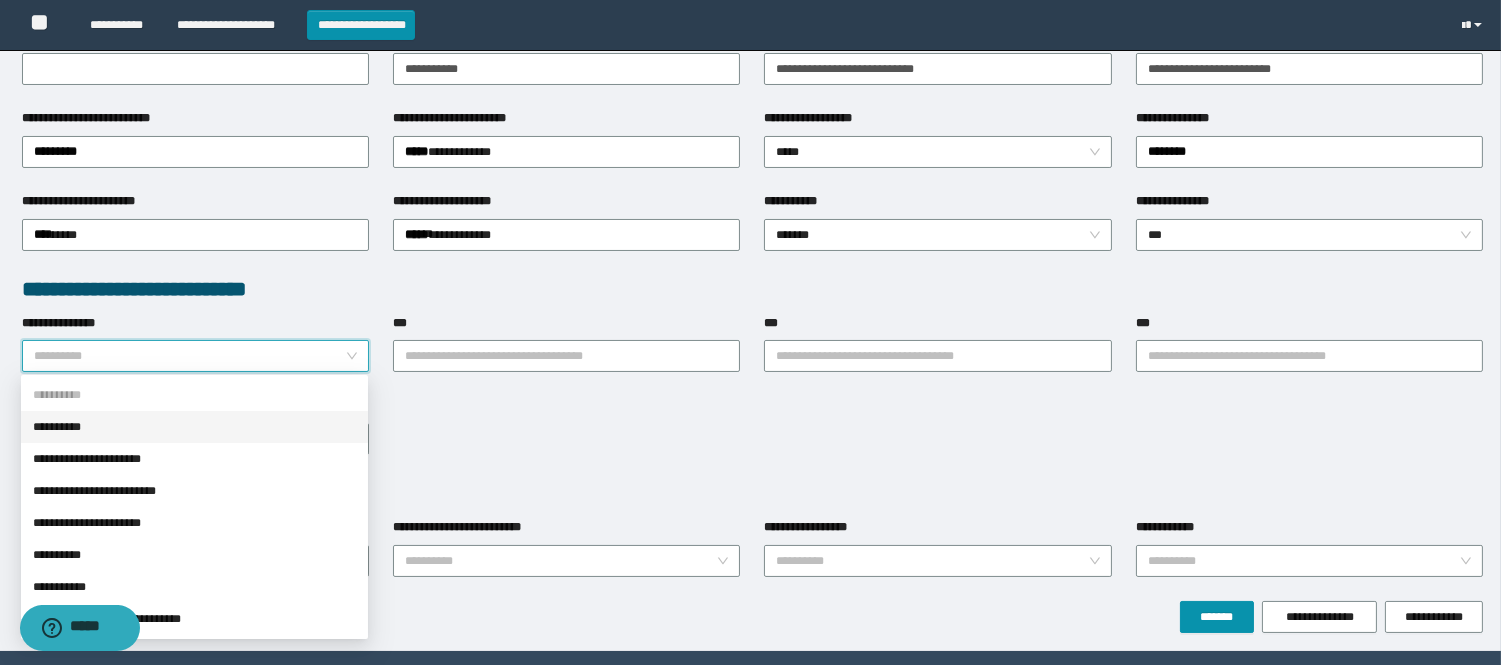 click on "**********" at bounding box center (189, 356) 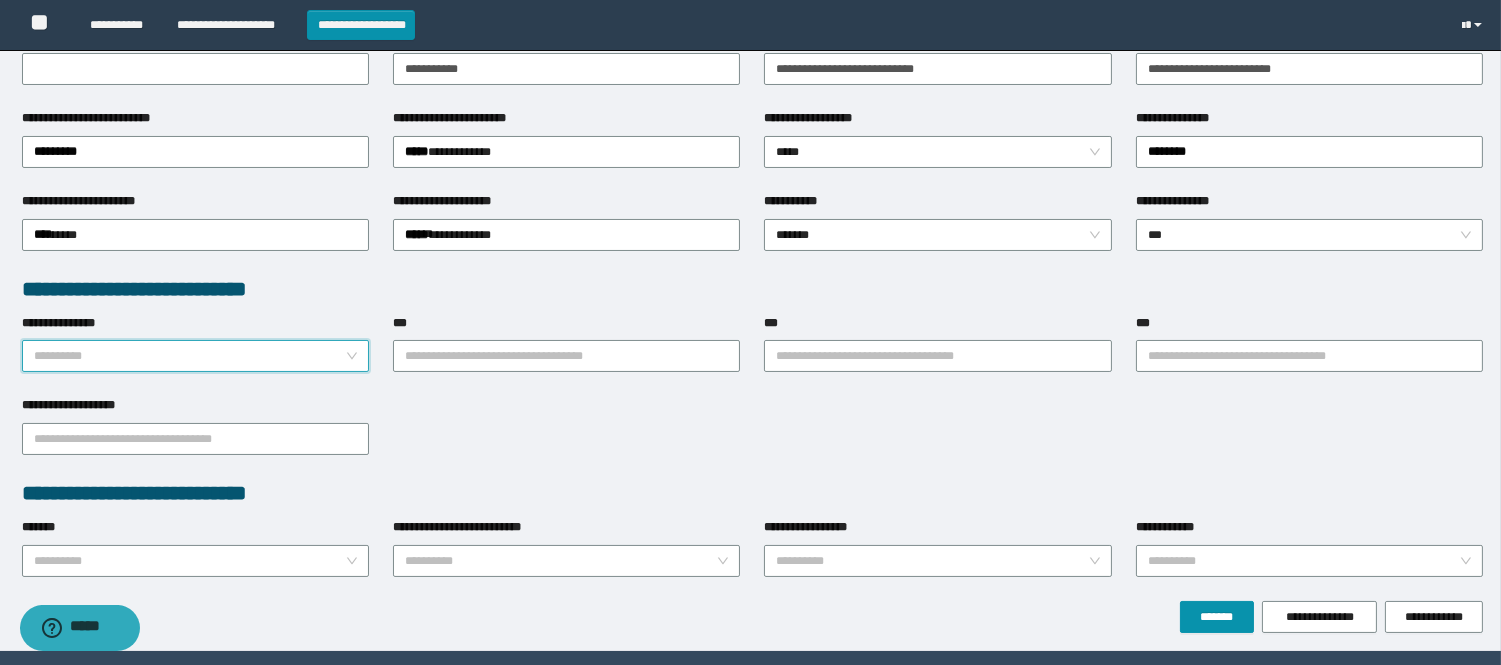 click on "**********" at bounding box center (189, 356) 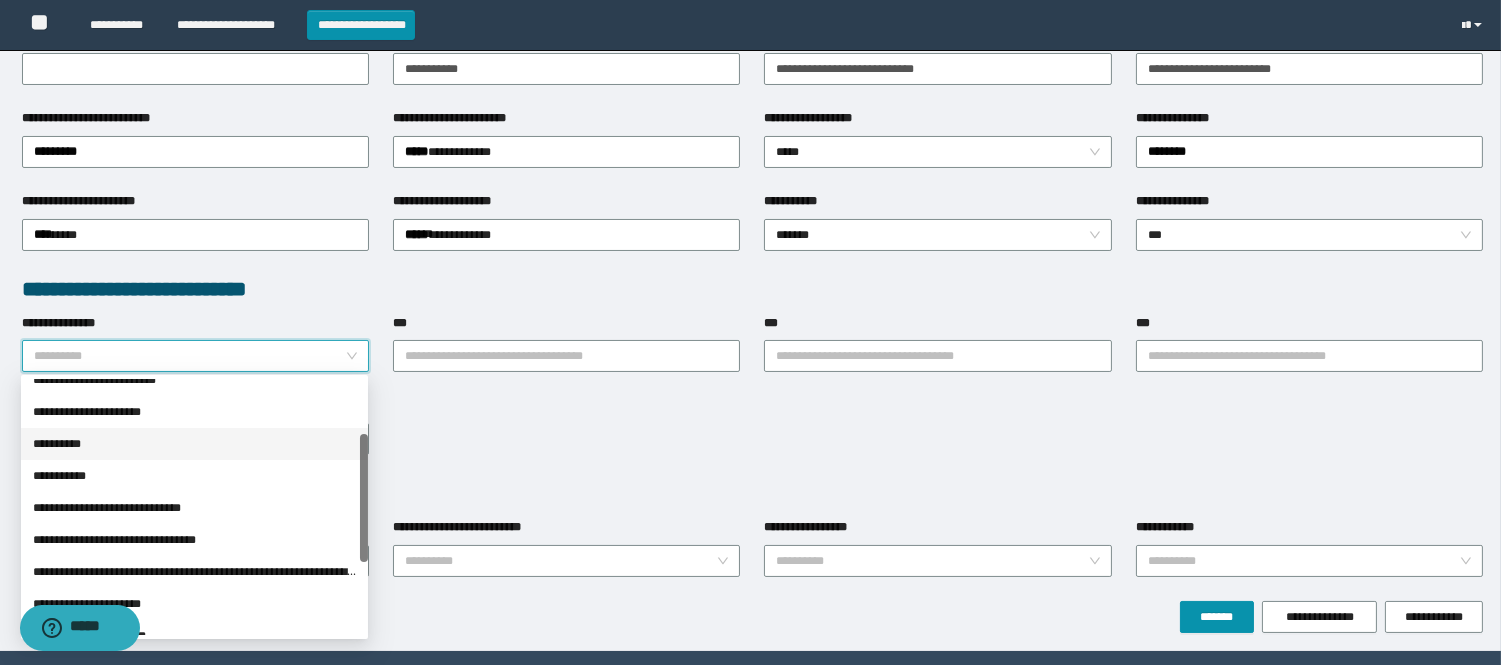 scroll, scrollTop: 0, scrollLeft: 0, axis: both 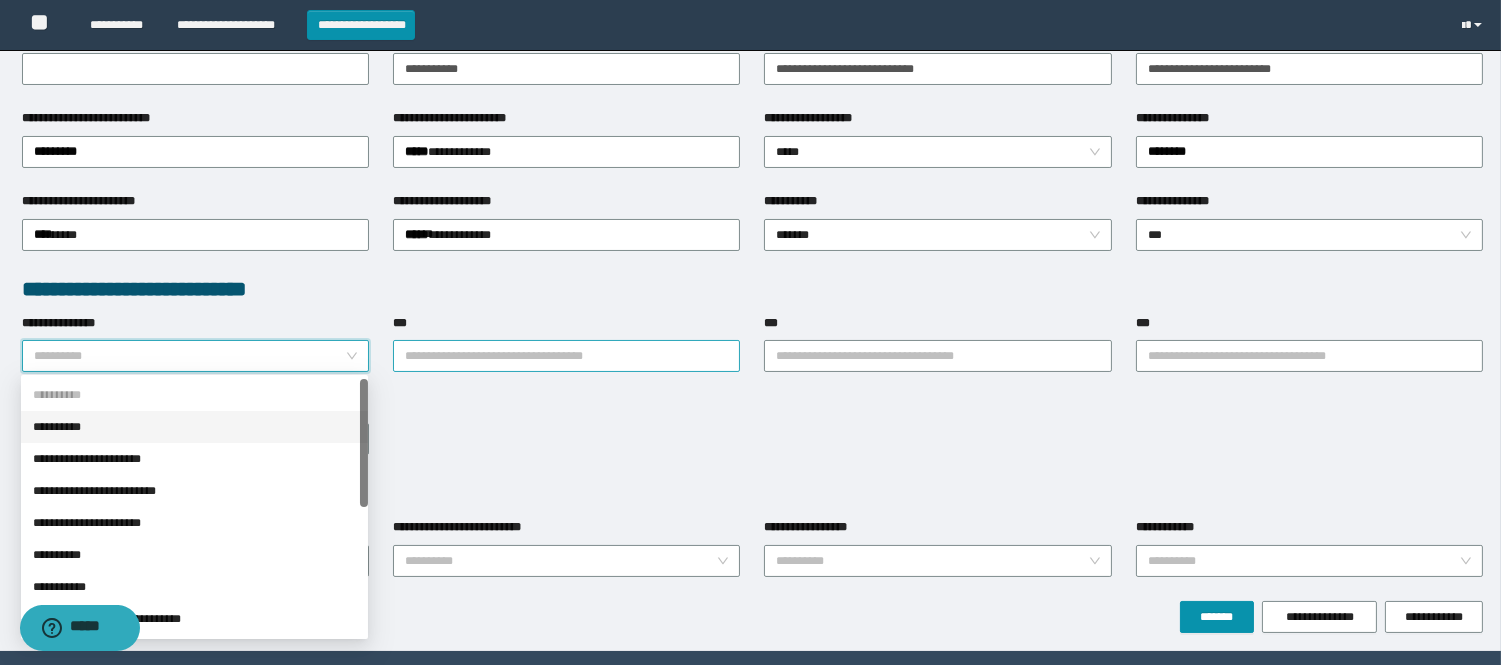 click on "***" at bounding box center (566, 356) 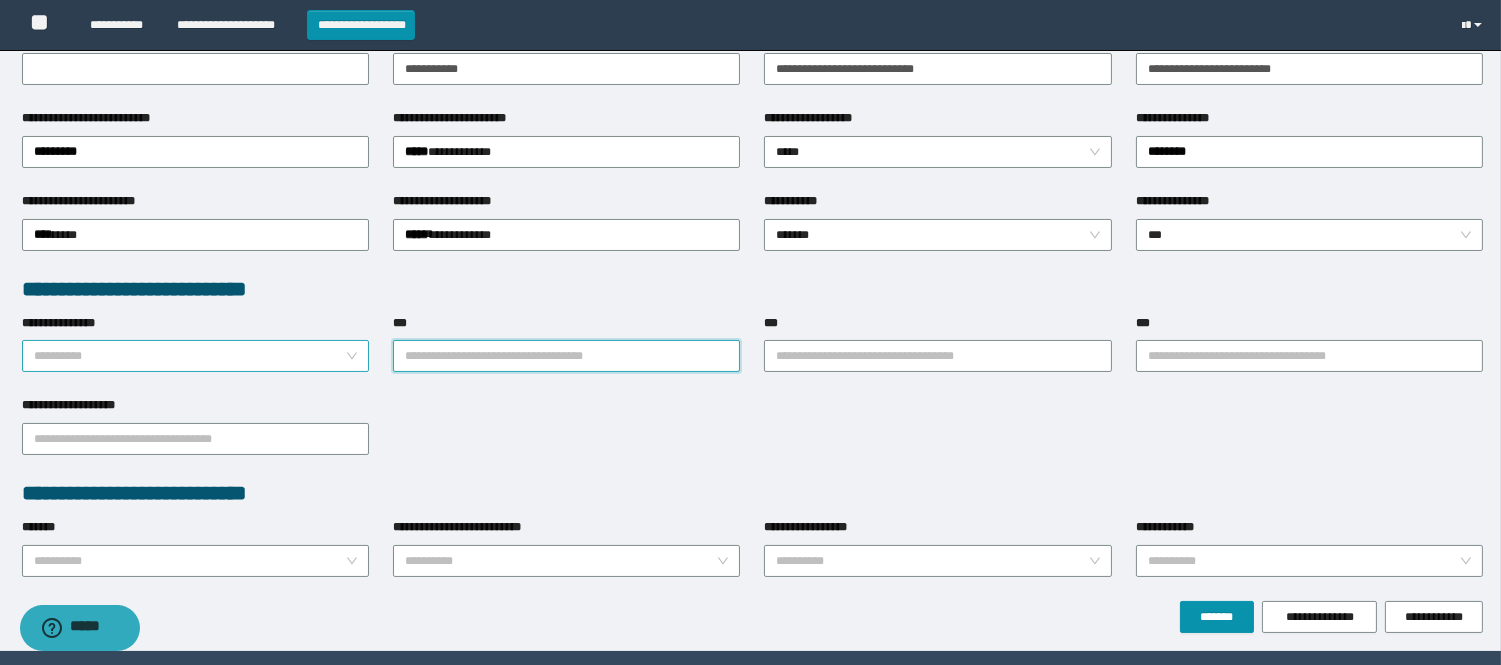 click on "**********" at bounding box center [189, 356] 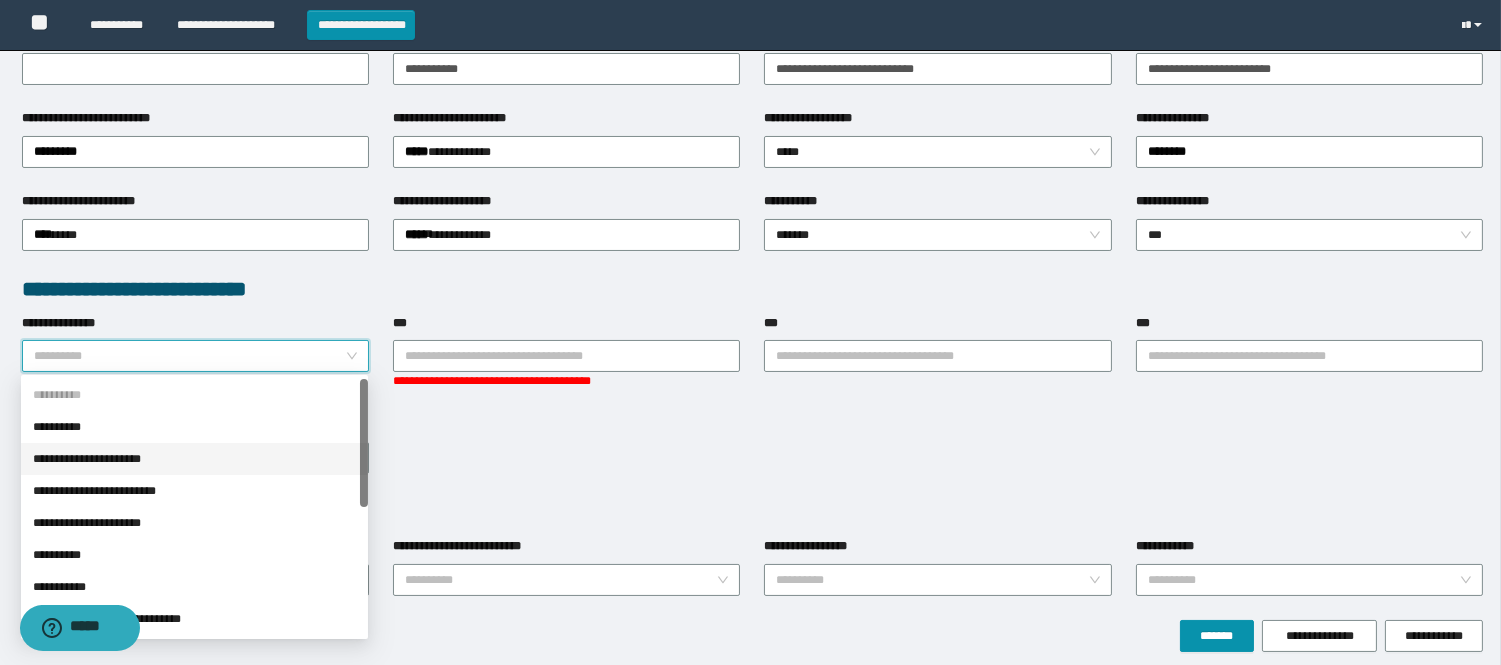 click on "**********" at bounding box center (194, 459) 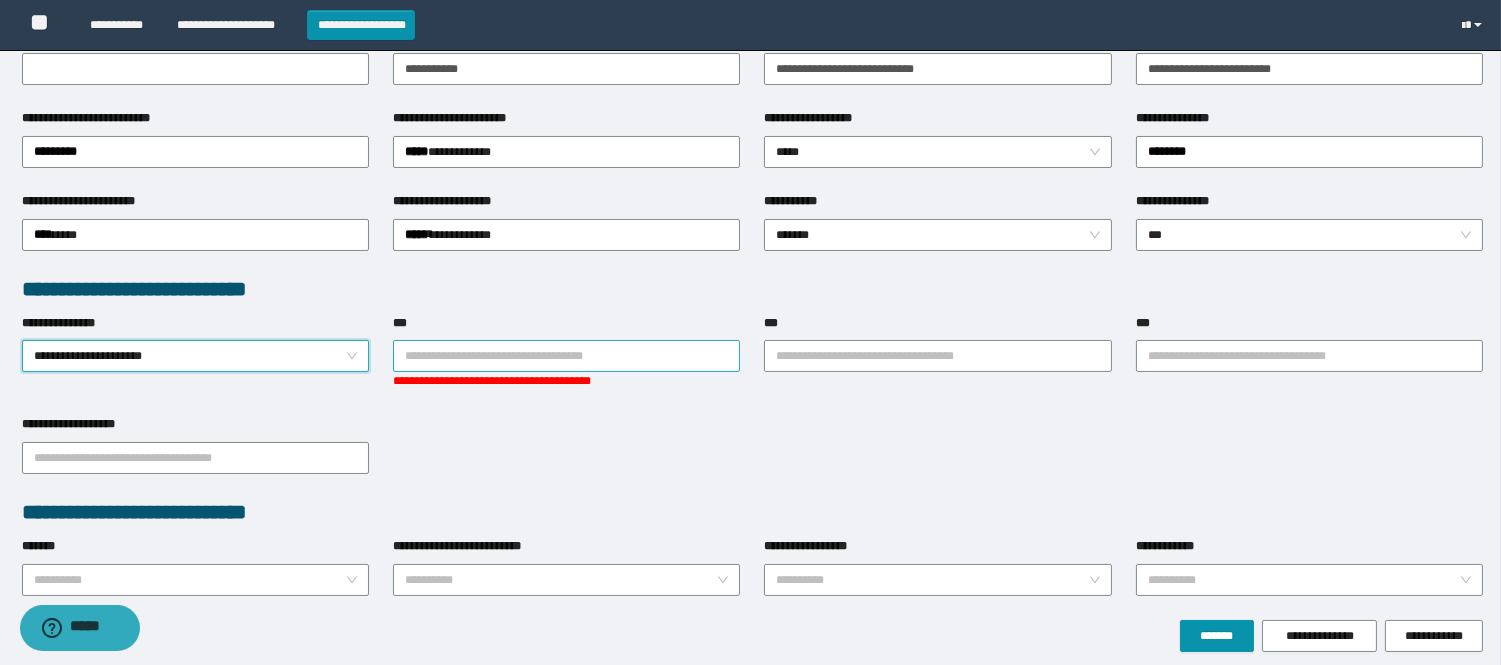 click on "***" at bounding box center [566, 356] 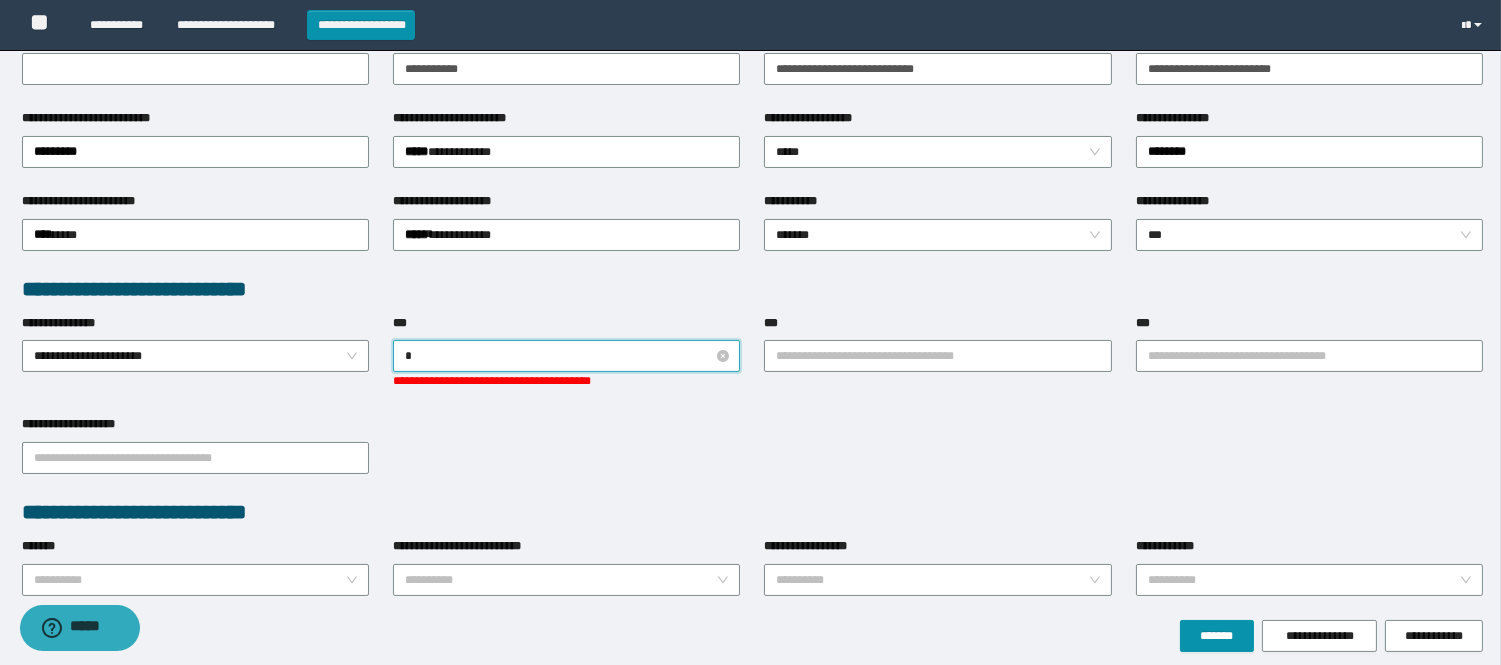 type on "*" 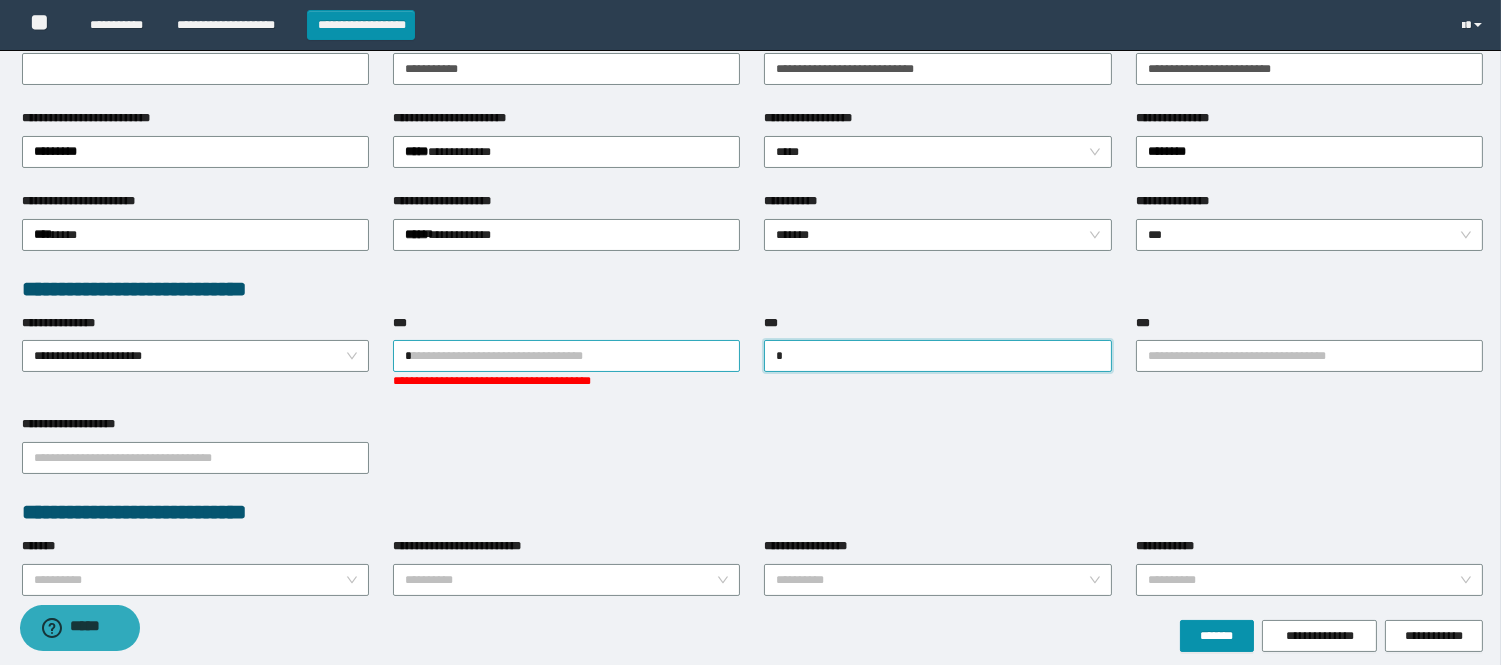 type on "*" 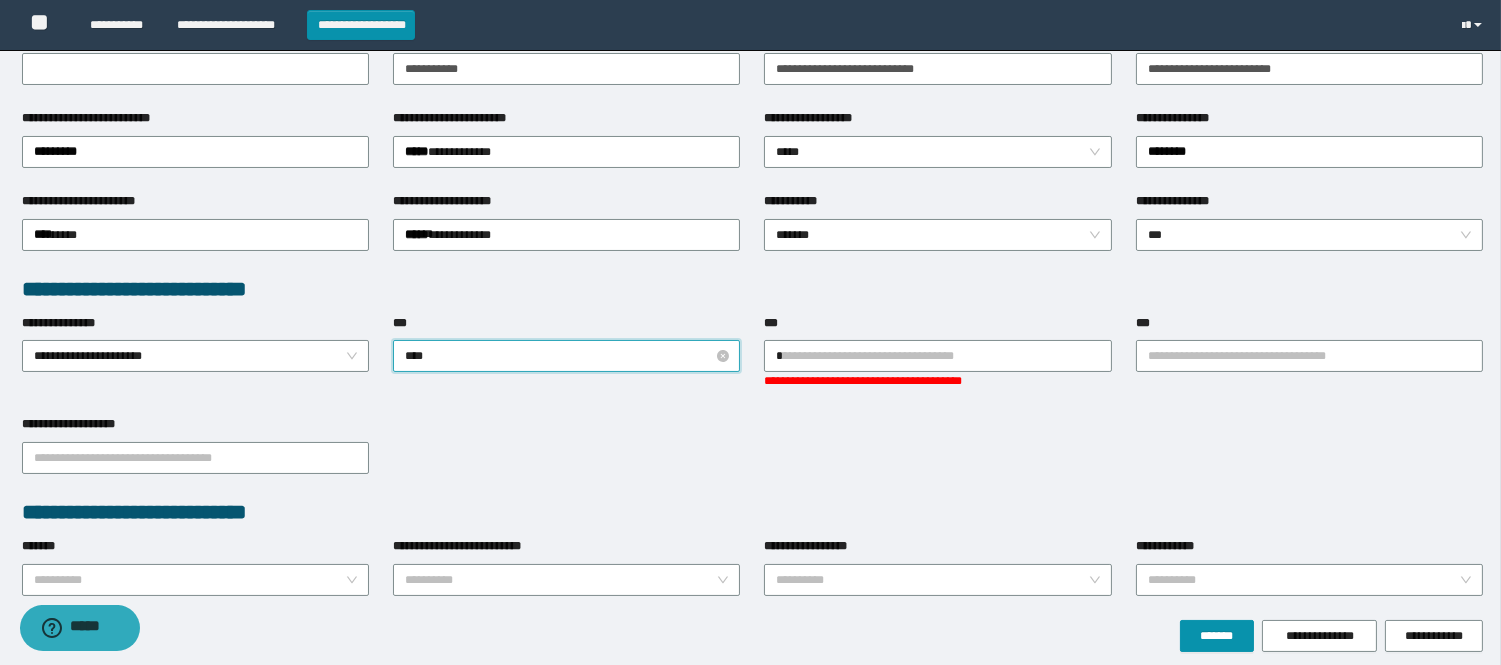 type on "***" 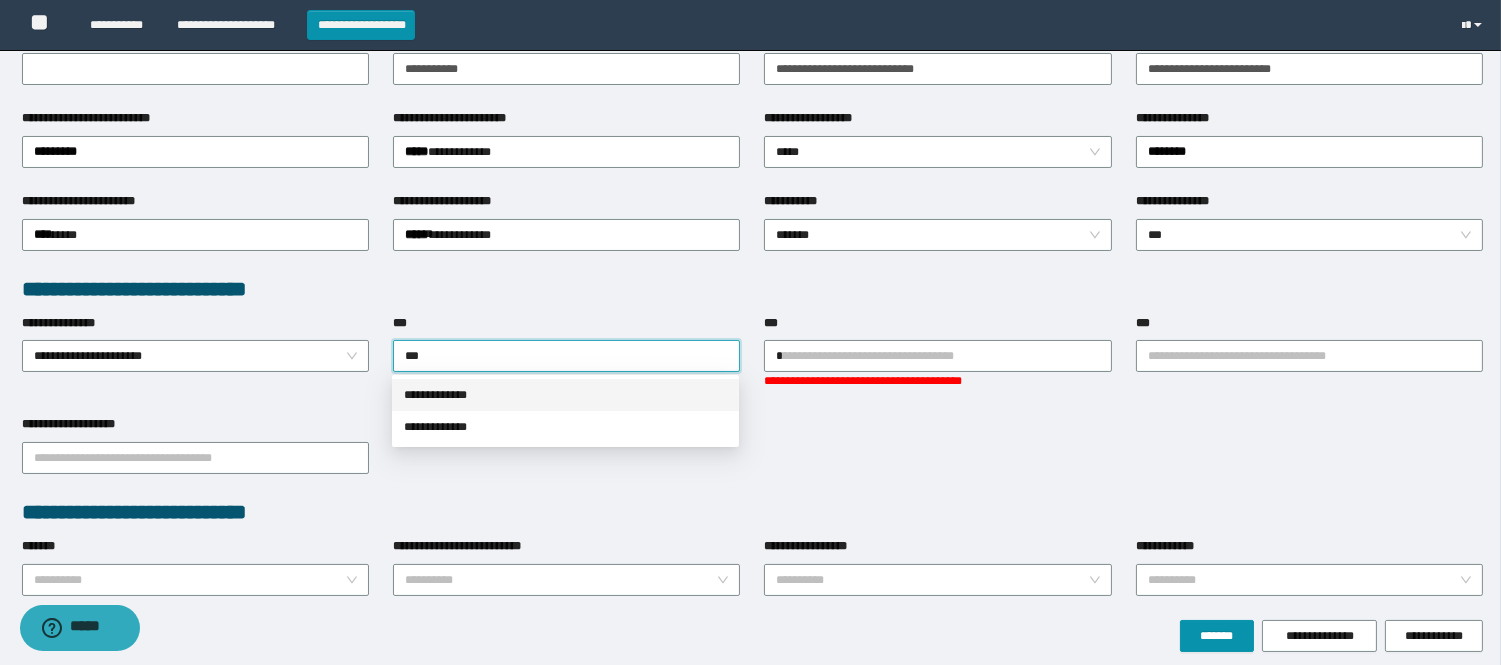 click on "**********" at bounding box center (565, 395) 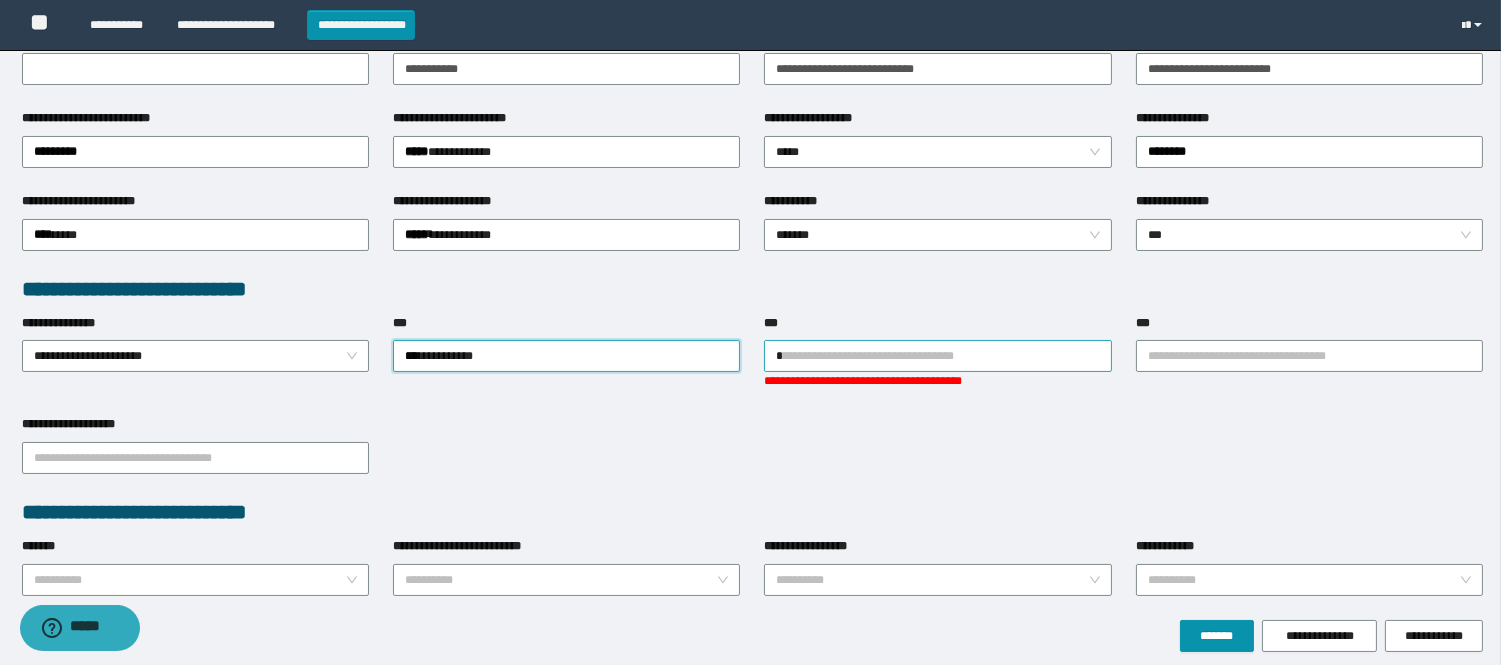 click on "*" at bounding box center [937, 356] 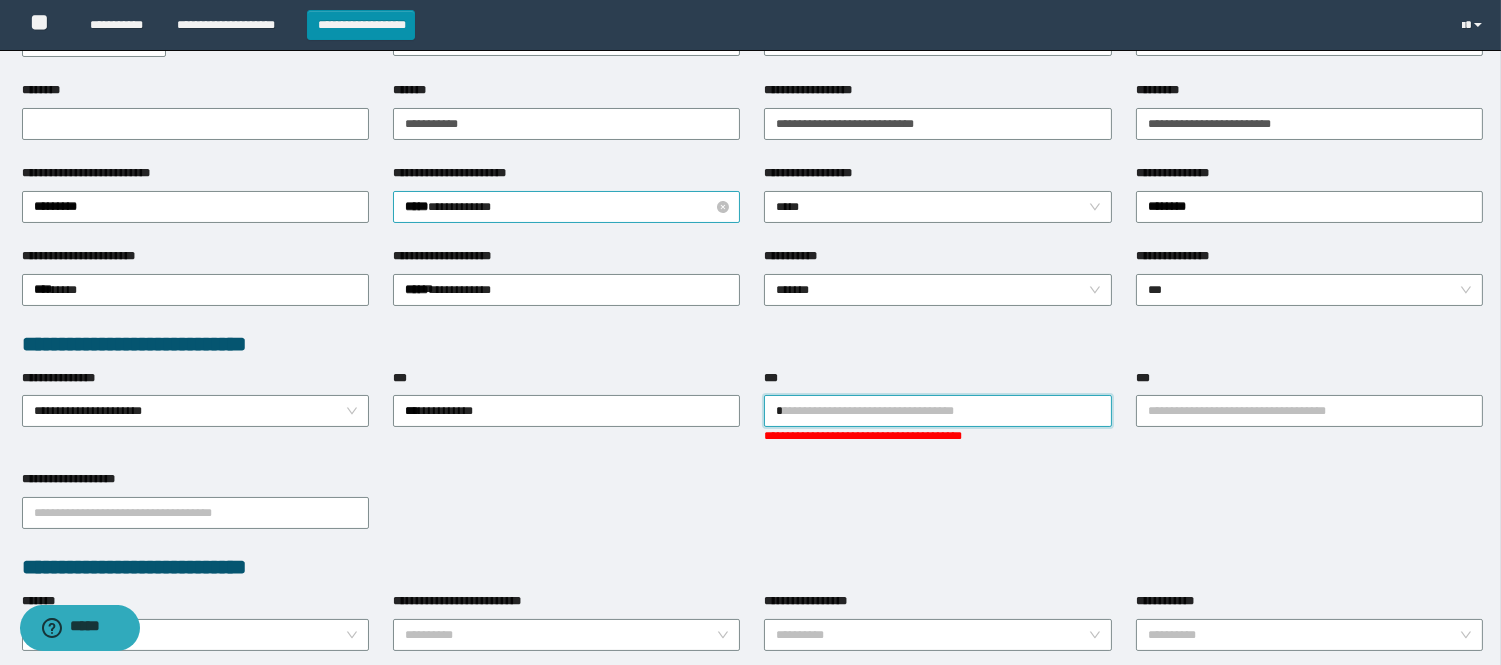 scroll, scrollTop: 333, scrollLeft: 0, axis: vertical 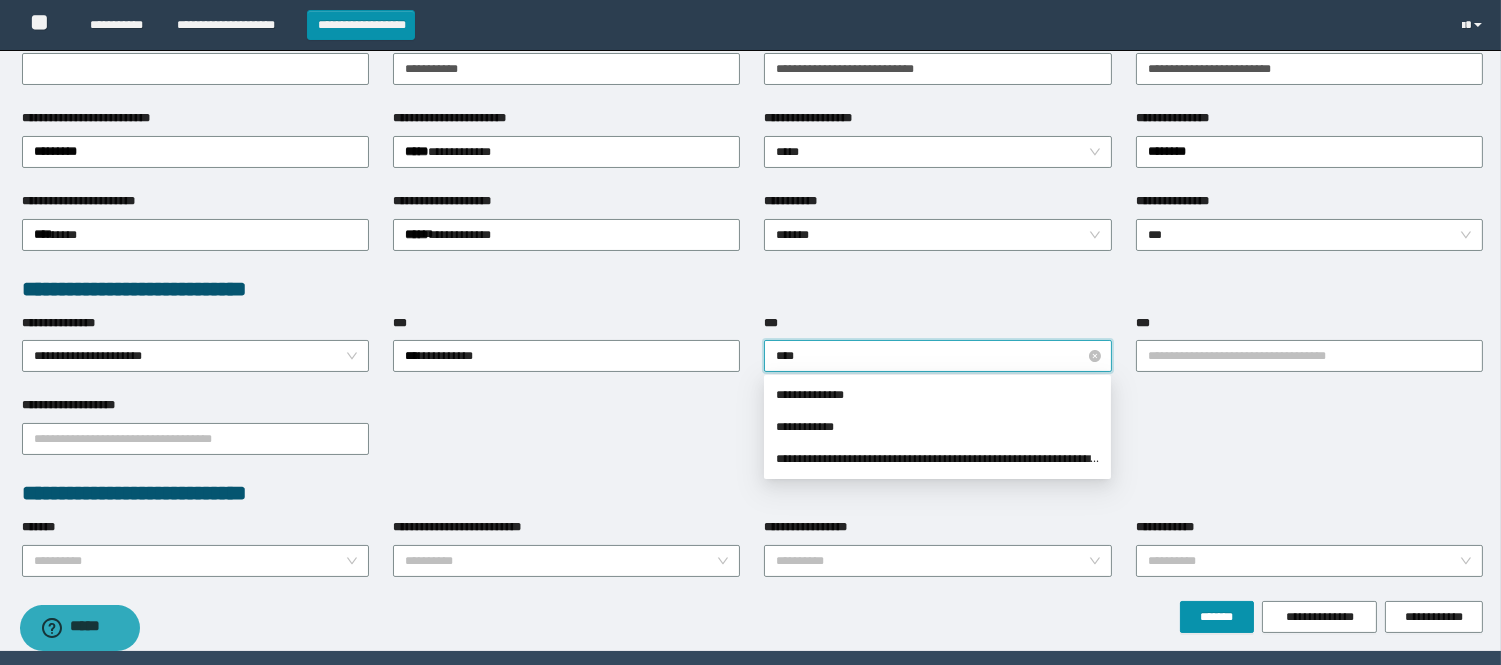 type on "*****" 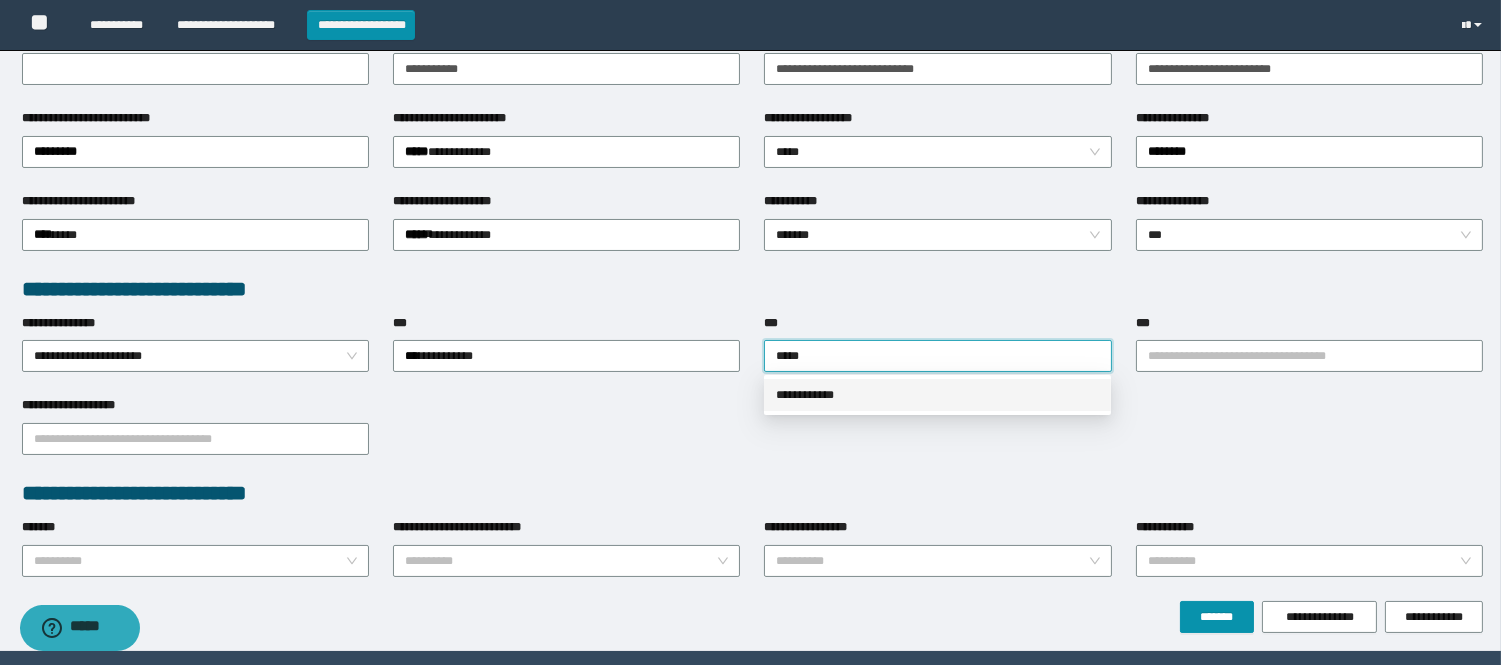 click on "**********" at bounding box center [937, 395] 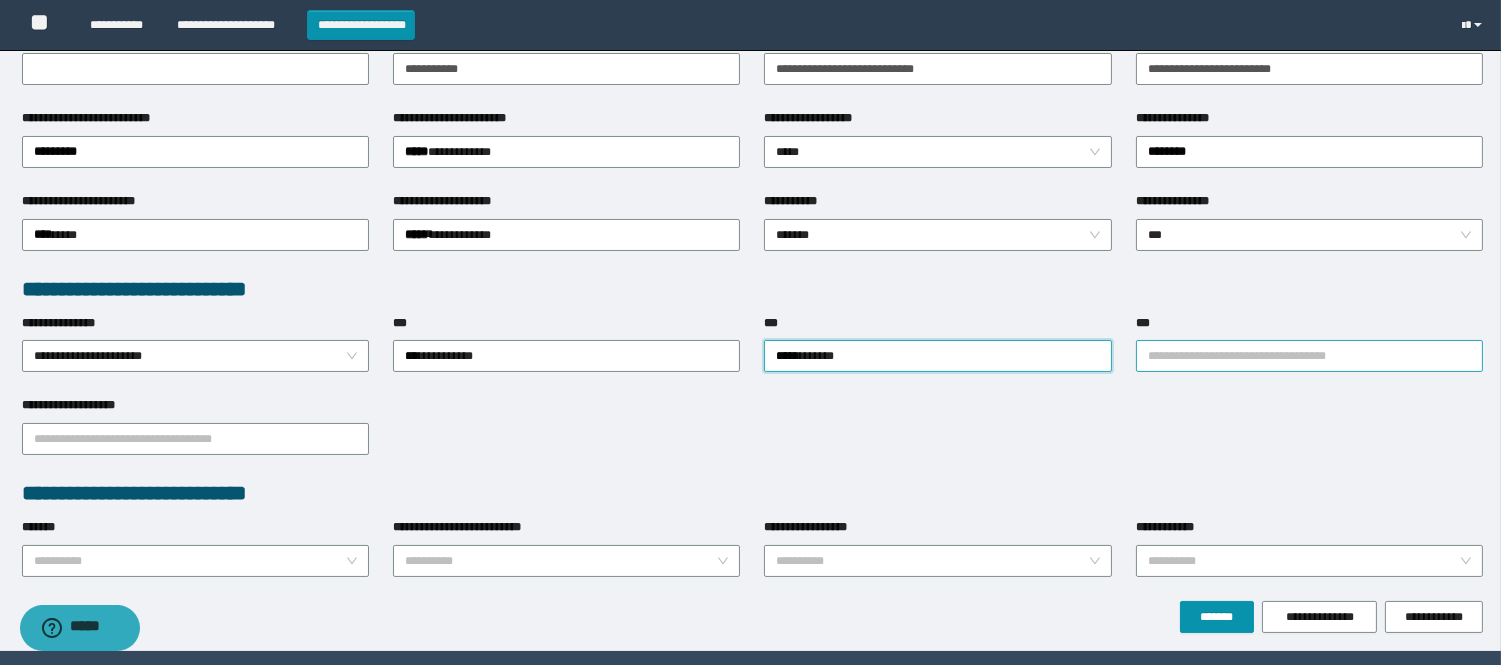 click on "***" at bounding box center [1309, 356] 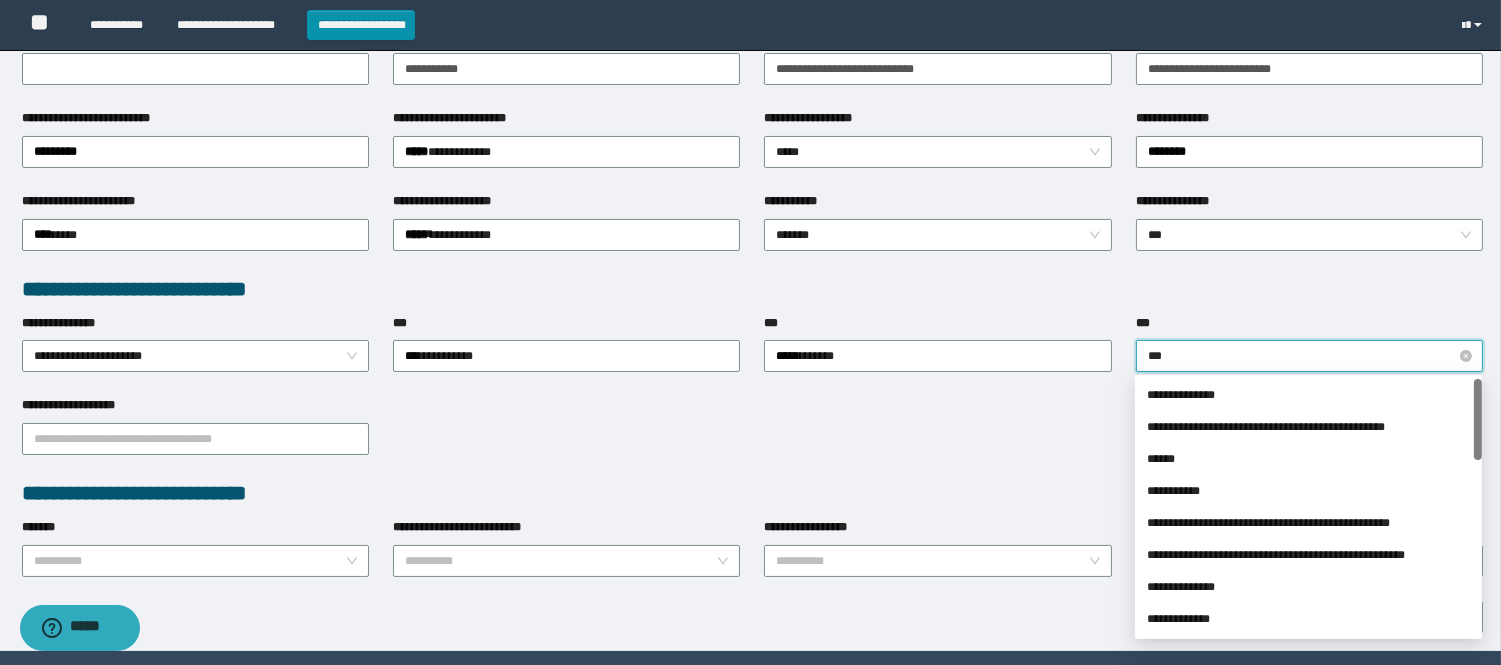 type on "****" 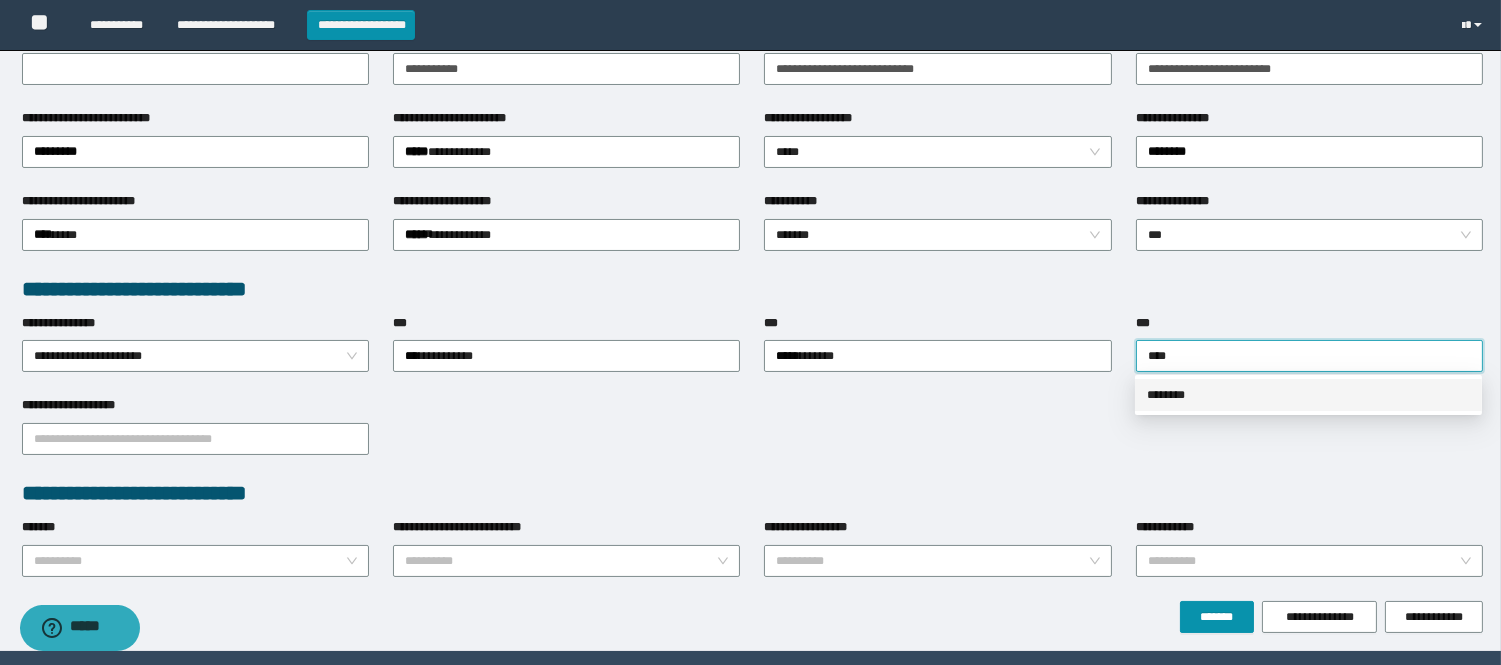 click on "********" at bounding box center [1308, 395] 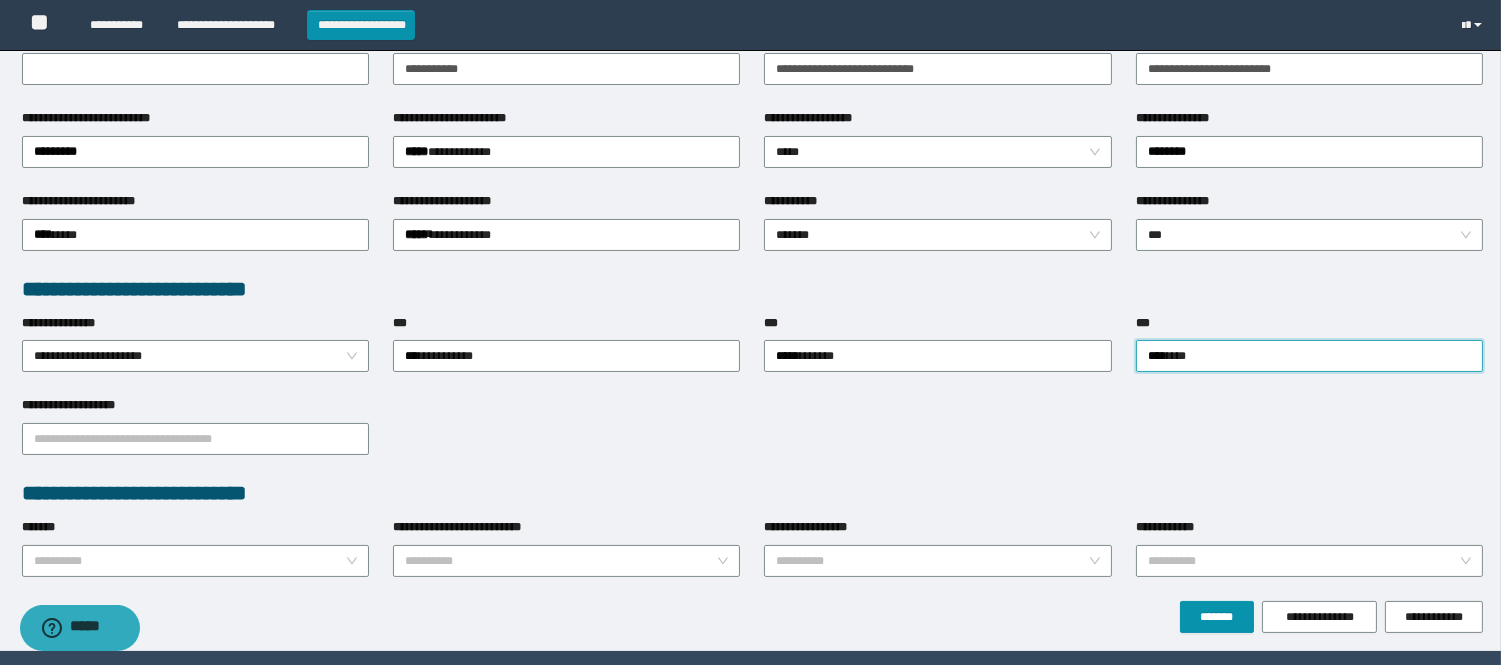 click on "**********" at bounding box center [753, 493] 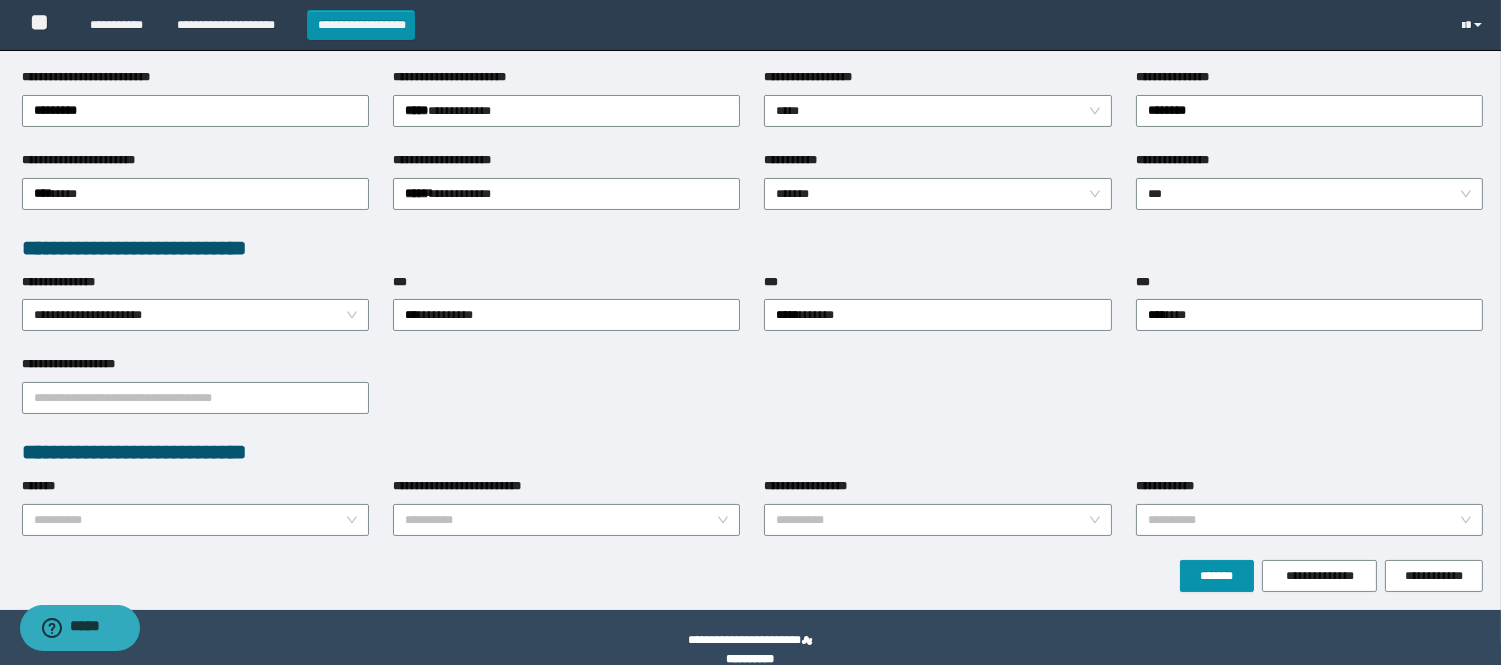 scroll, scrollTop: 396, scrollLeft: 0, axis: vertical 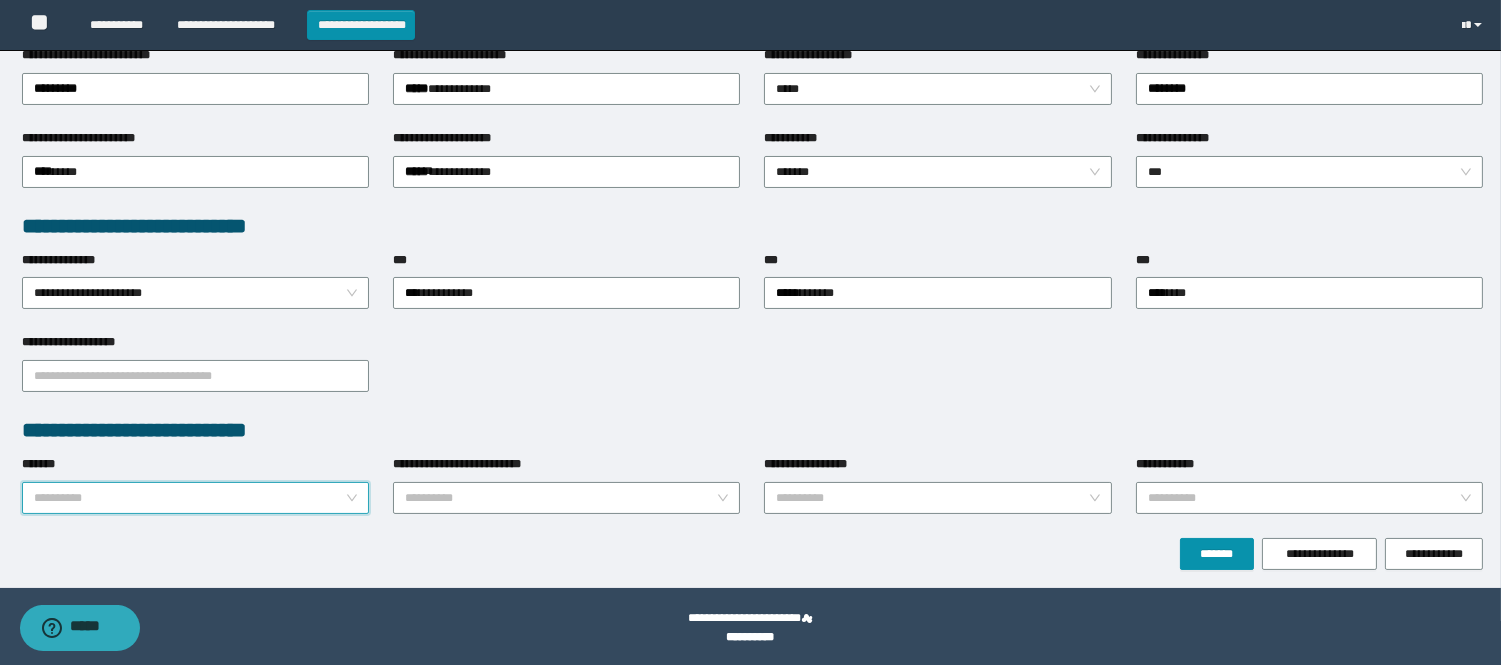 click on "*******" at bounding box center [189, 498] 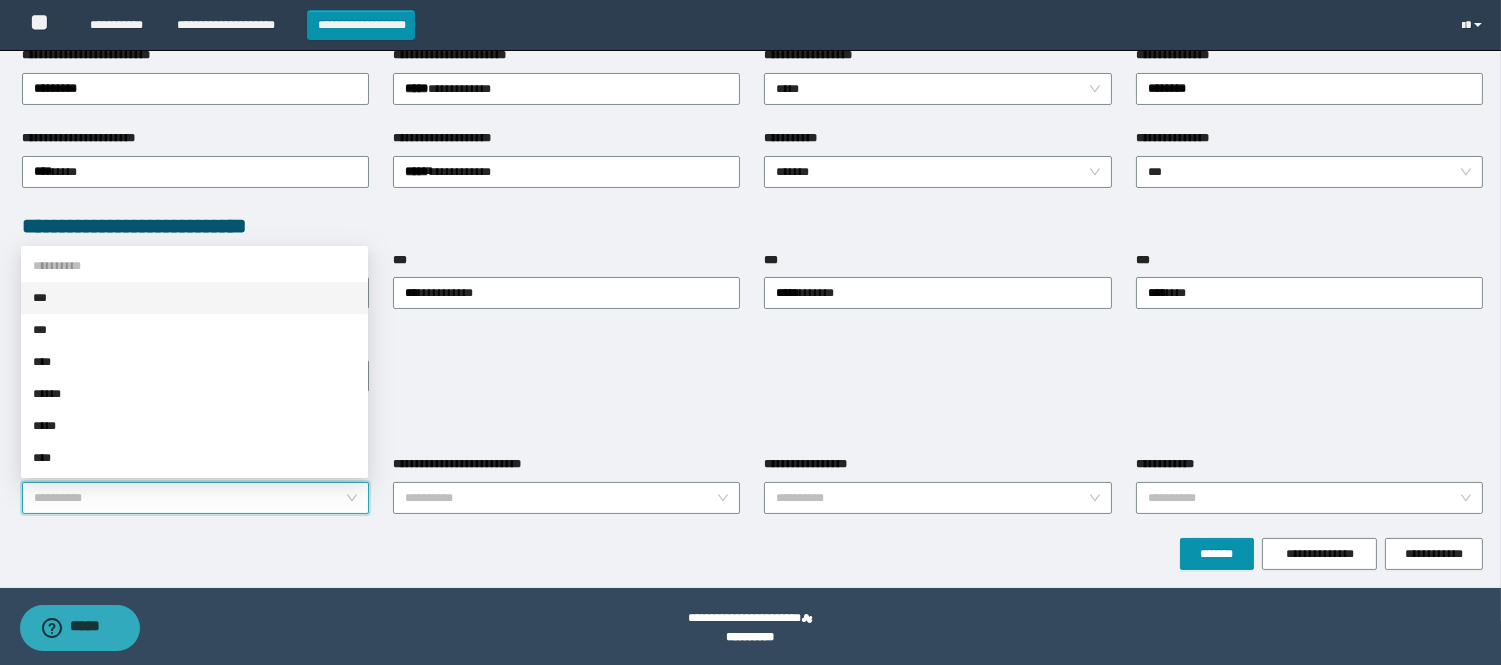 click on "***" at bounding box center [194, 298] 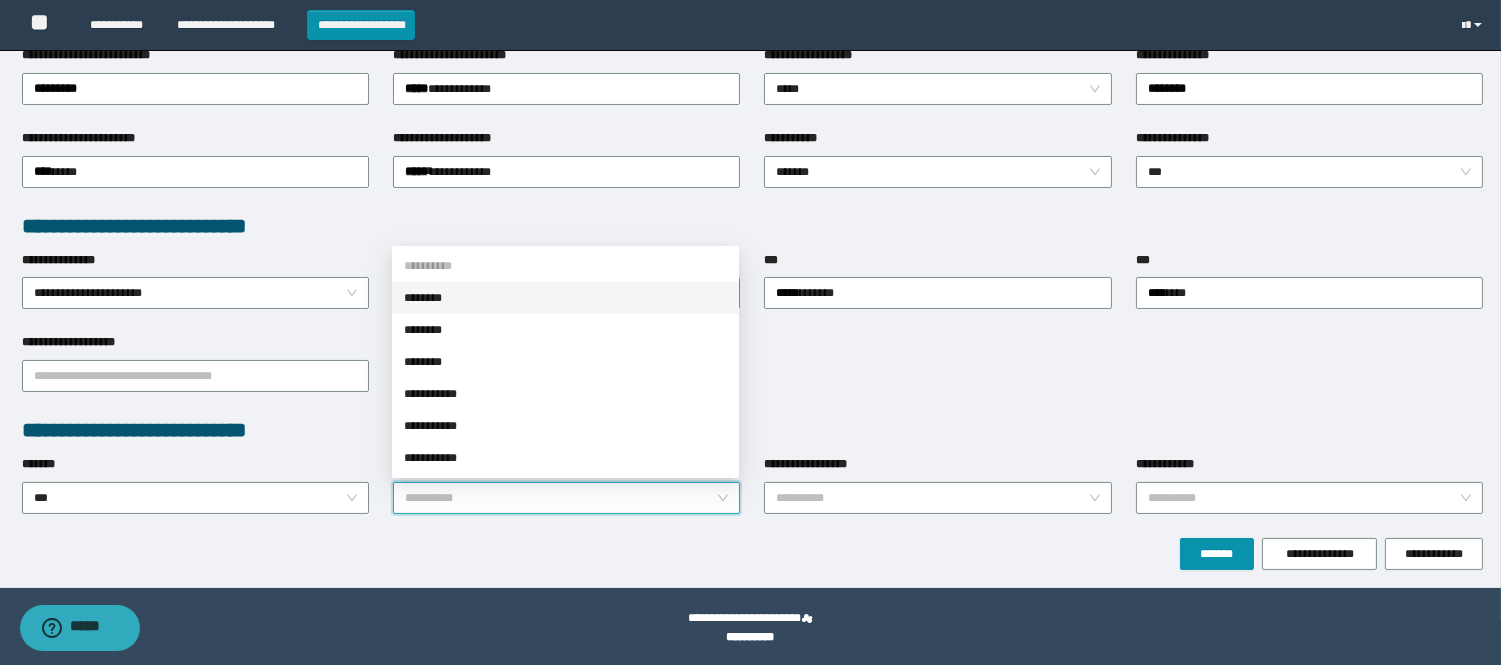 click on "**********" at bounding box center [560, 498] 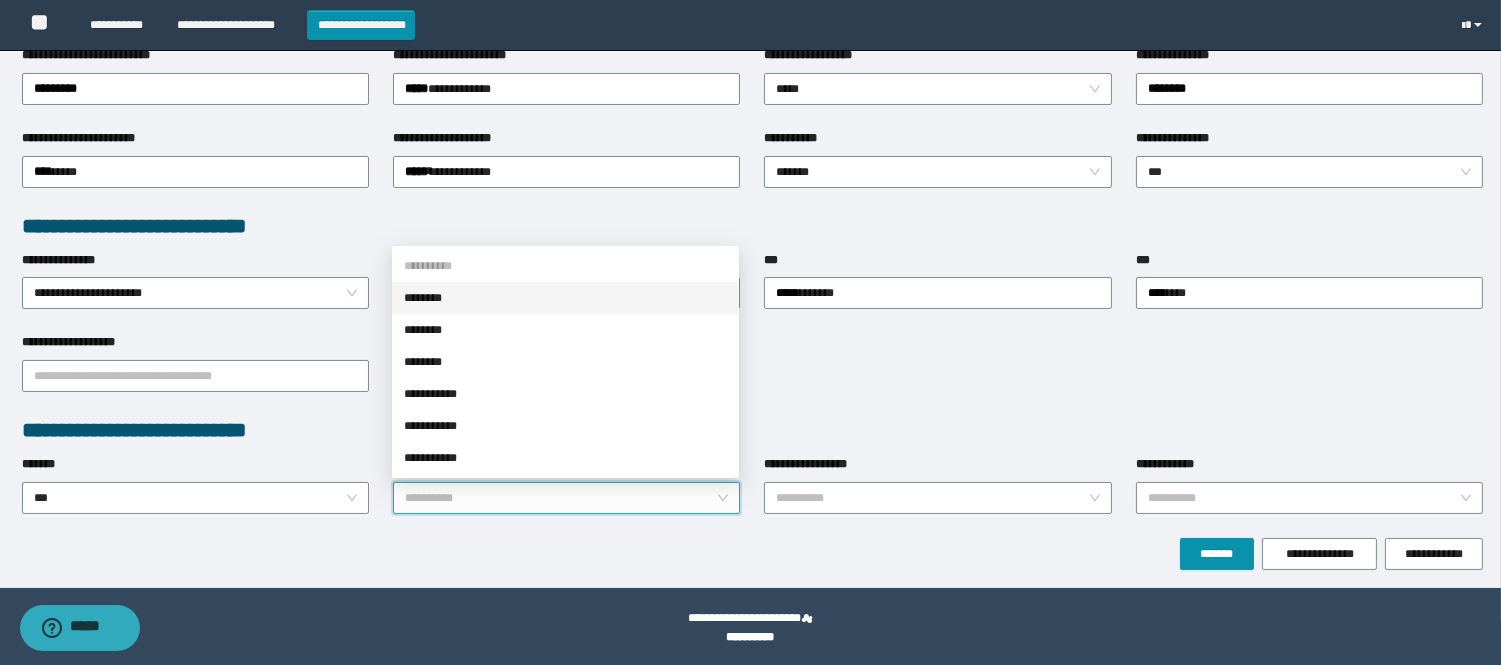 click on "**********" at bounding box center (560, 498) 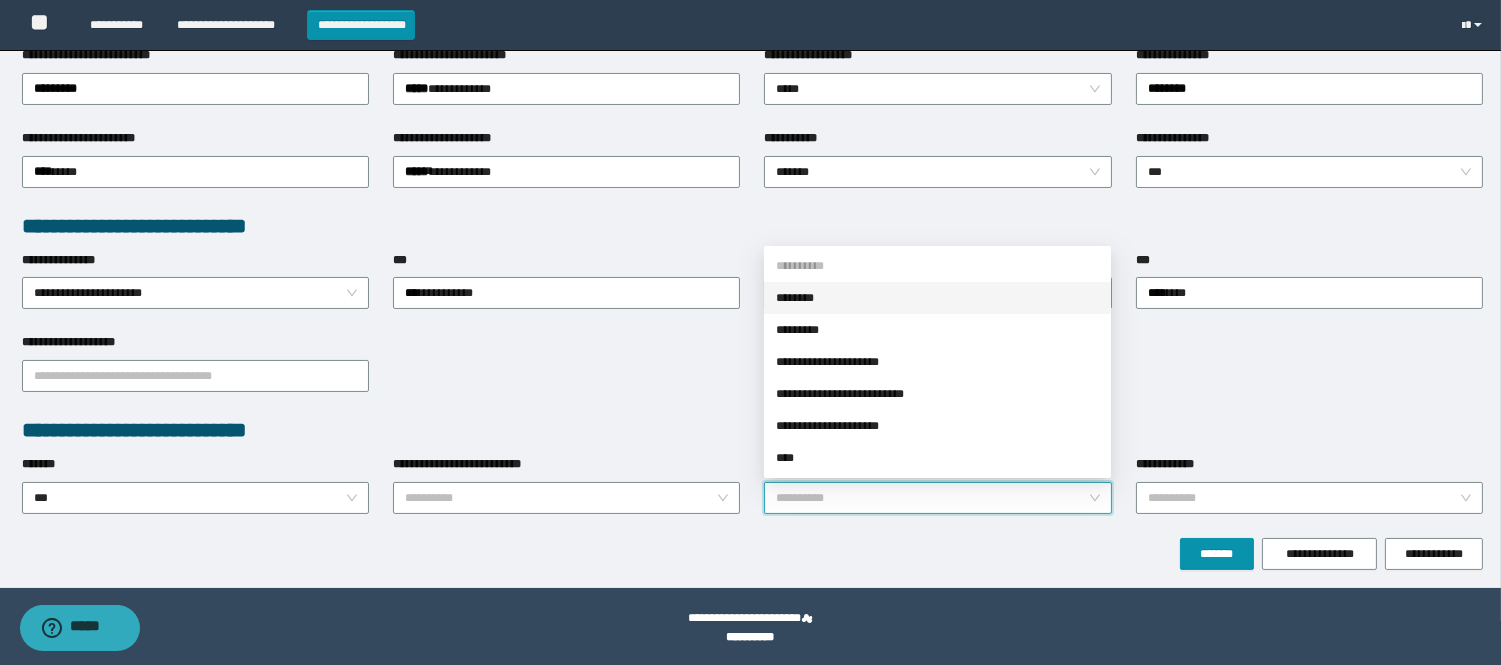 click on "**********" at bounding box center (931, 498) 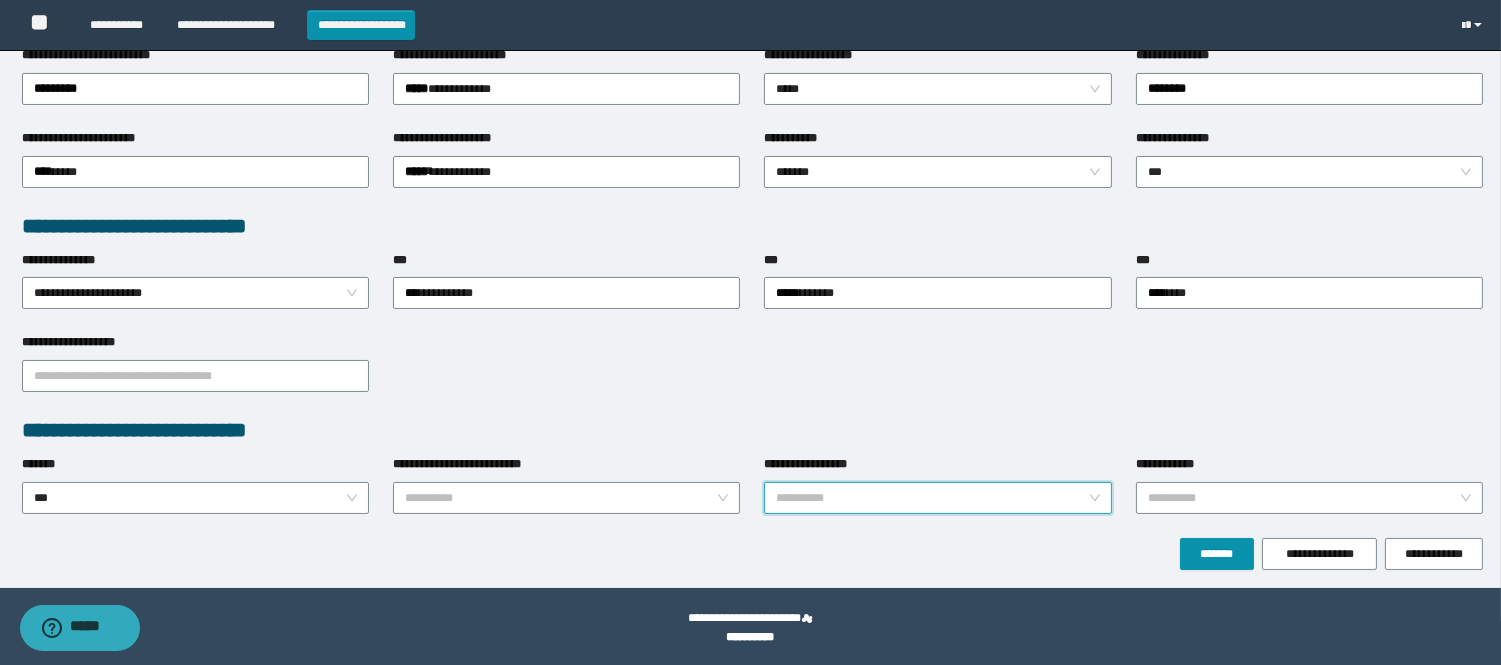 click on "**********" at bounding box center (931, 498) 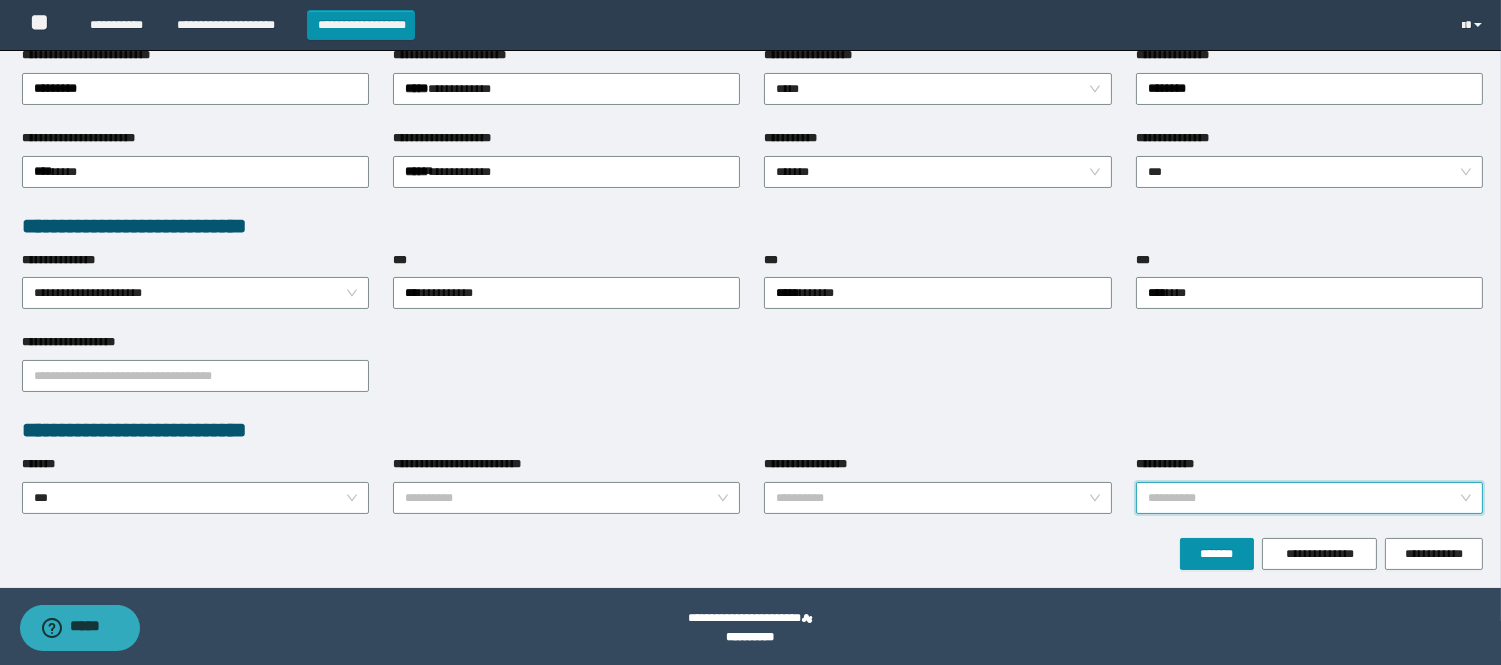click on "**********" at bounding box center (1303, 498) 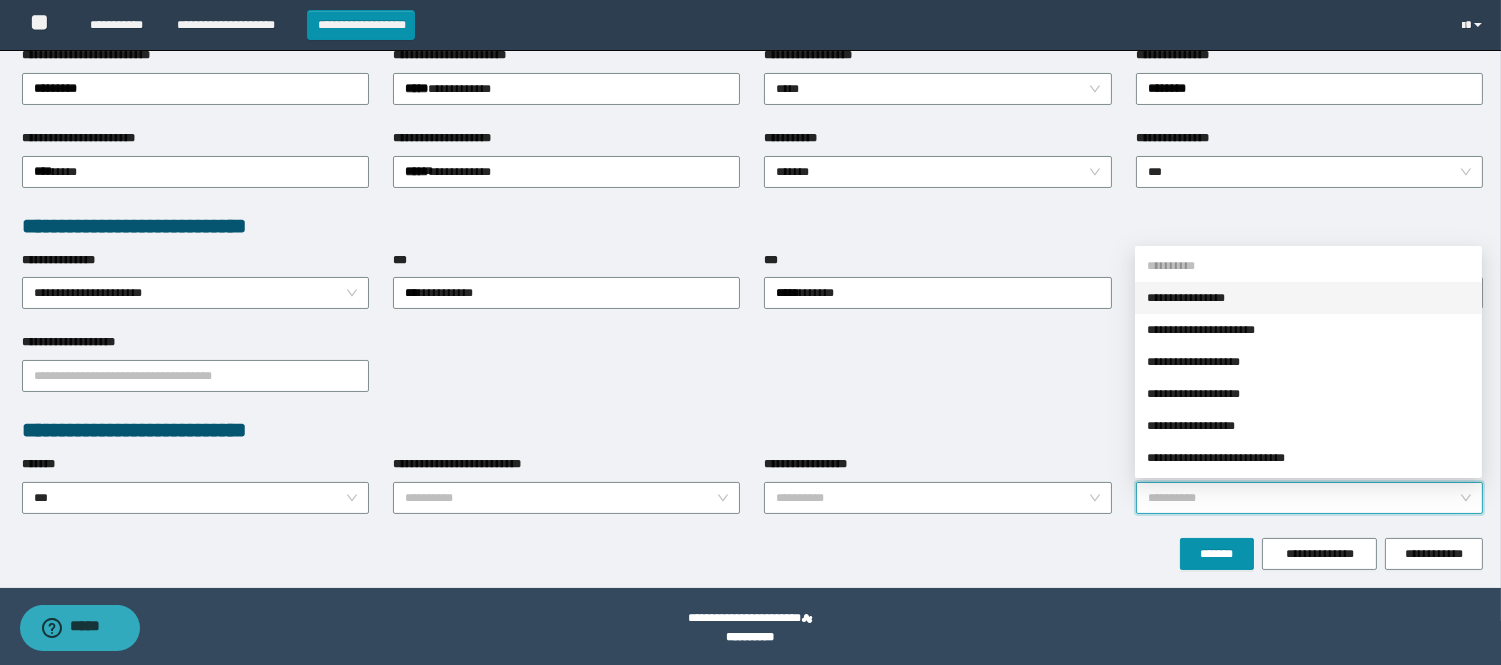 click on "**********" at bounding box center [1303, 498] 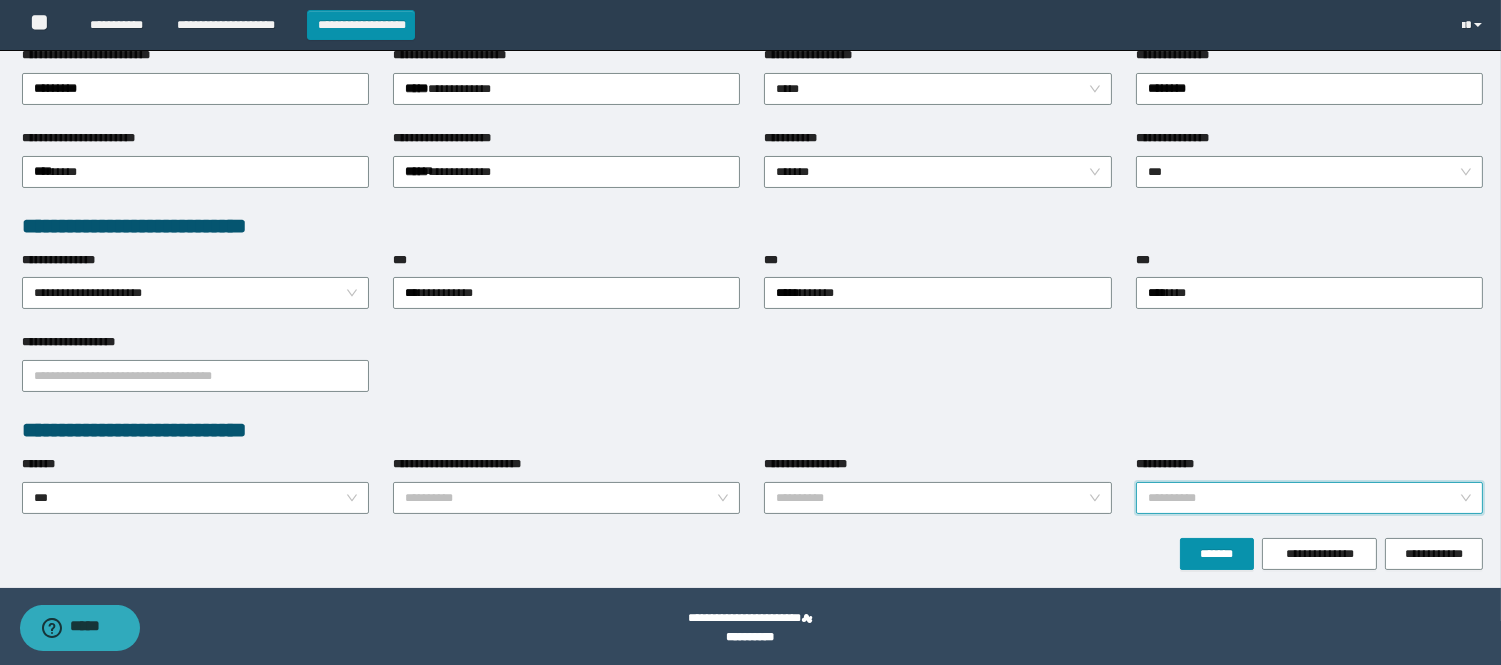 click on "**********" at bounding box center (753, 374) 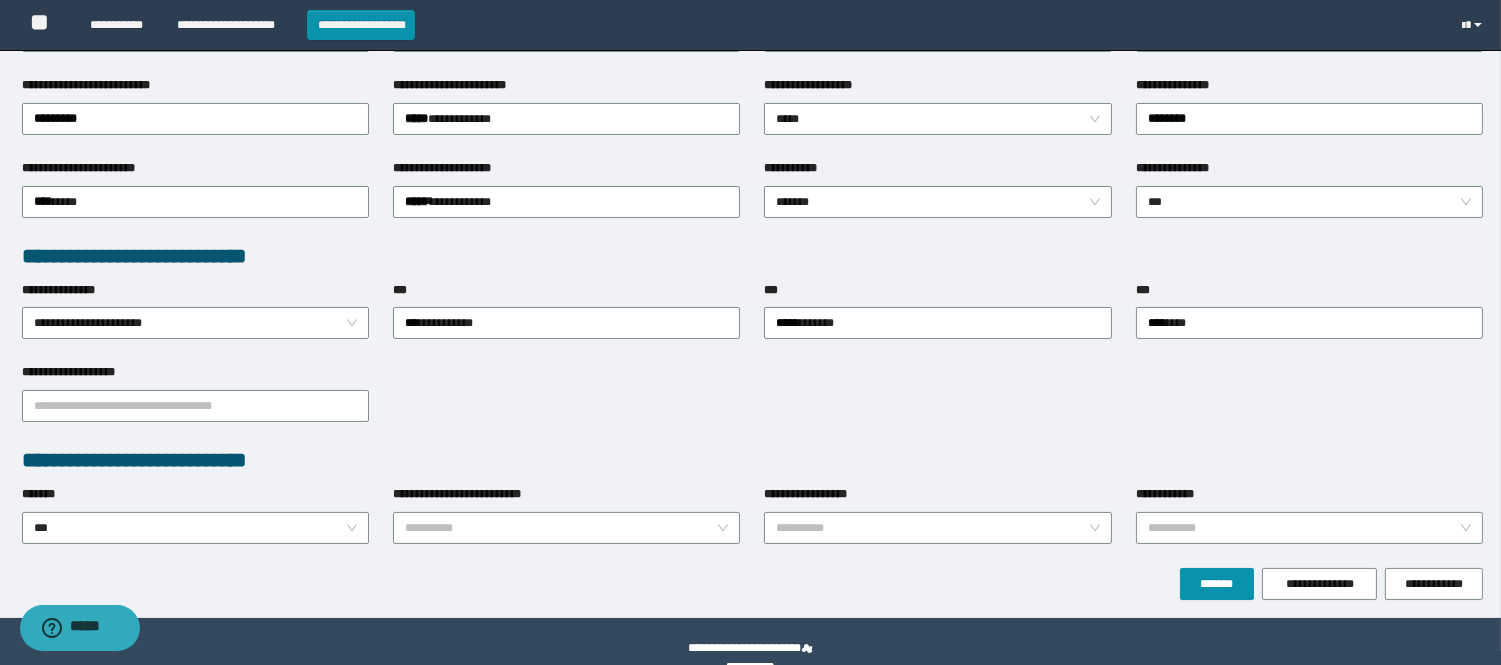 scroll, scrollTop: 396, scrollLeft: 0, axis: vertical 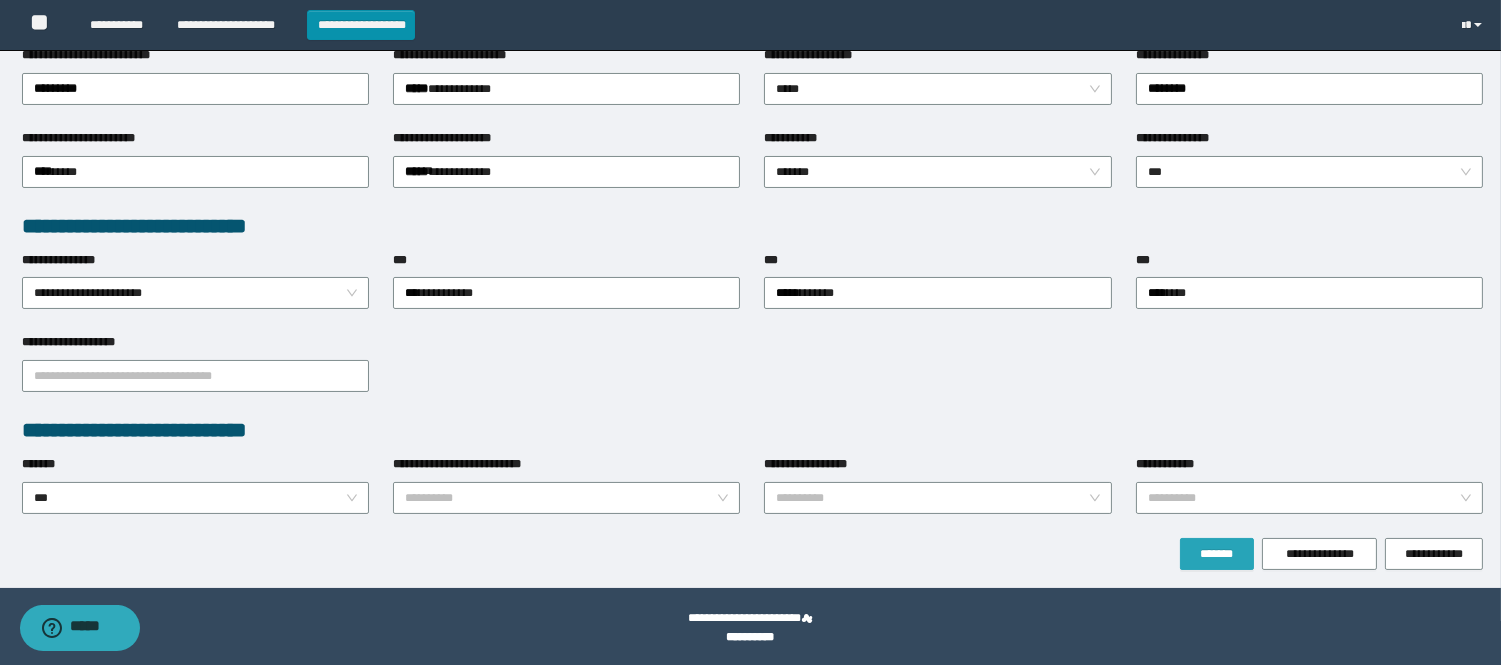 click on "*******" at bounding box center [1217, 554] 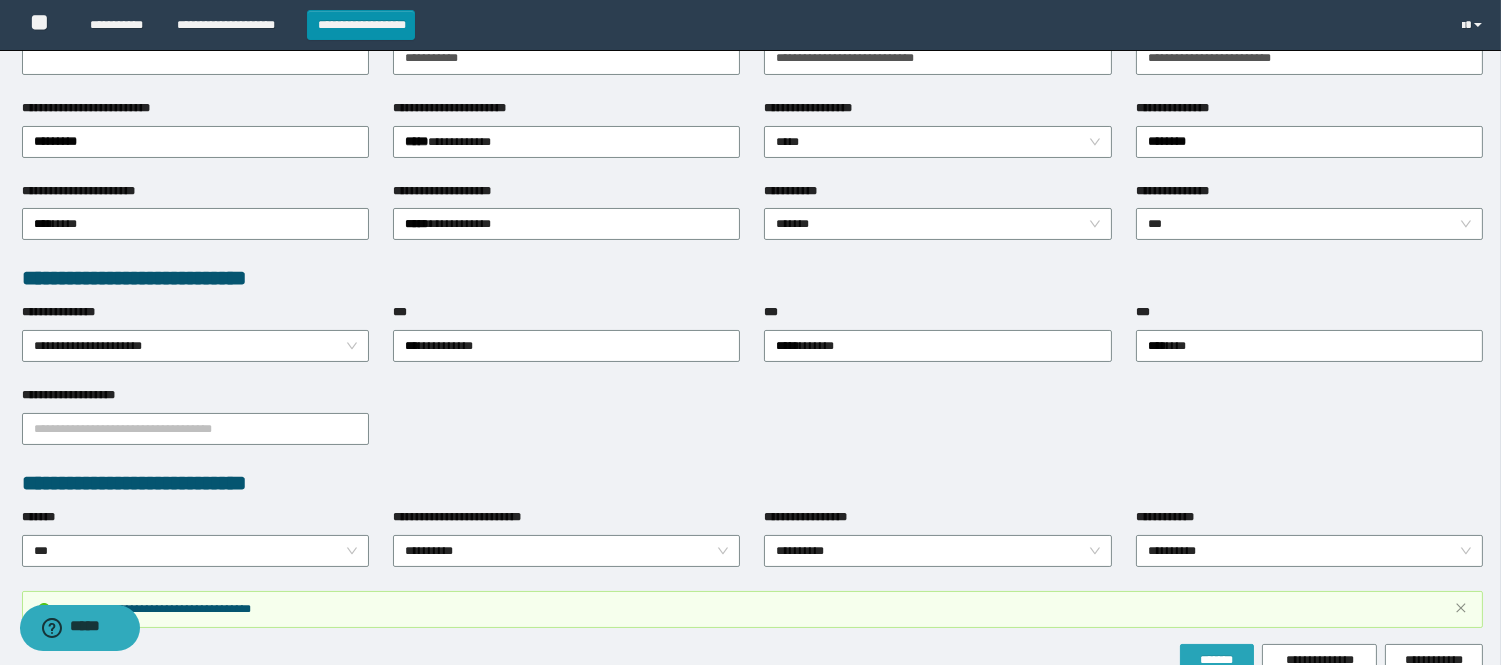 scroll, scrollTop: 450, scrollLeft: 0, axis: vertical 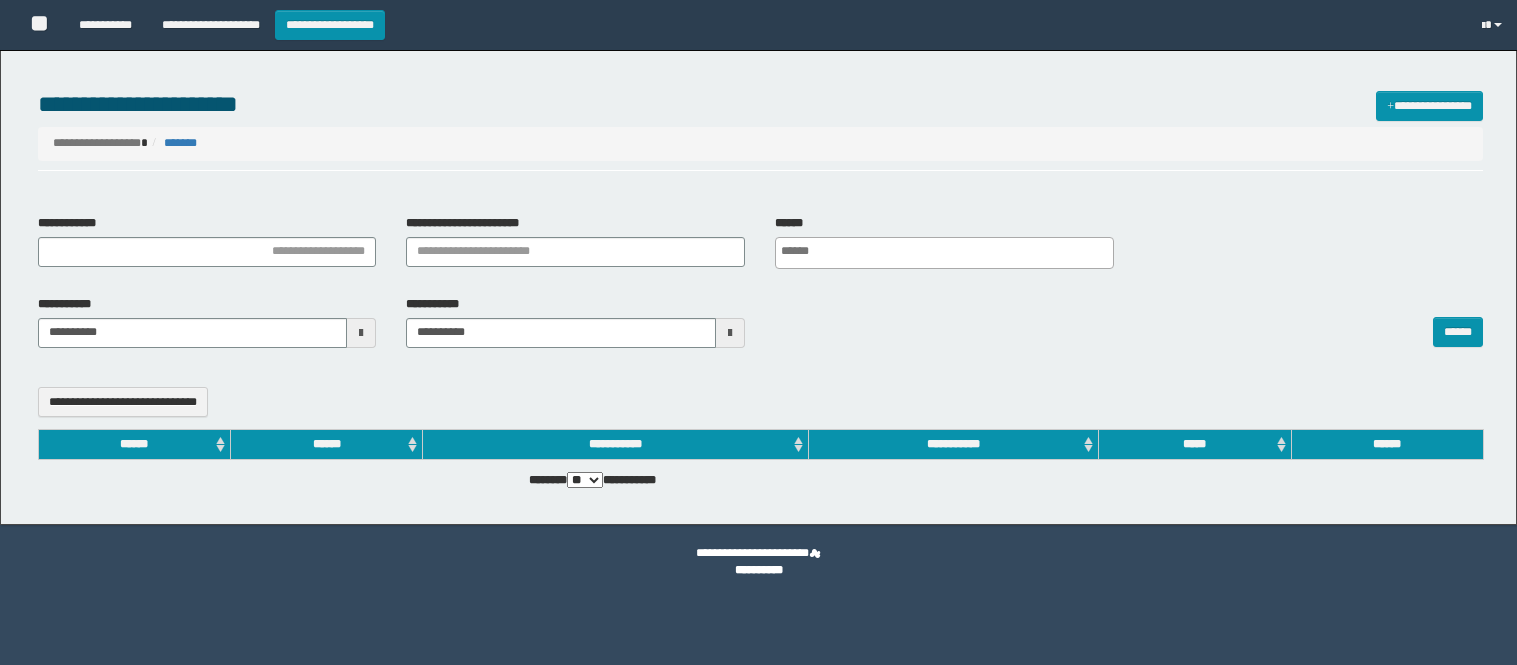 select 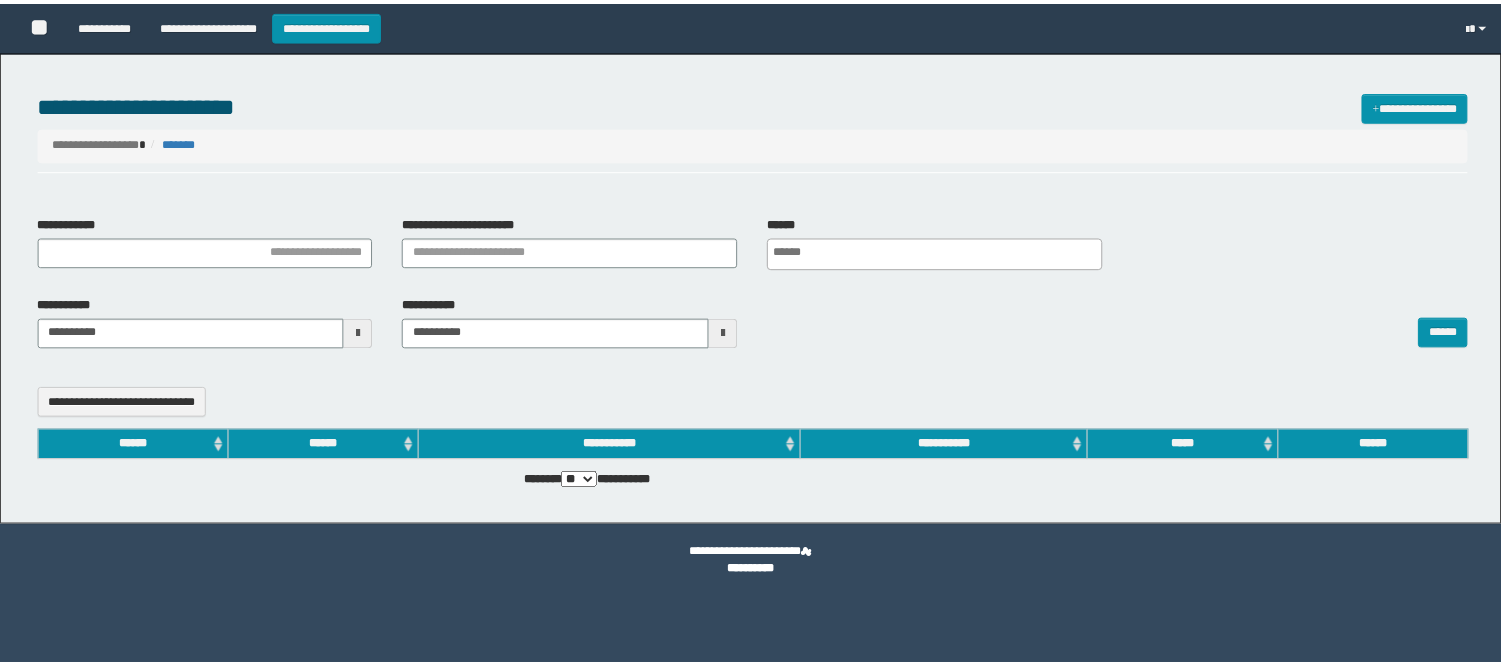 scroll, scrollTop: 0, scrollLeft: 0, axis: both 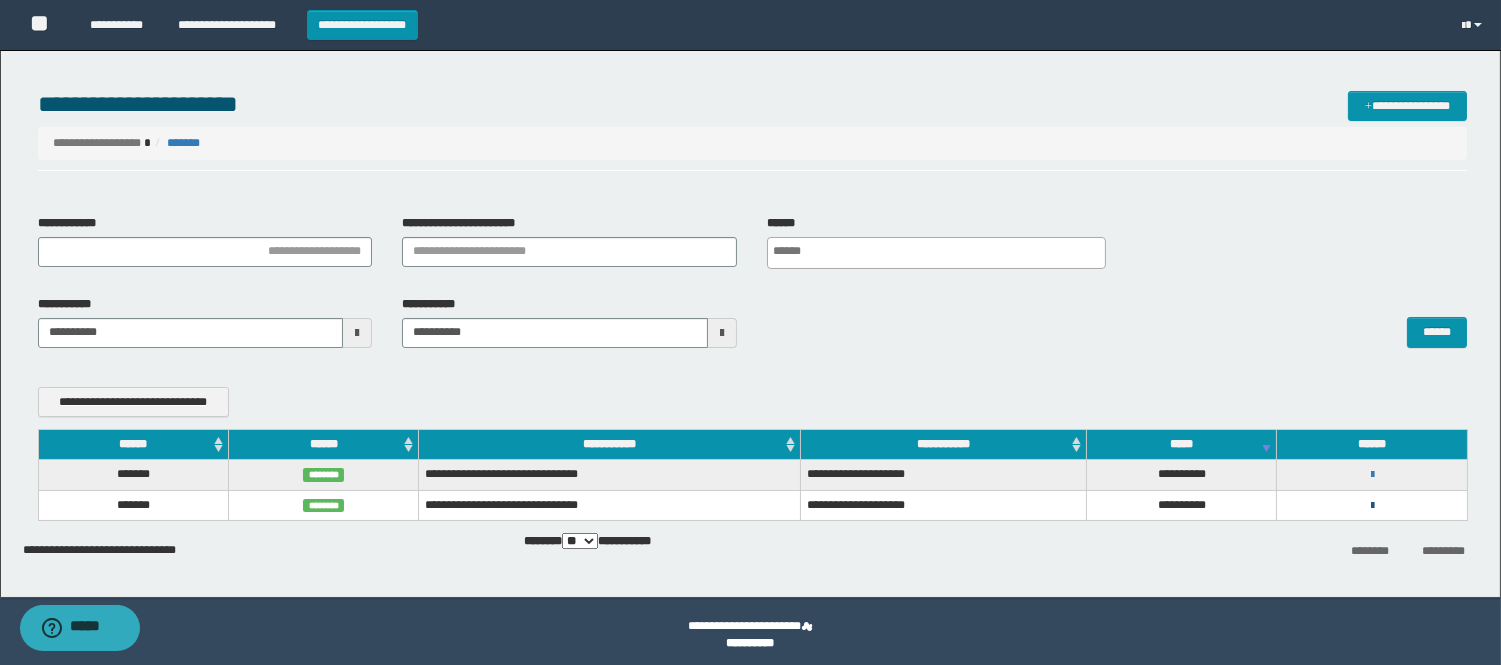 click at bounding box center [1372, 506] 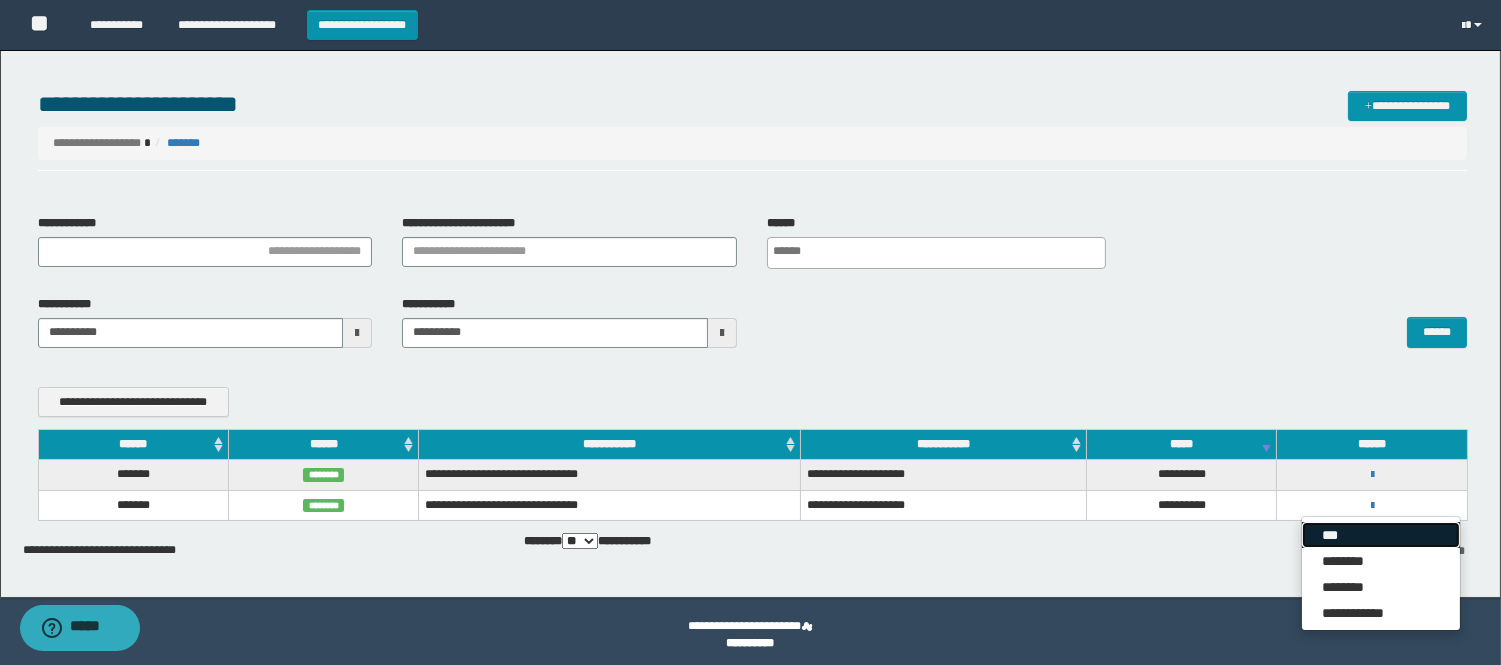 click on "***" at bounding box center [1381, 535] 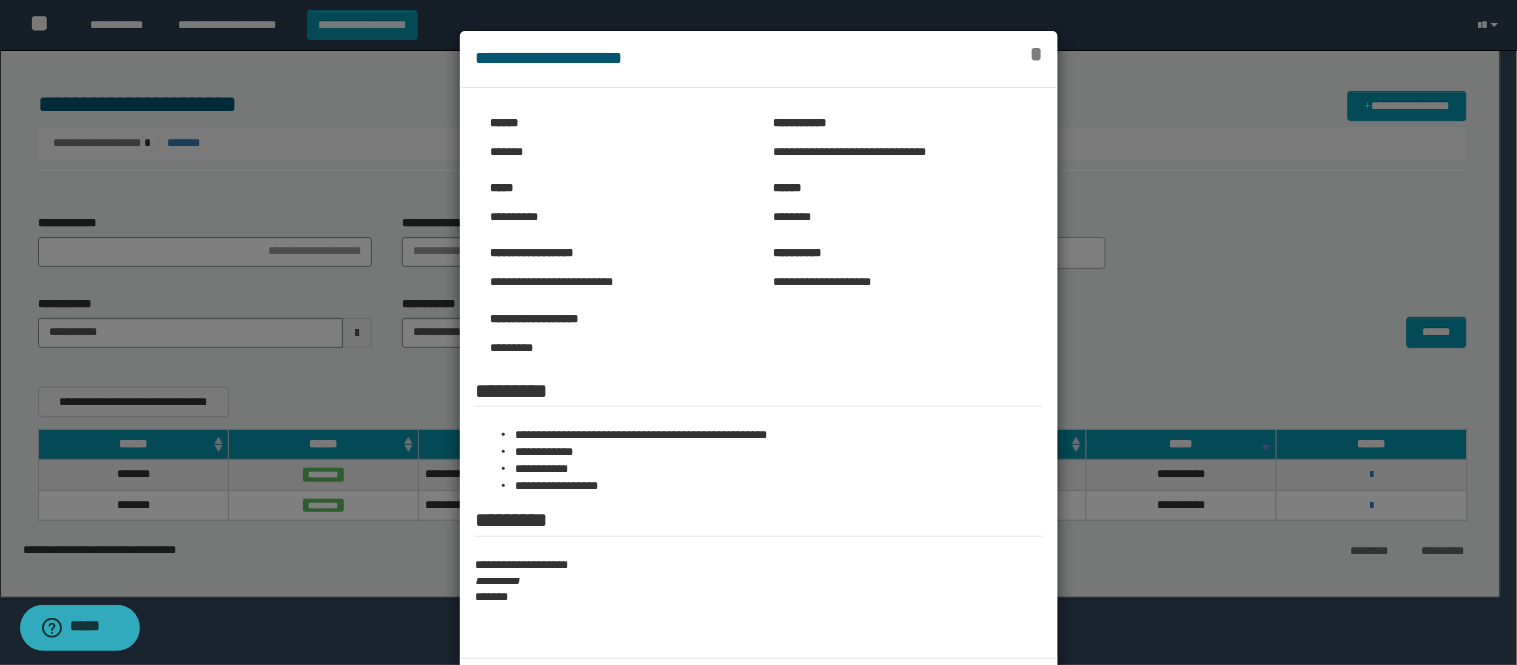 click on "*" at bounding box center (1036, 54) 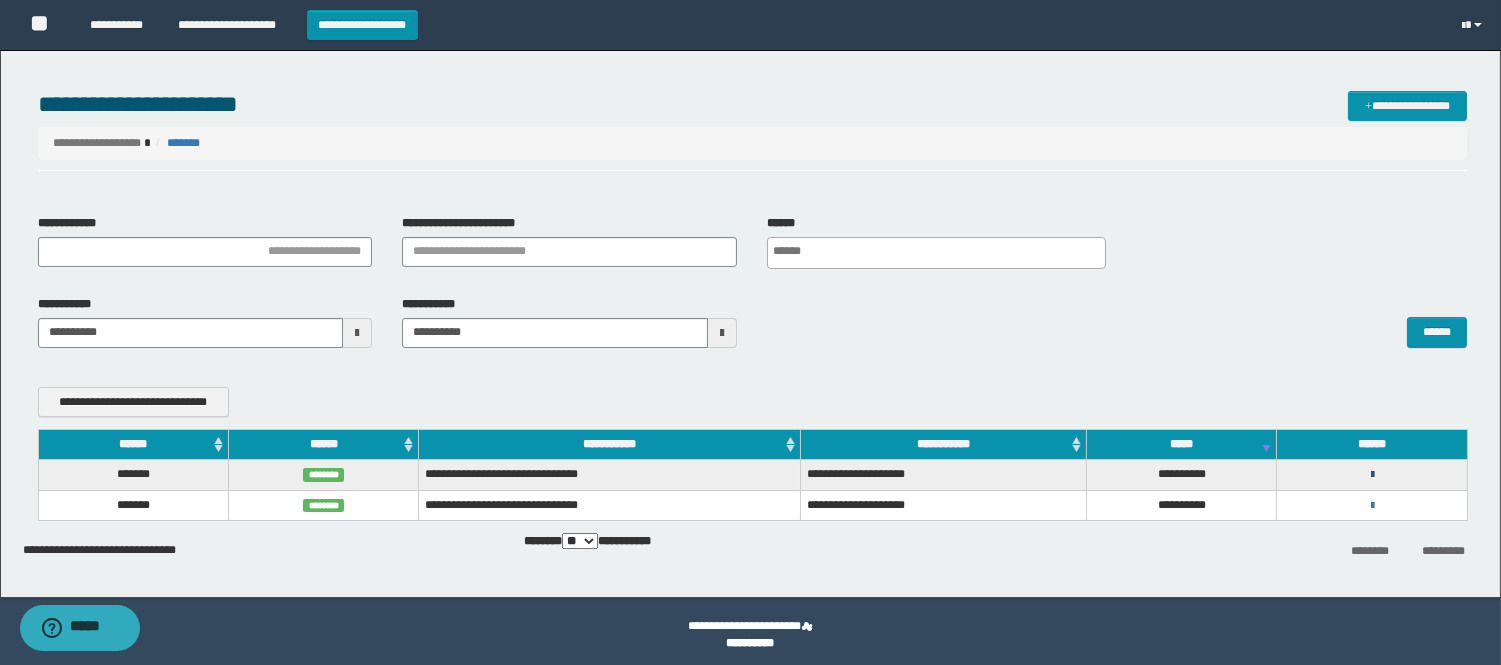 click at bounding box center (1372, 475) 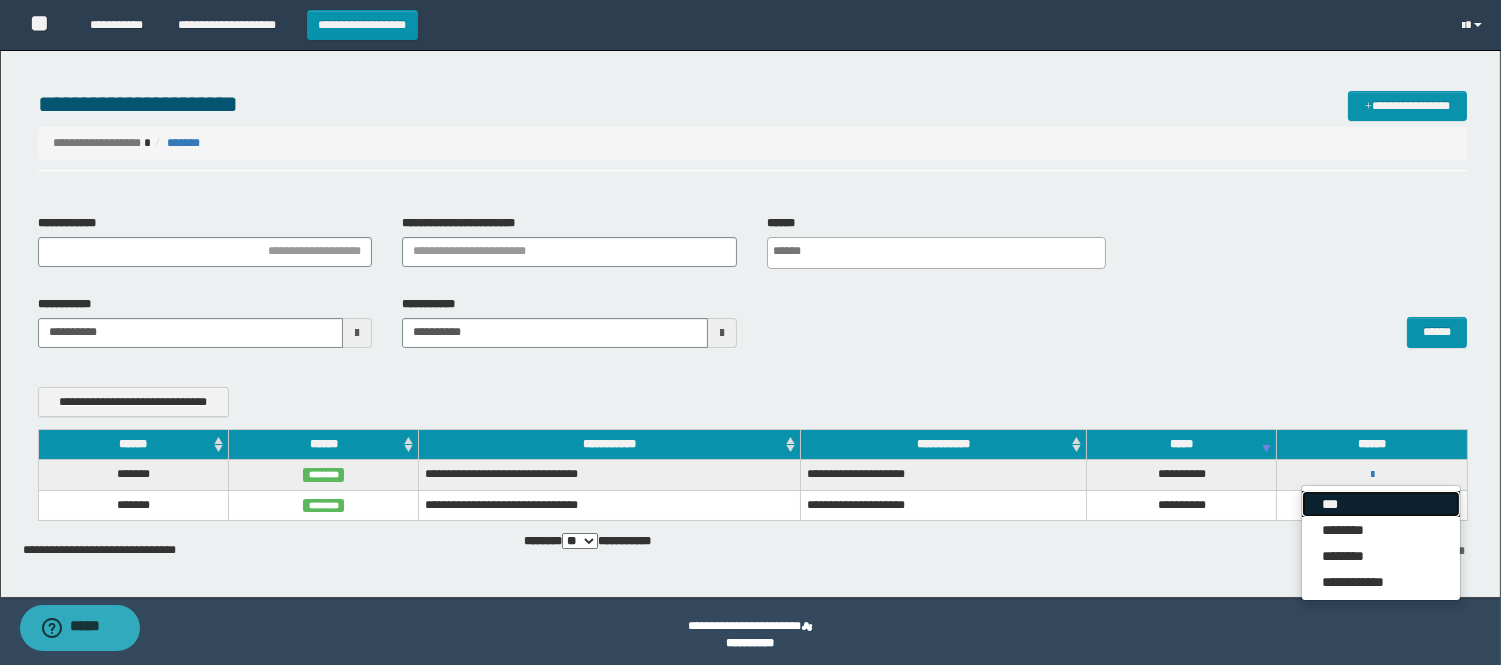 click on "***" at bounding box center [1381, 504] 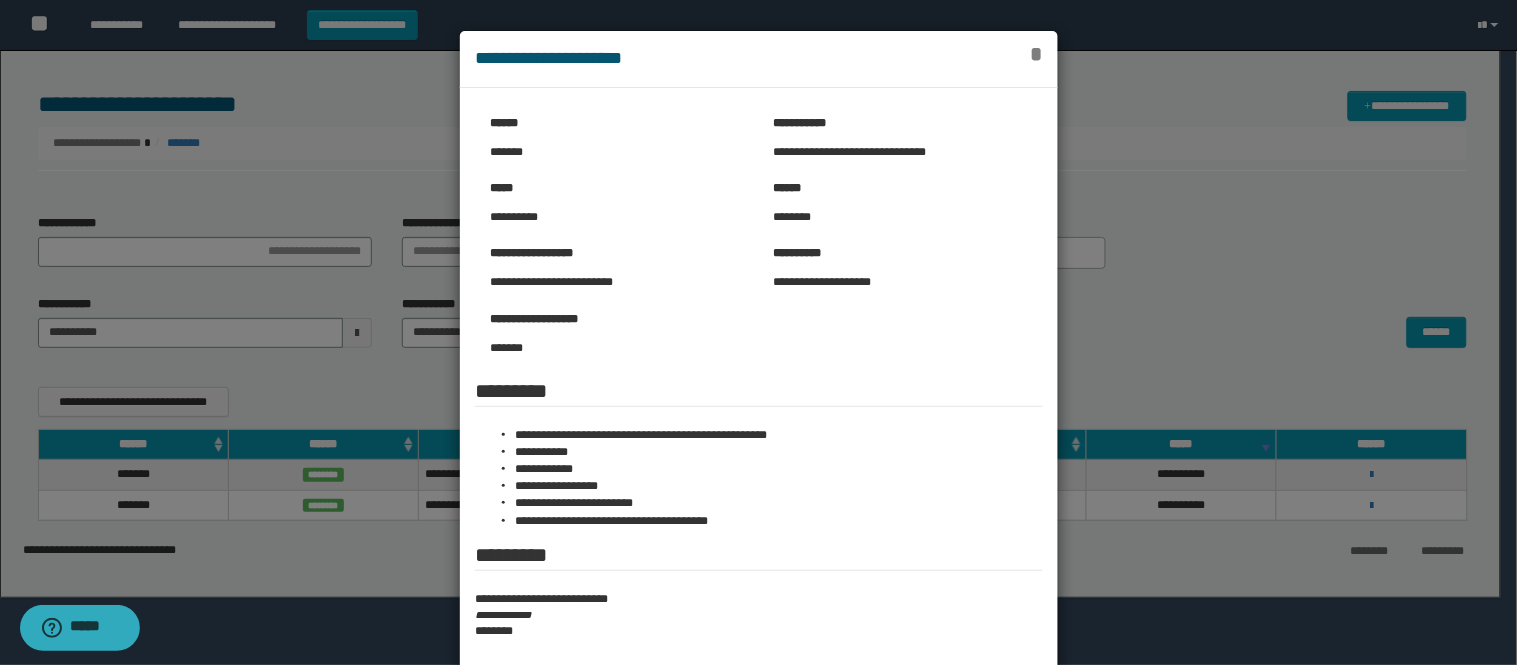 click on "*" at bounding box center [1036, 54] 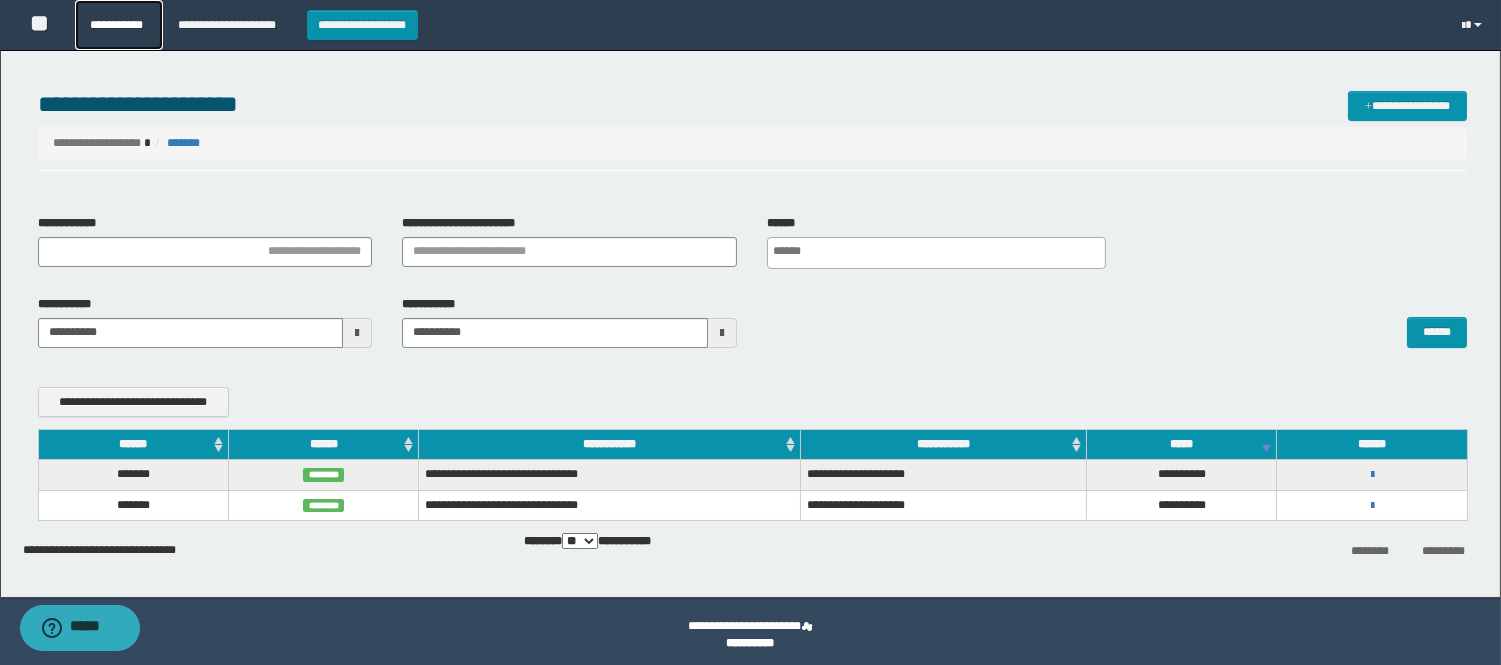 click on "**********" at bounding box center [119, 25] 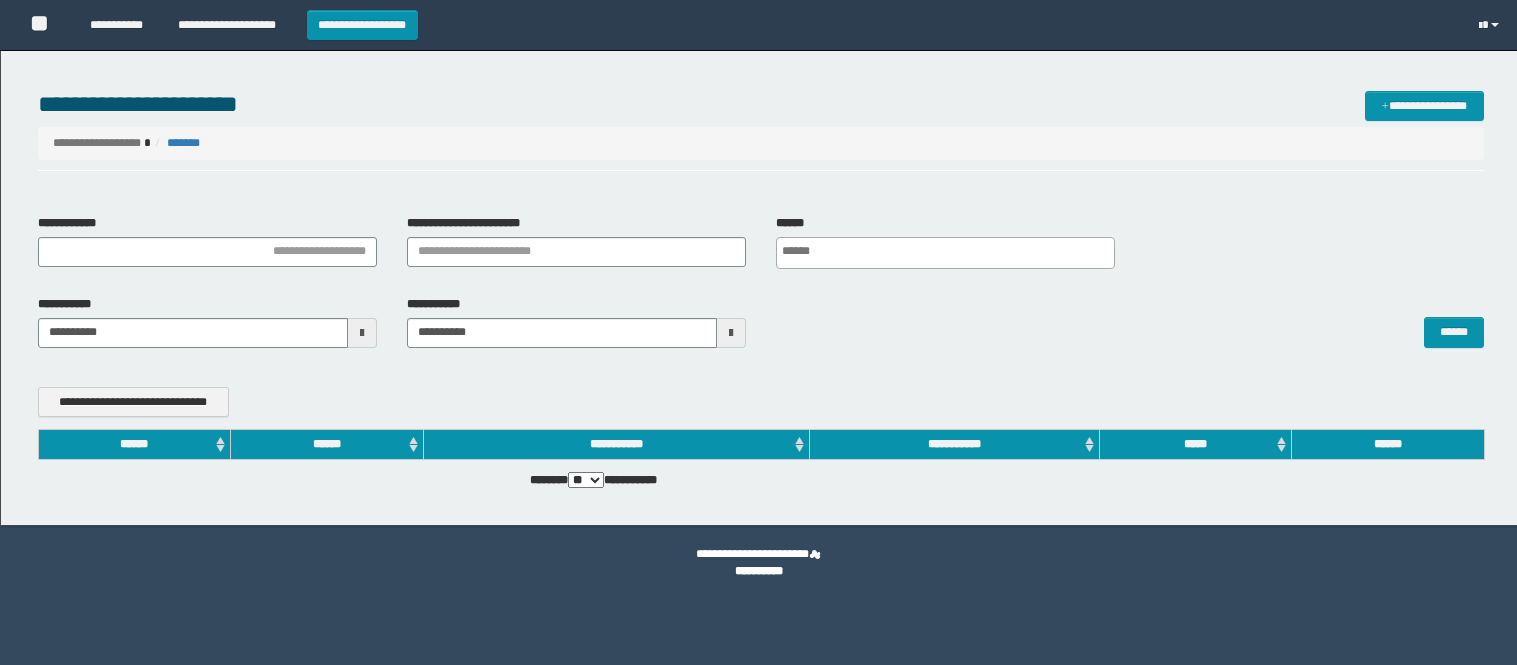 scroll, scrollTop: 0, scrollLeft: 0, axis: both 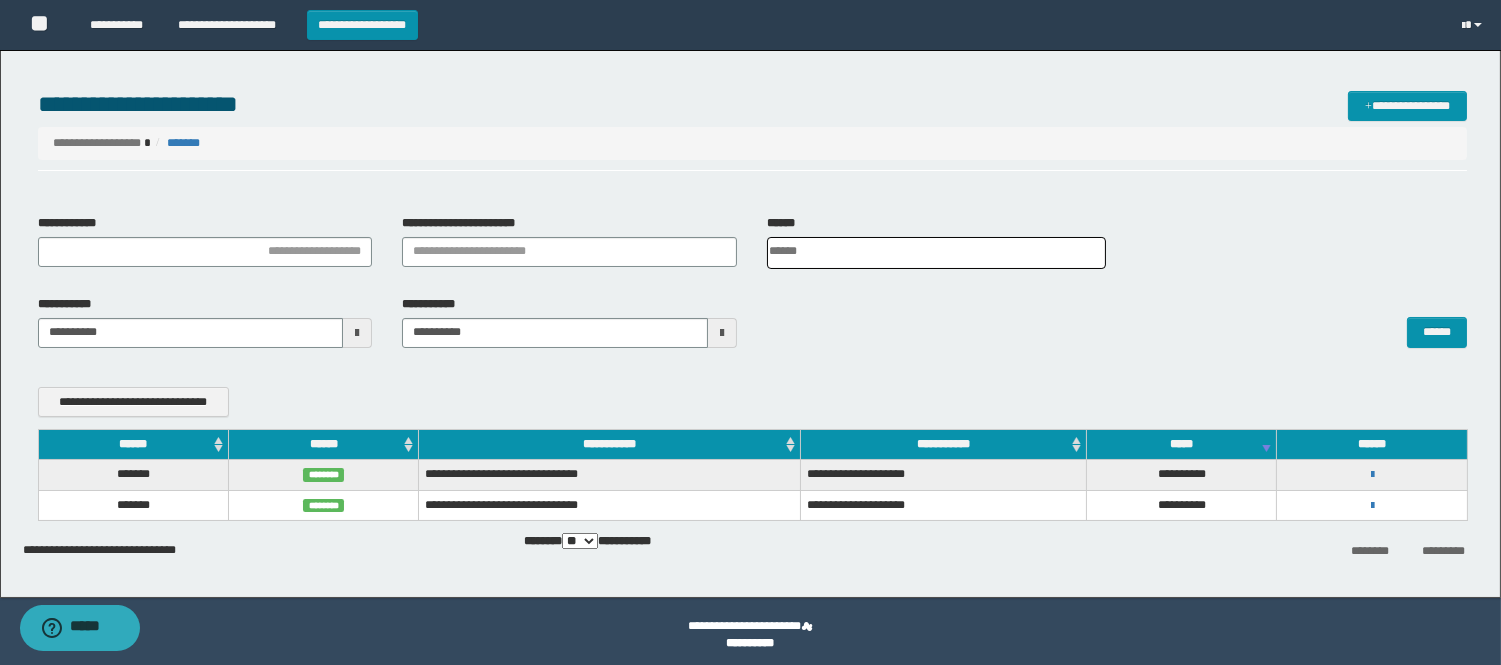 click at bounding box center [936, 253] 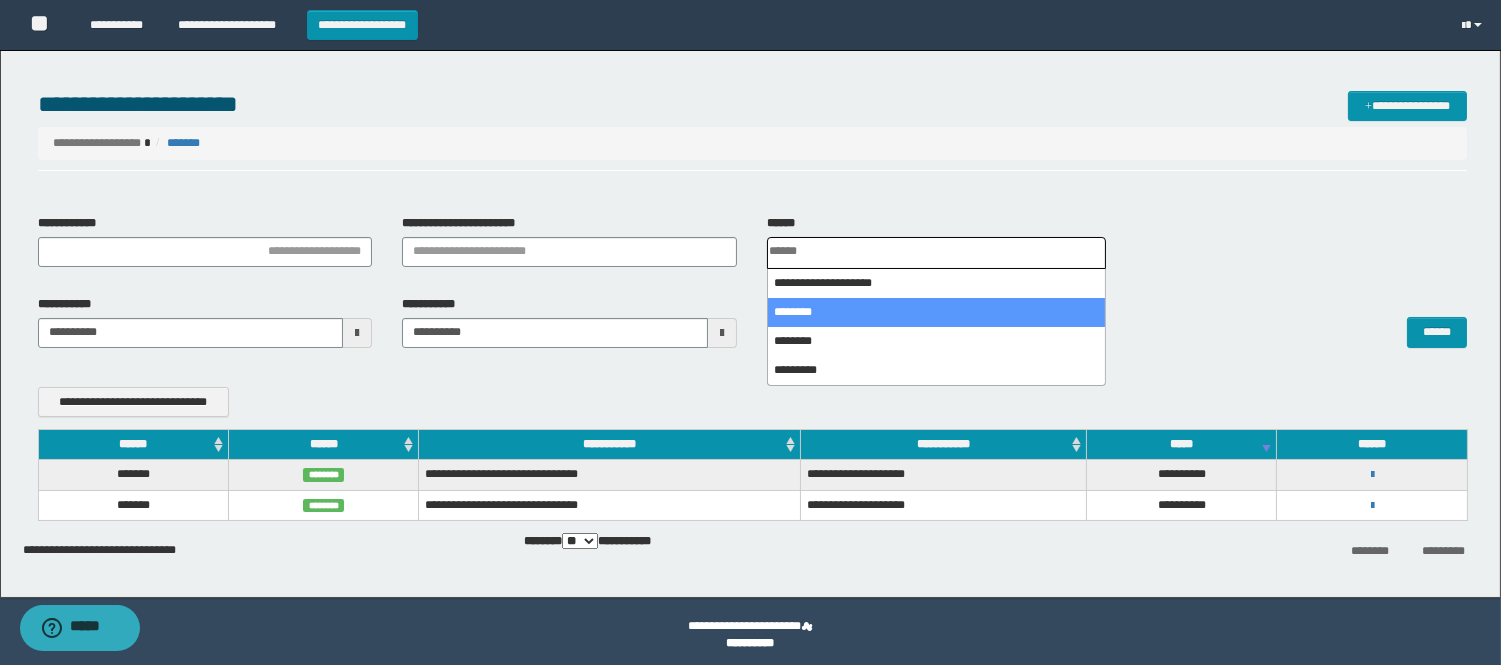 select on "*" 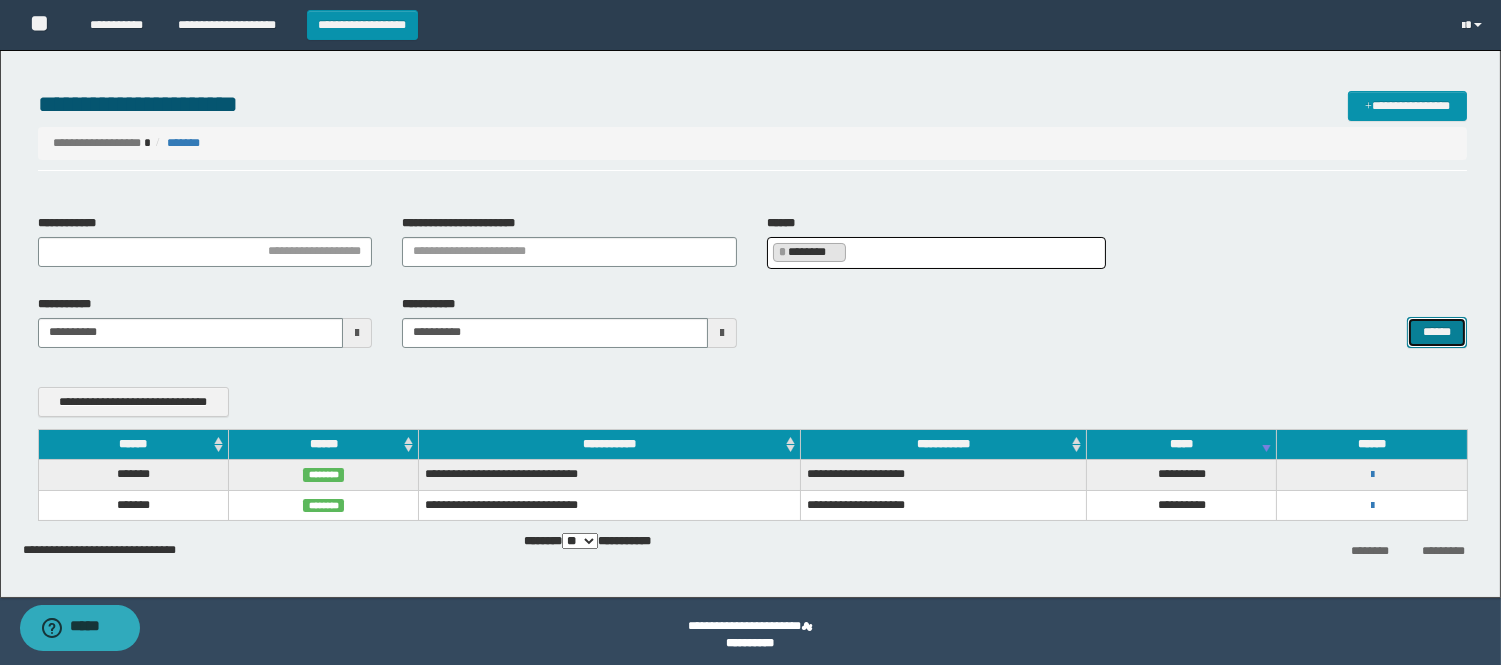 click on "******" at bounding box center [1437, 332] 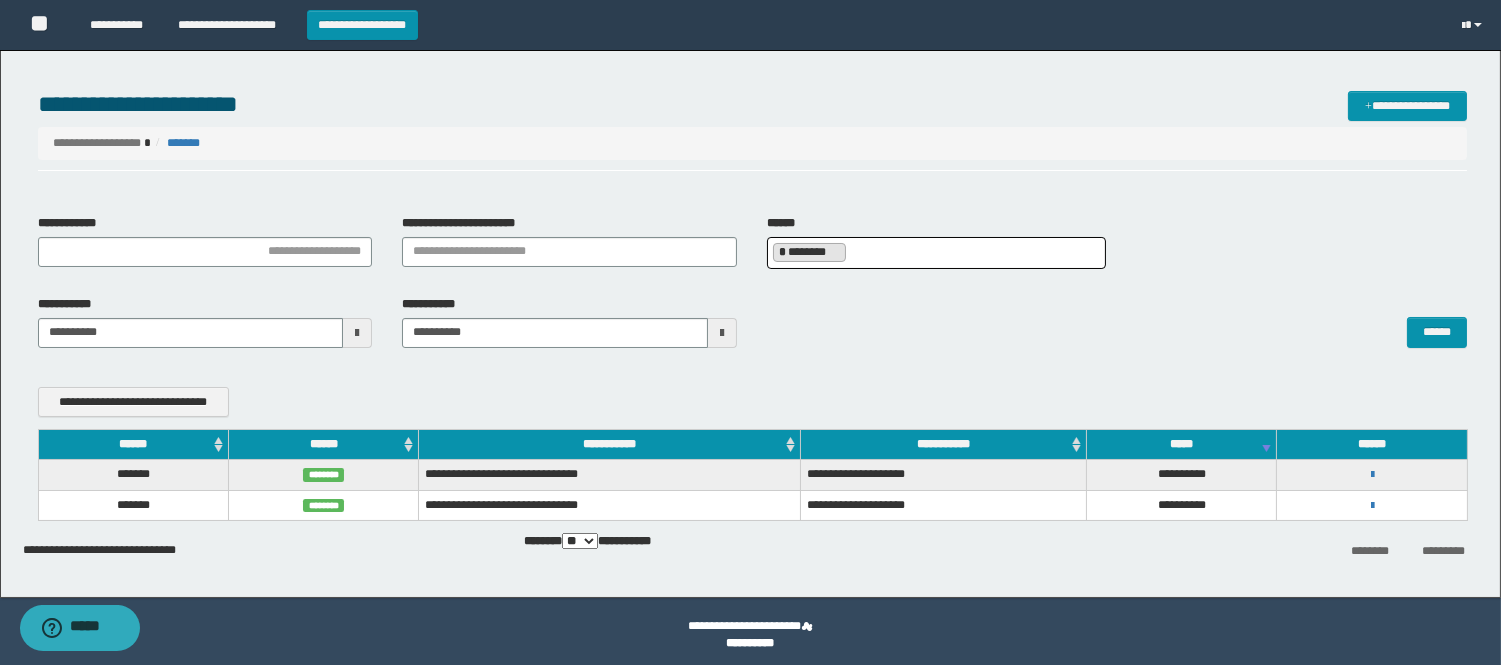 click on "*" at bounding box center [782, 252] 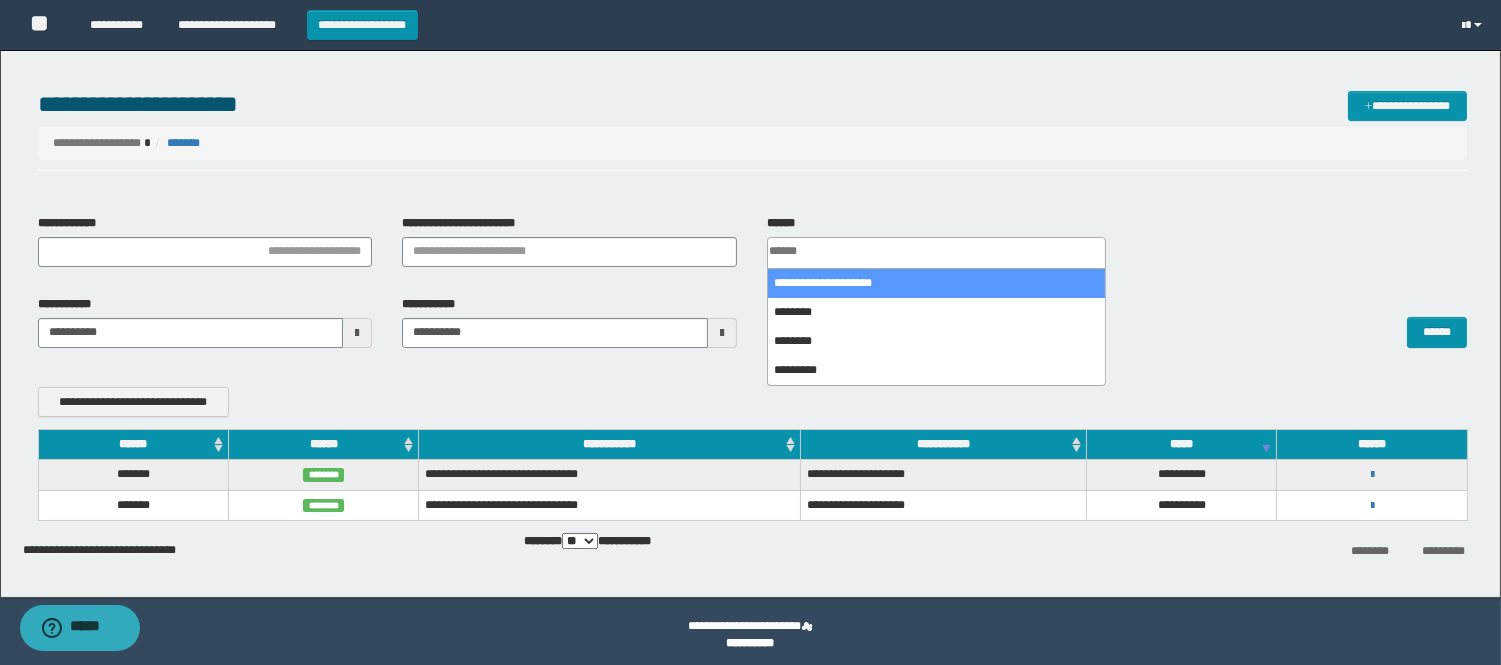 select on "*" 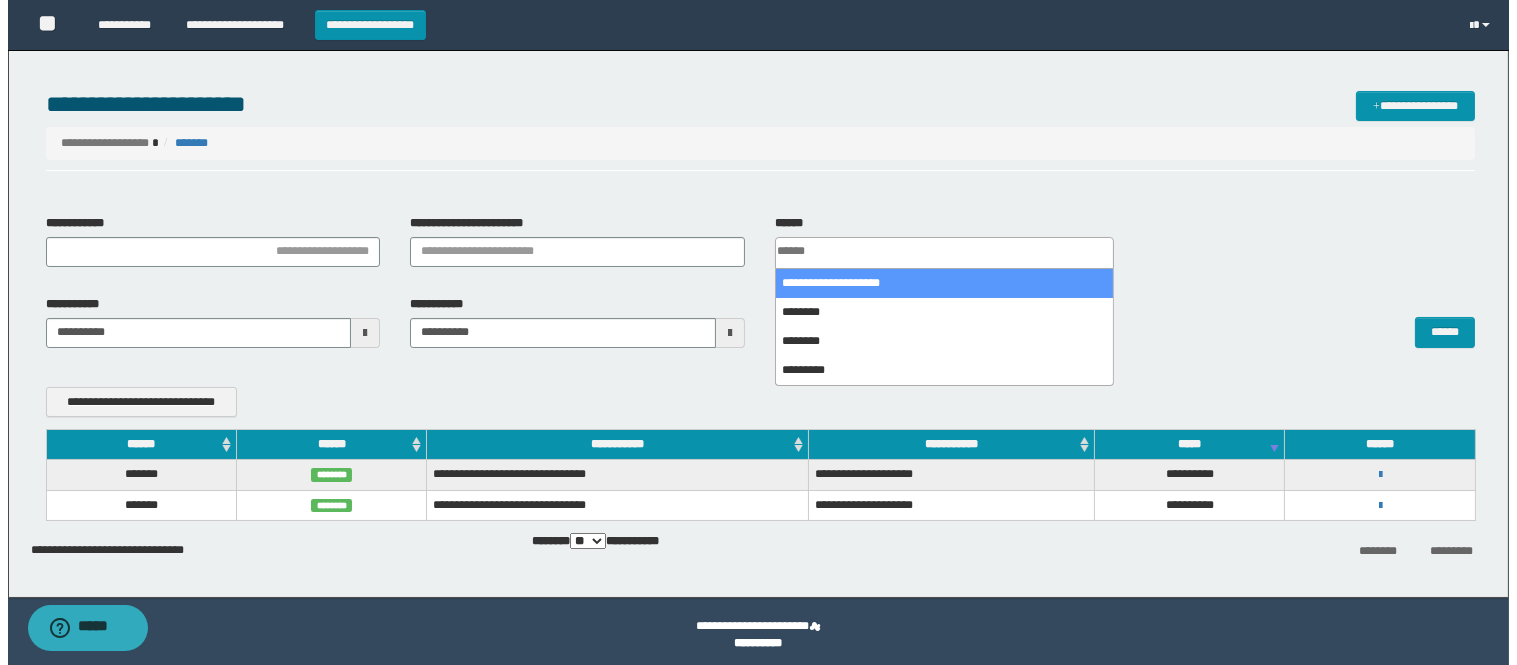 scroll, scrollTop: 0, scrollLeft: 0, axis: both 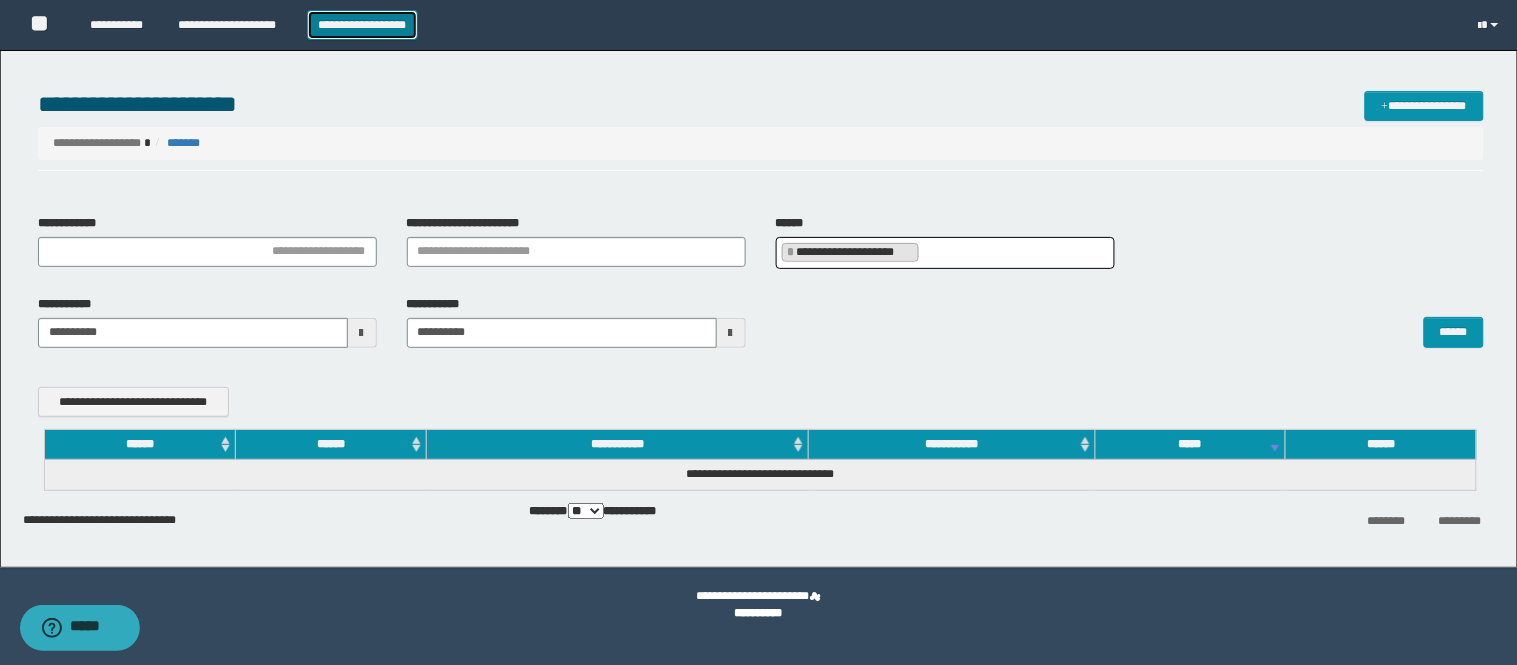 click on "**********" at bounding box center [362, 25] 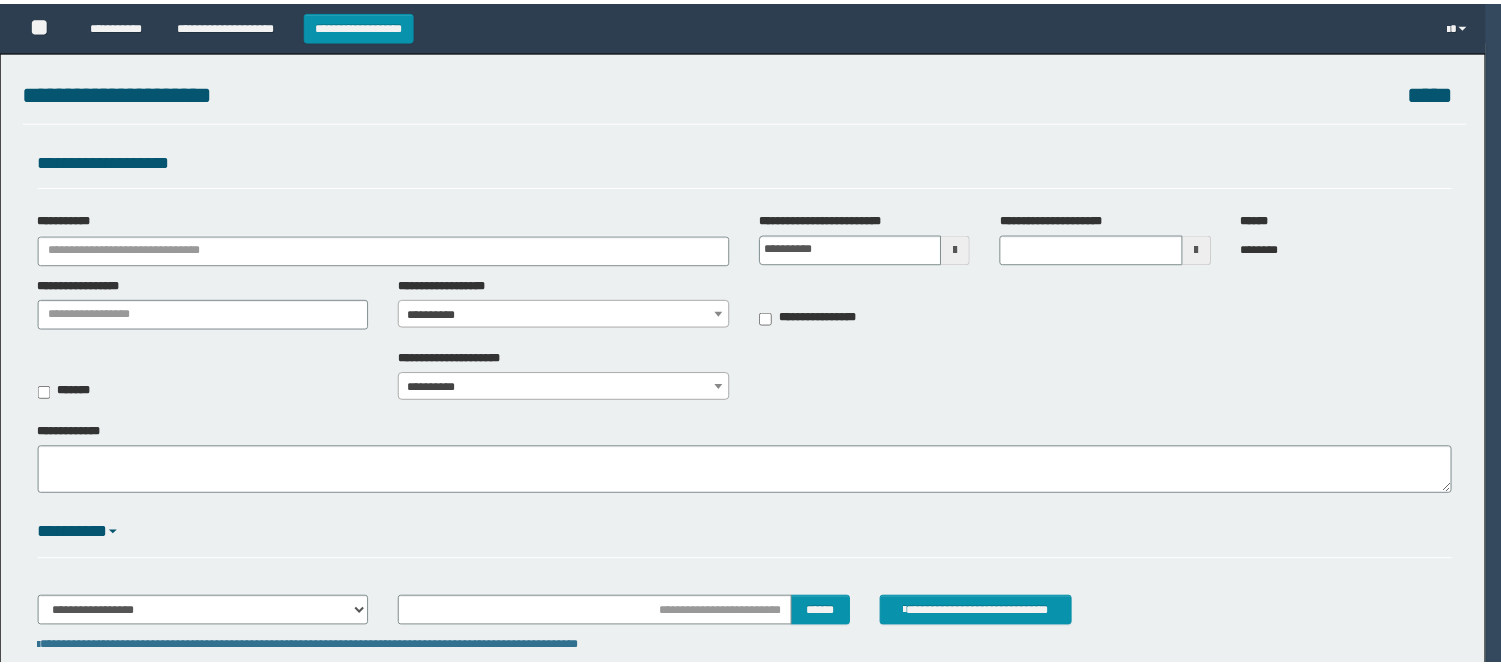 scroll, scrollTop: 0, scrollLeft: 0, axis: both 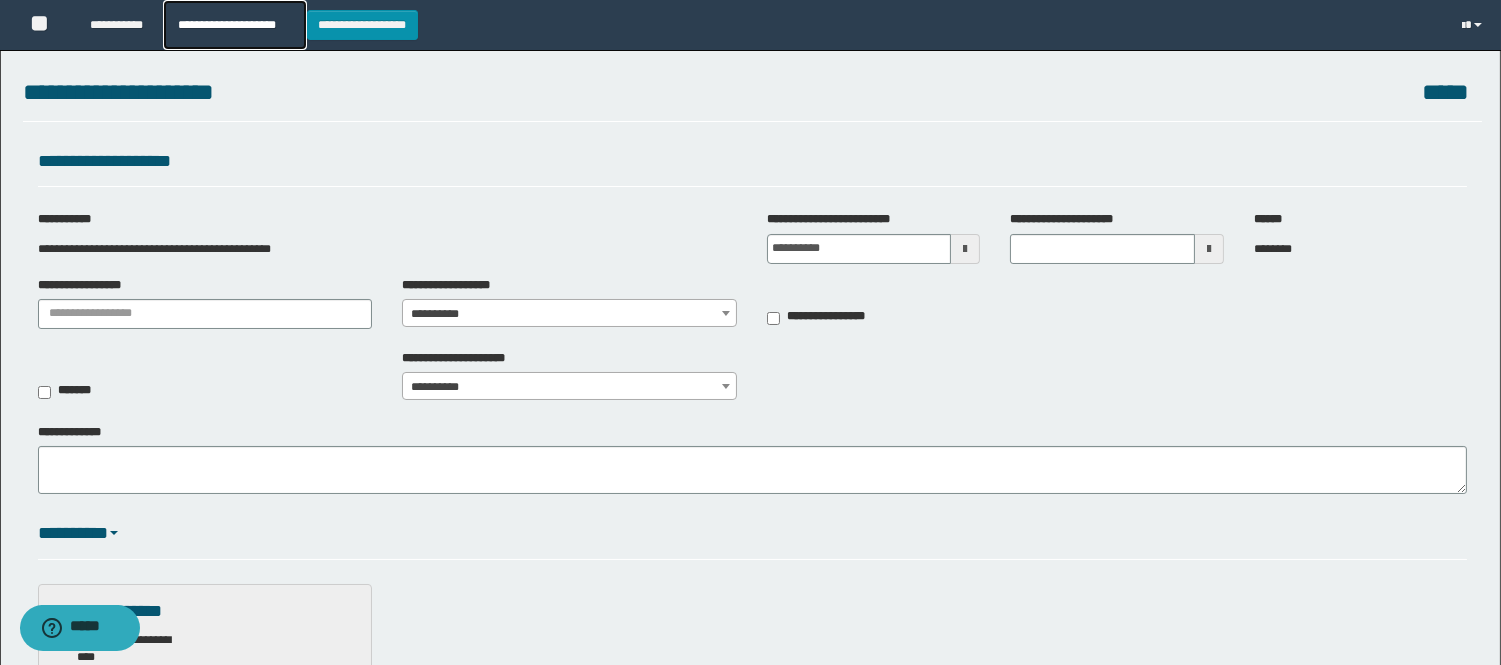 click on "**********" at bounding box center (234, 25) 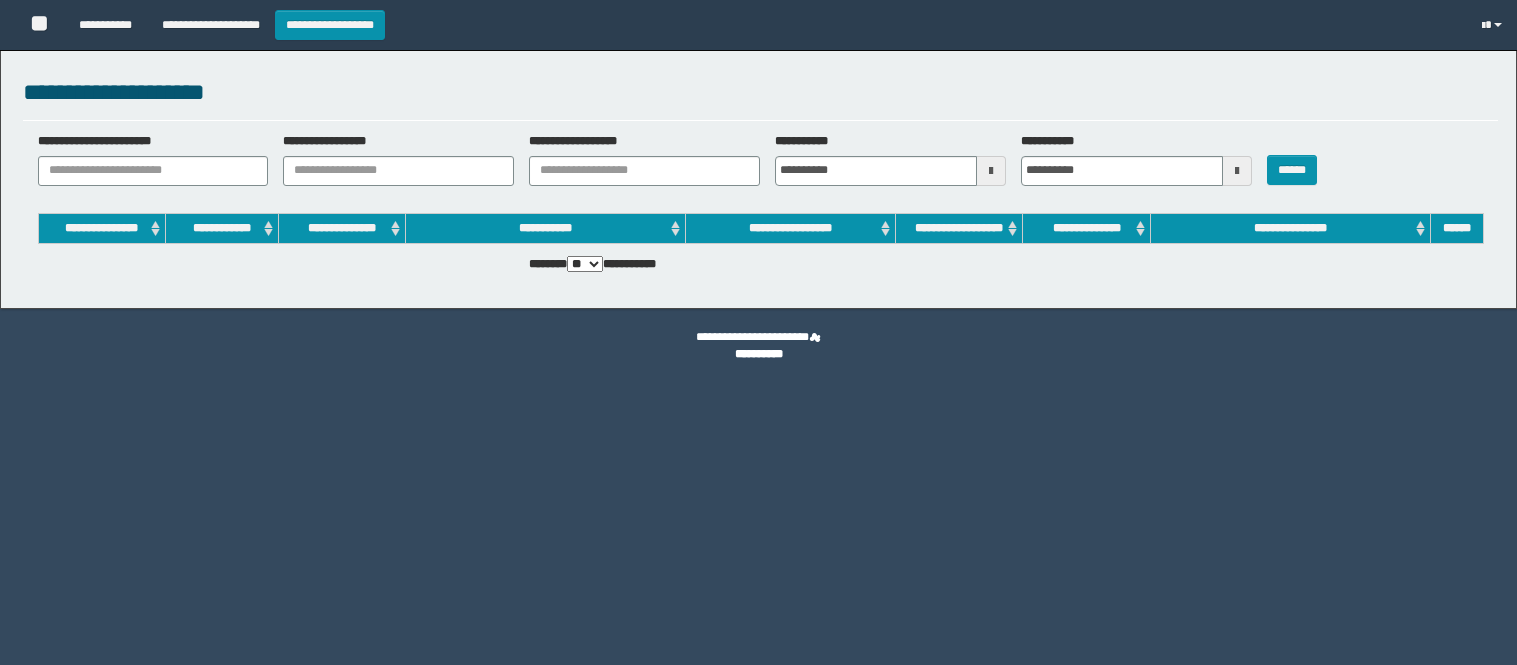 scroll, scrollTop: 0, scrollLeft: 0, axis: both 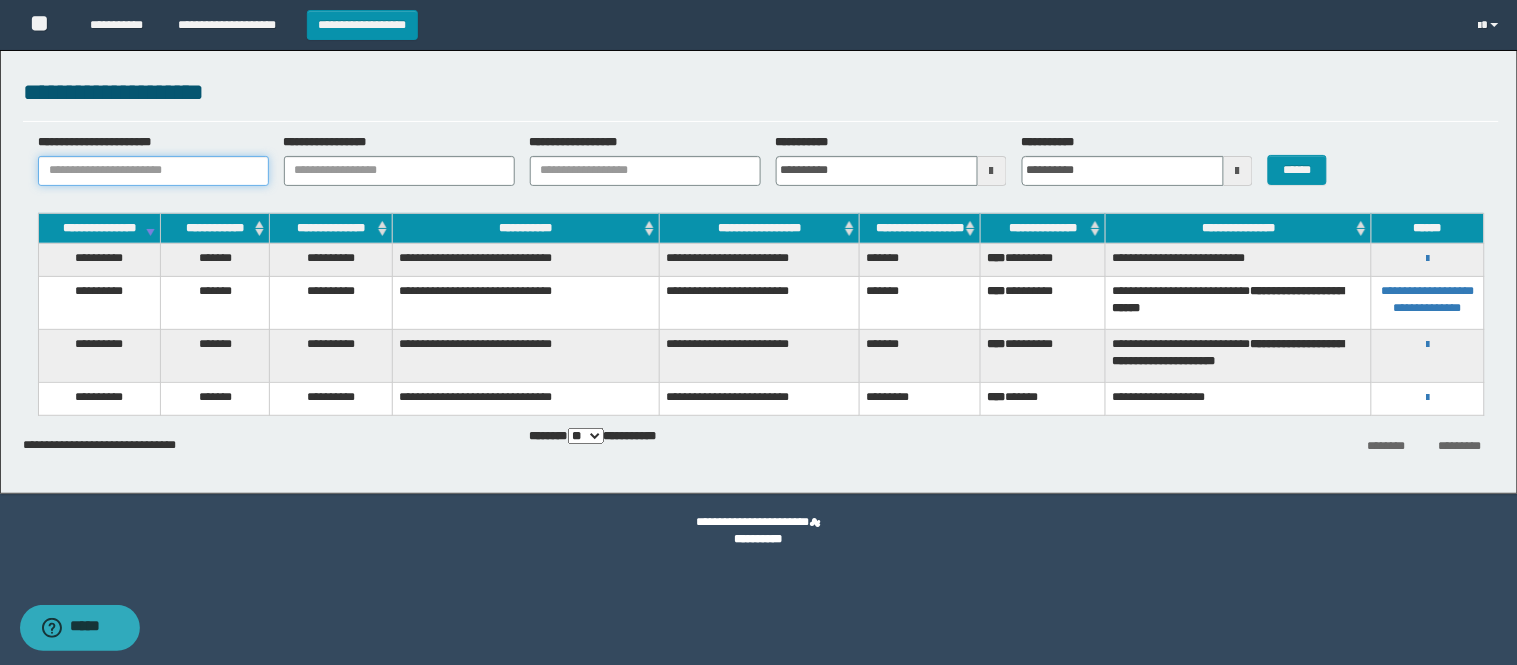 click on "**********" at bounding box center (153, 171) 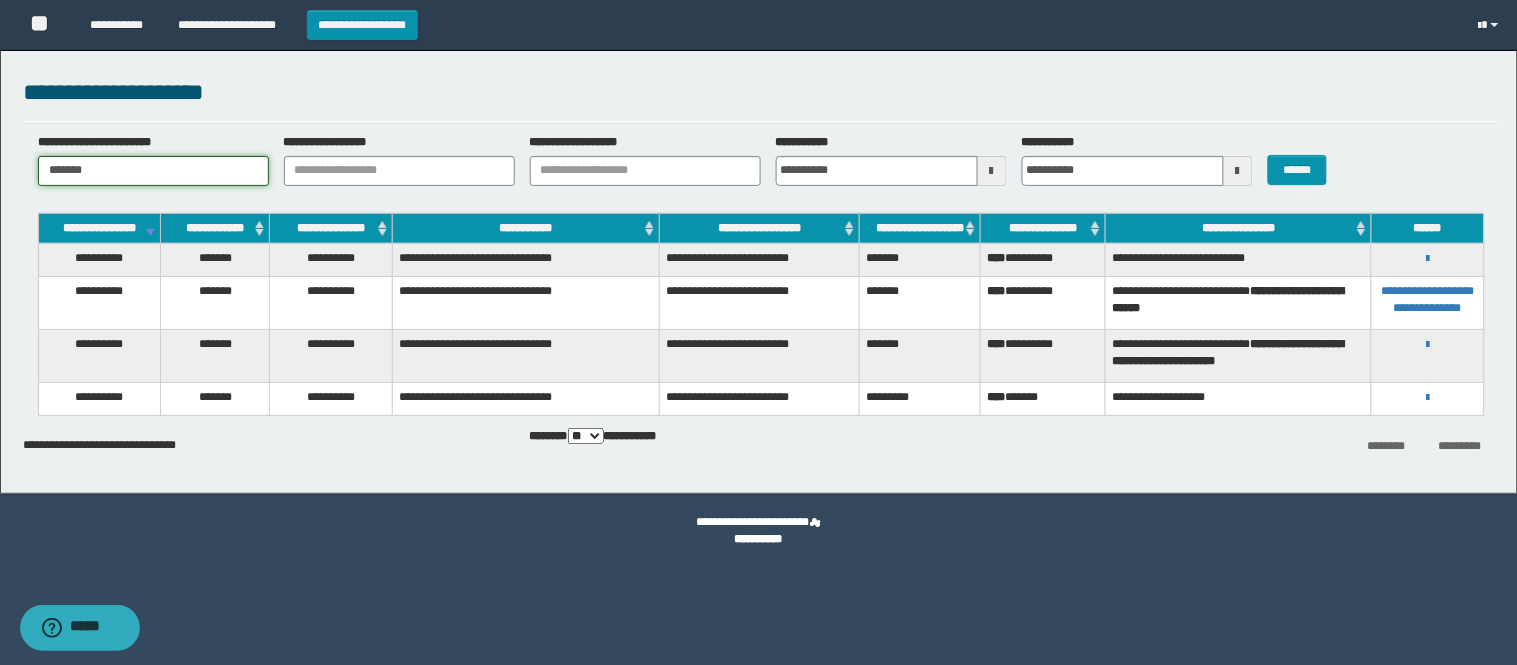 type on "*******" 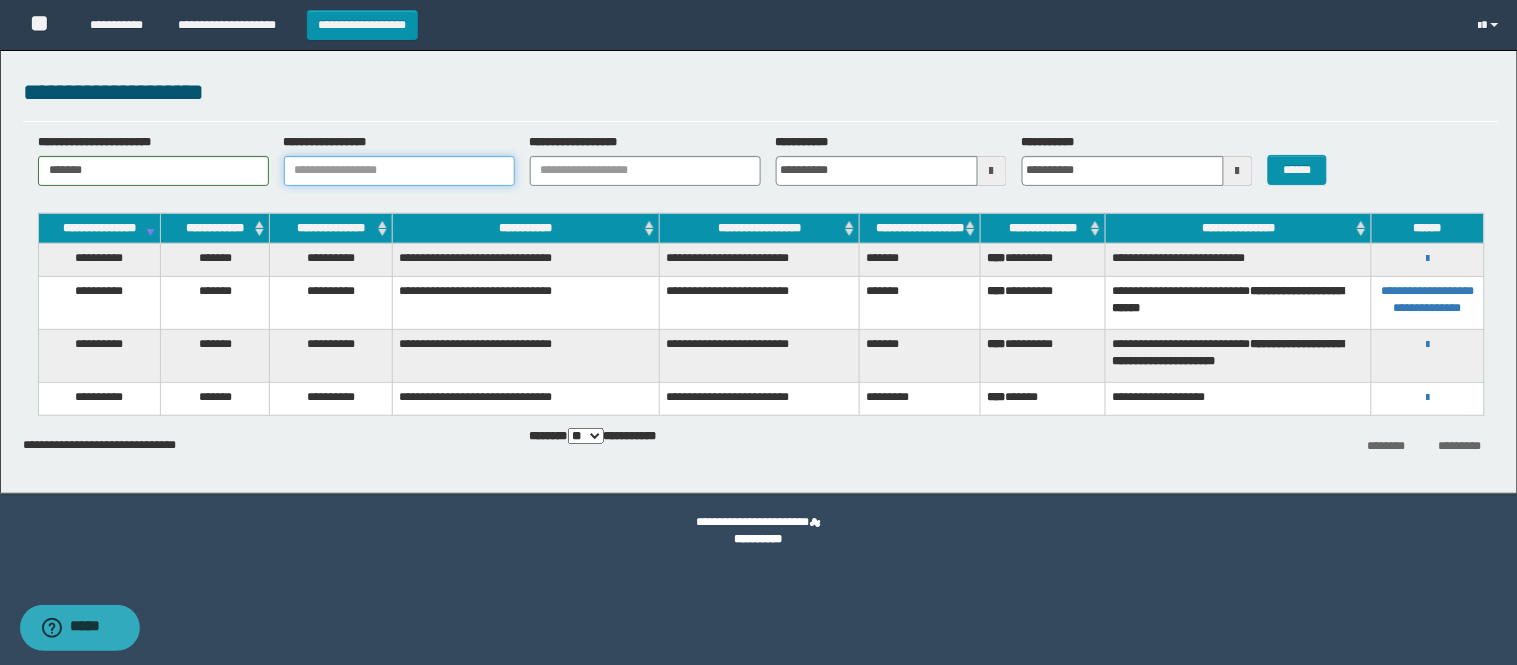 click on "**********" at bounding box center (399, 171) 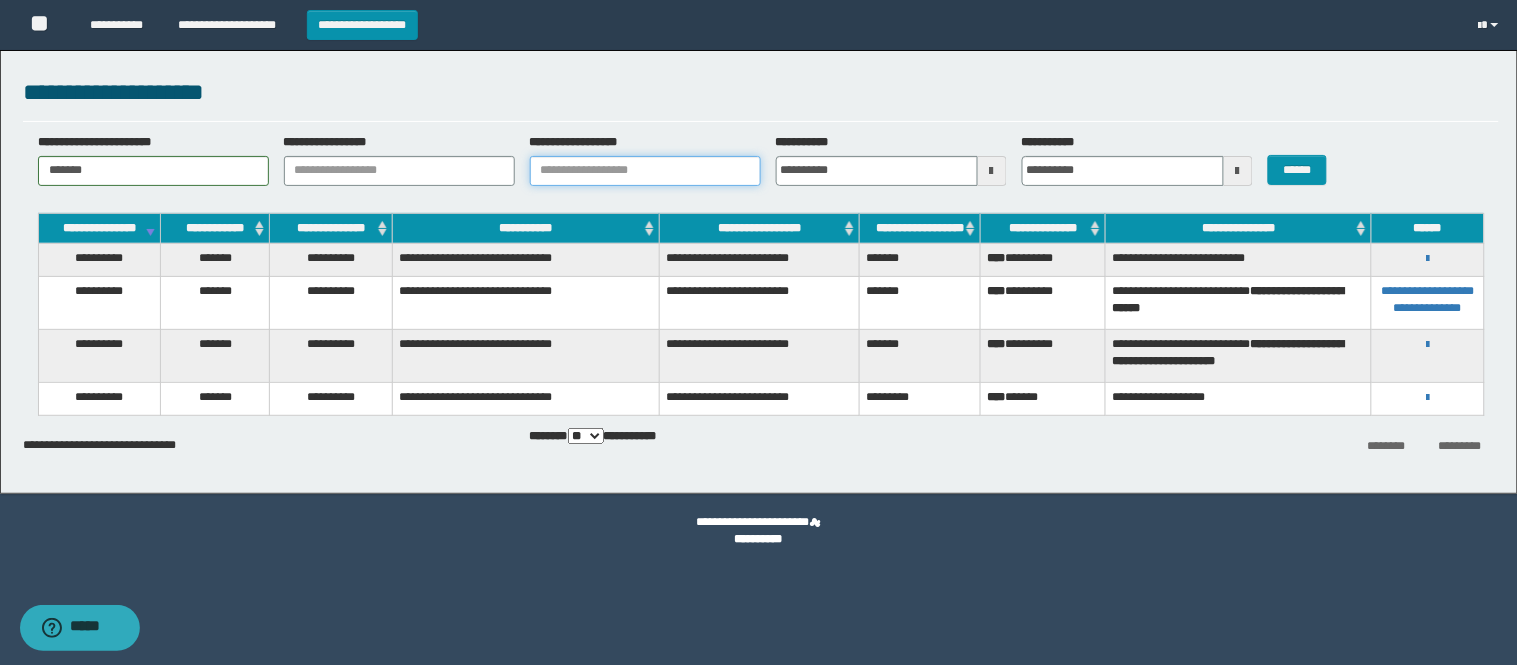 click on "**********" at bounding box center (645, 171) 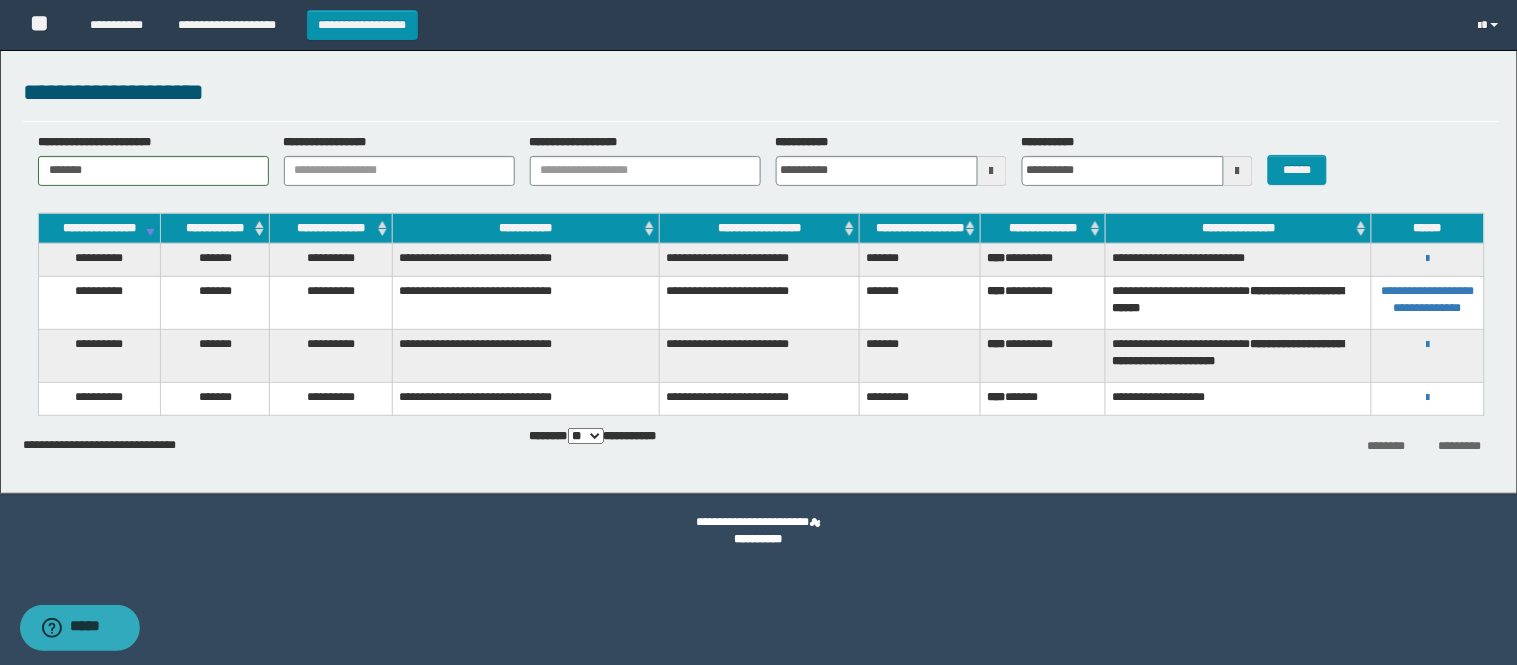 click at bounding box center [992, 171] 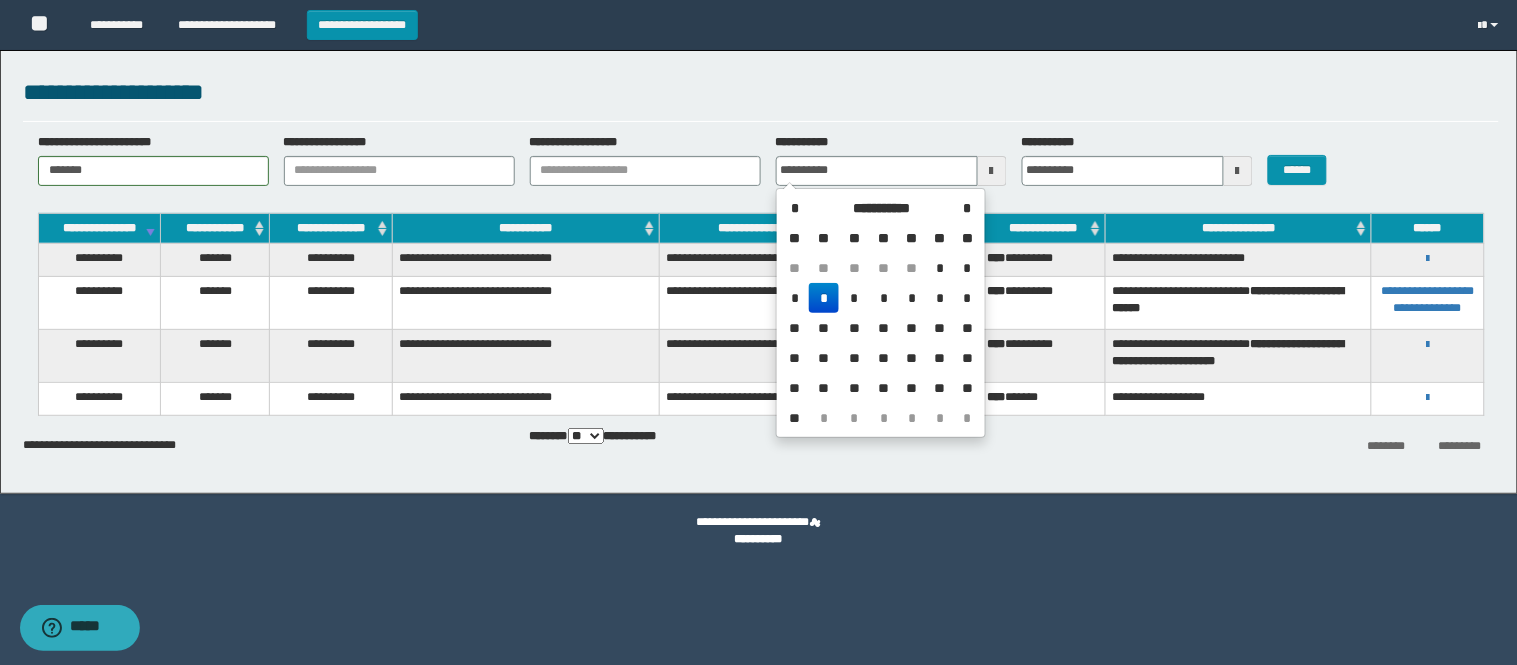 click on "*" at bounding box center (823, 298) 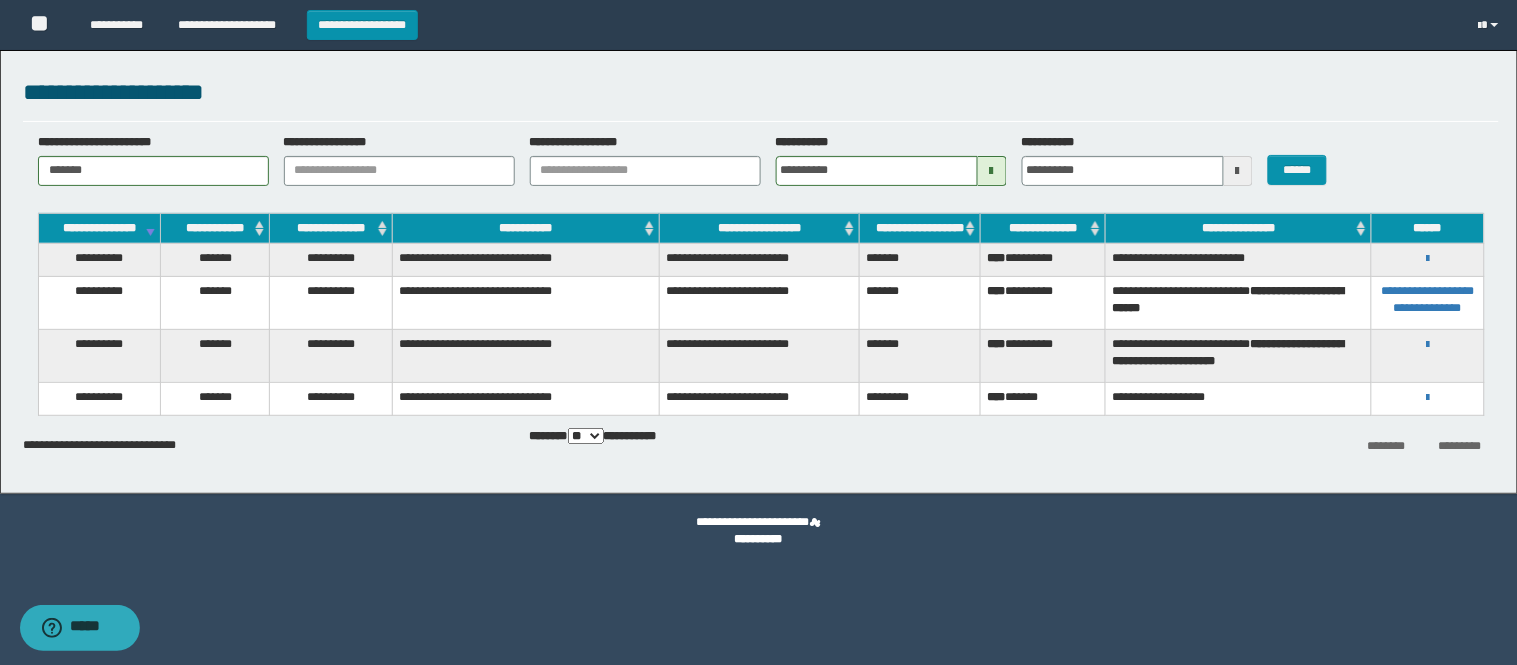 click at bounding box center (1238, 171) 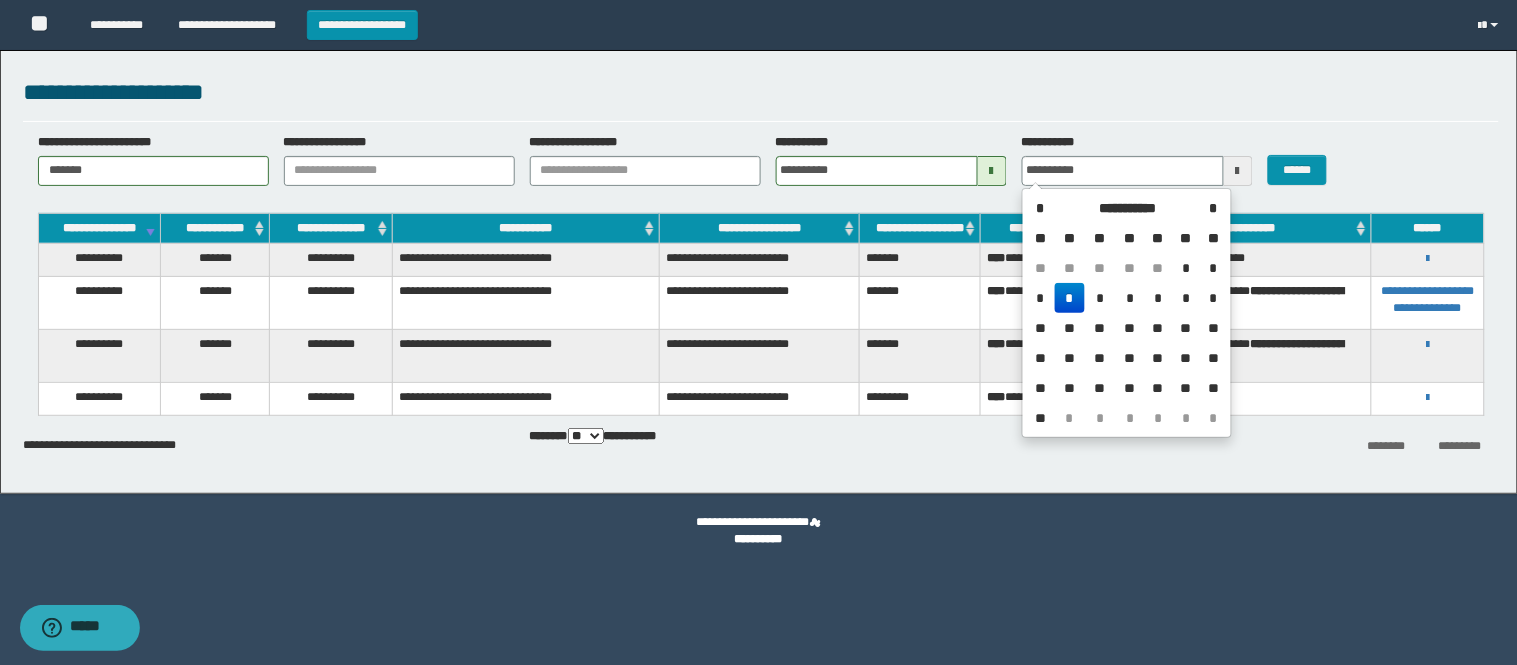 click on "*" at bounding box center (1069, 298) 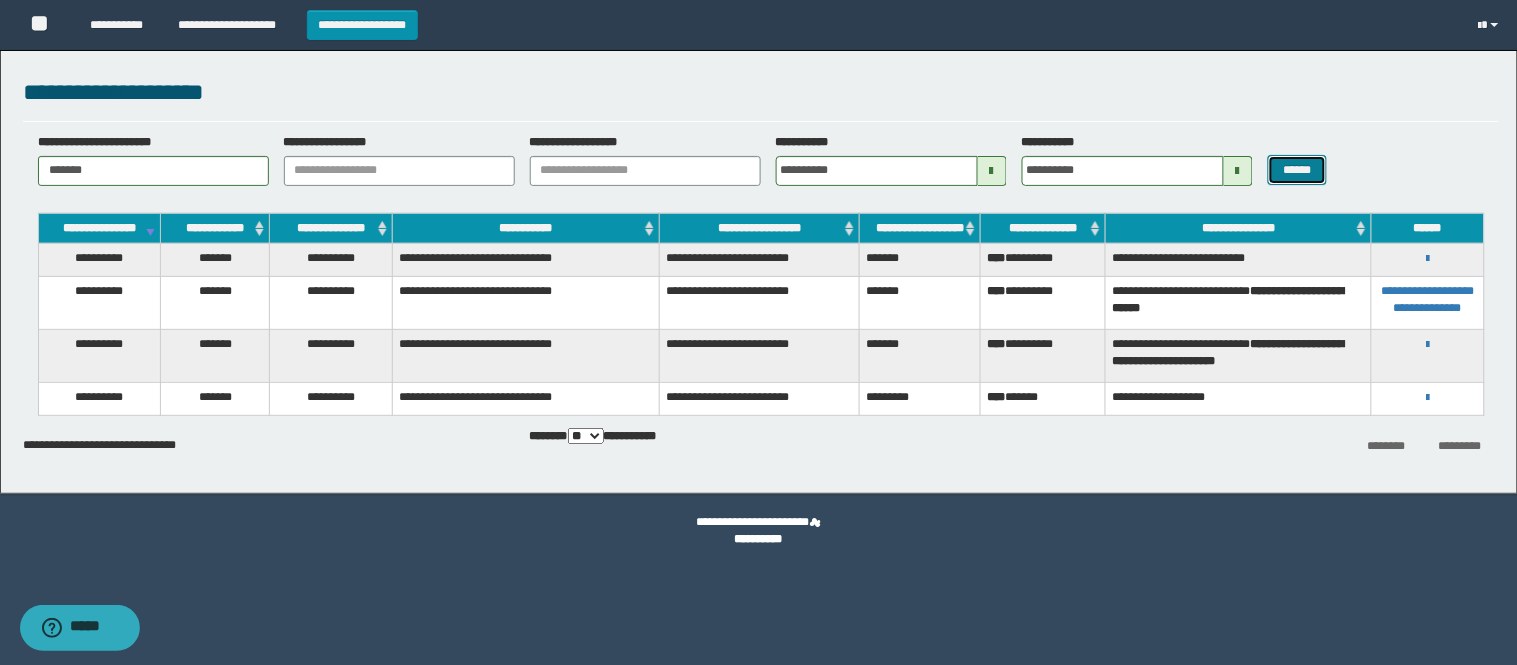 click on "******" at bounding box center (1298, 170) 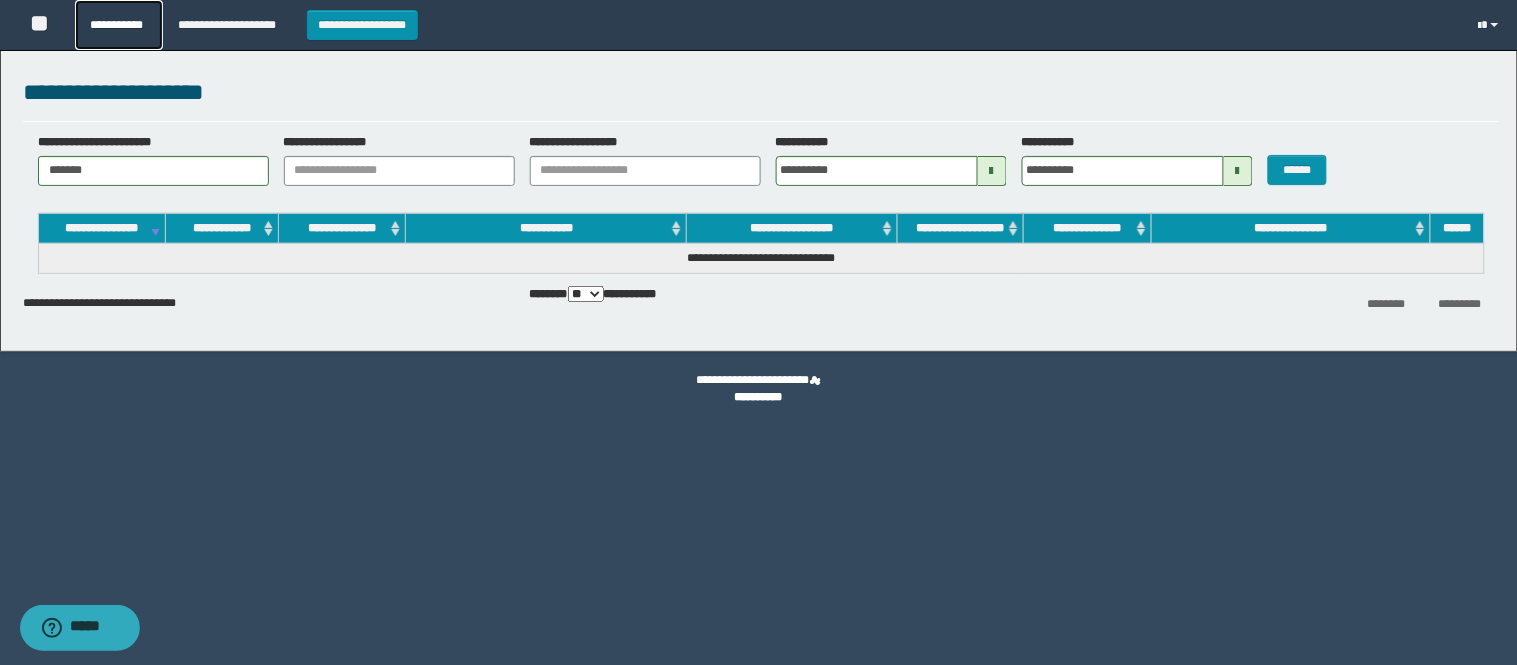 click on "**********" at bounding box center [119, 25] 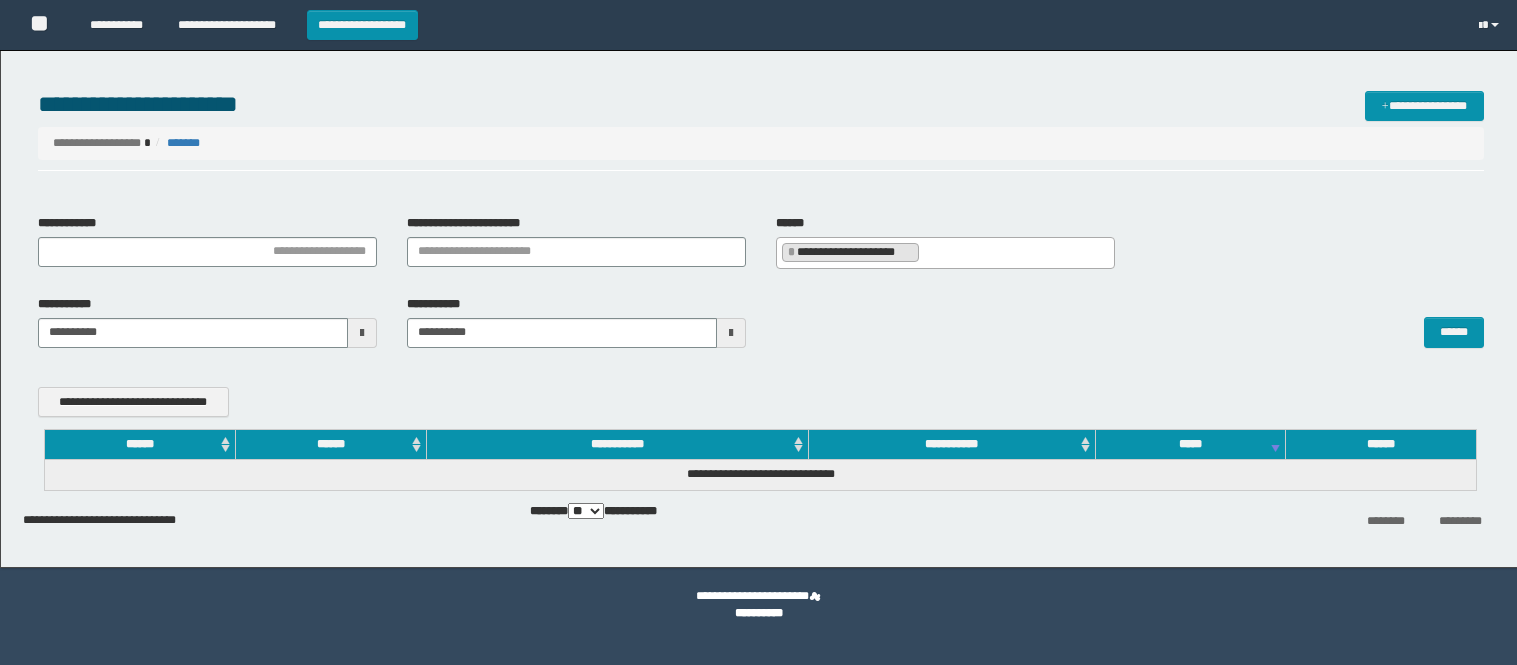 scroll, scrollTop: 0, scrollLeft: 0, axis: both 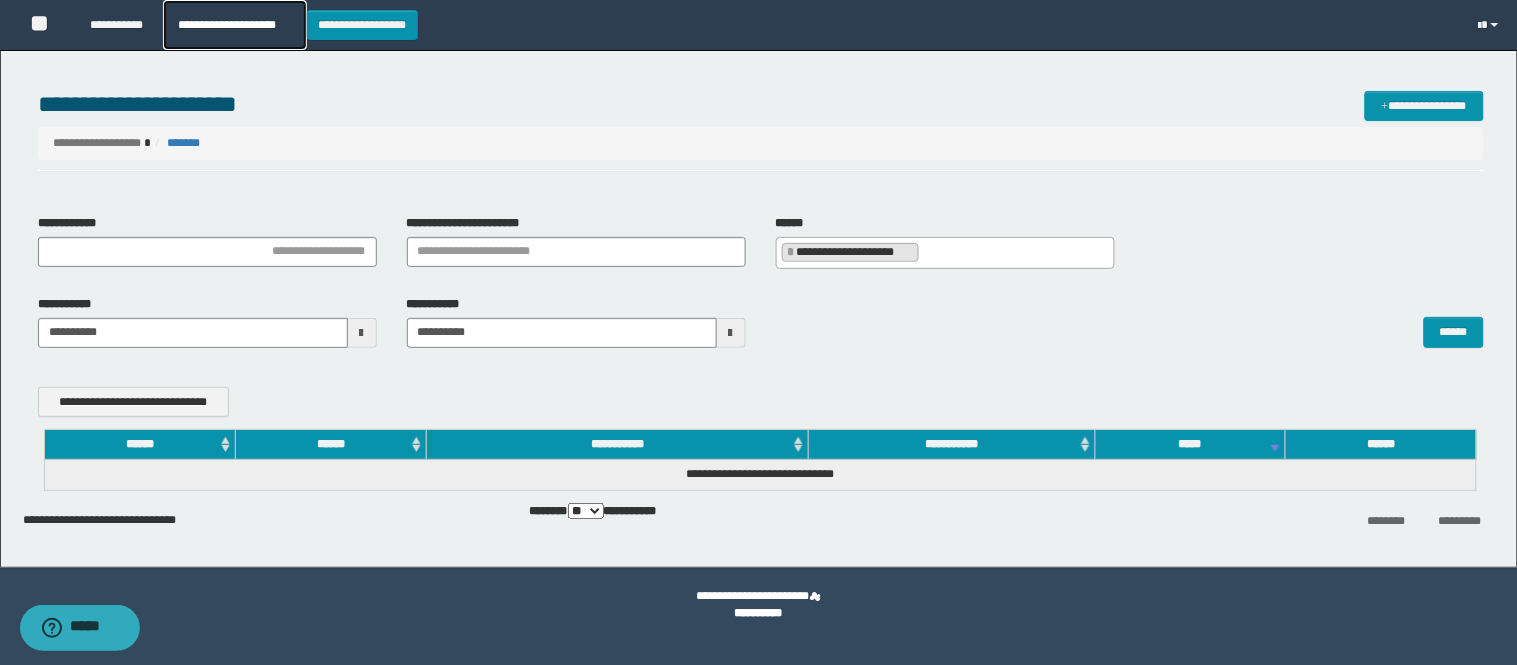 click on "**********" at bounding box center [234, 25] 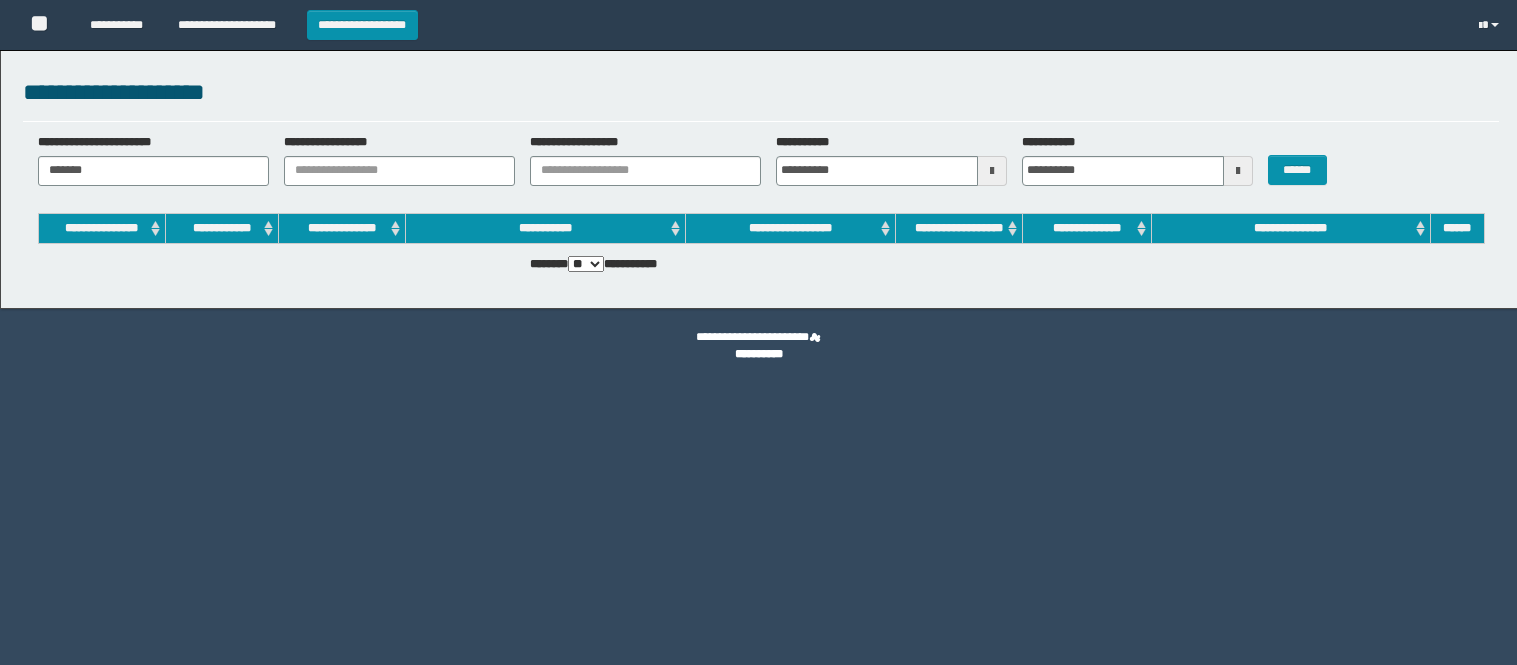 scroll, scrollTop: 0, scrollLeft: 0, axis: both 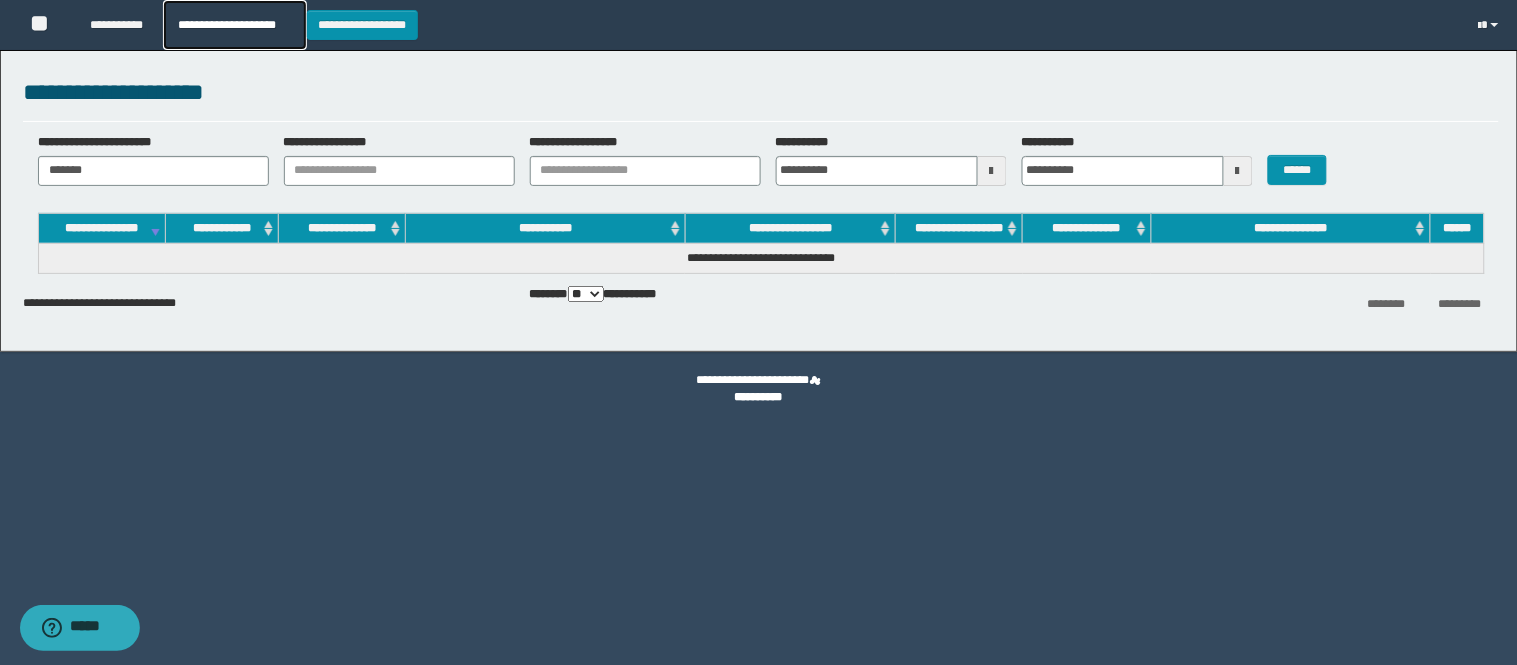 click on "**********" at bounding box center (234, 25) 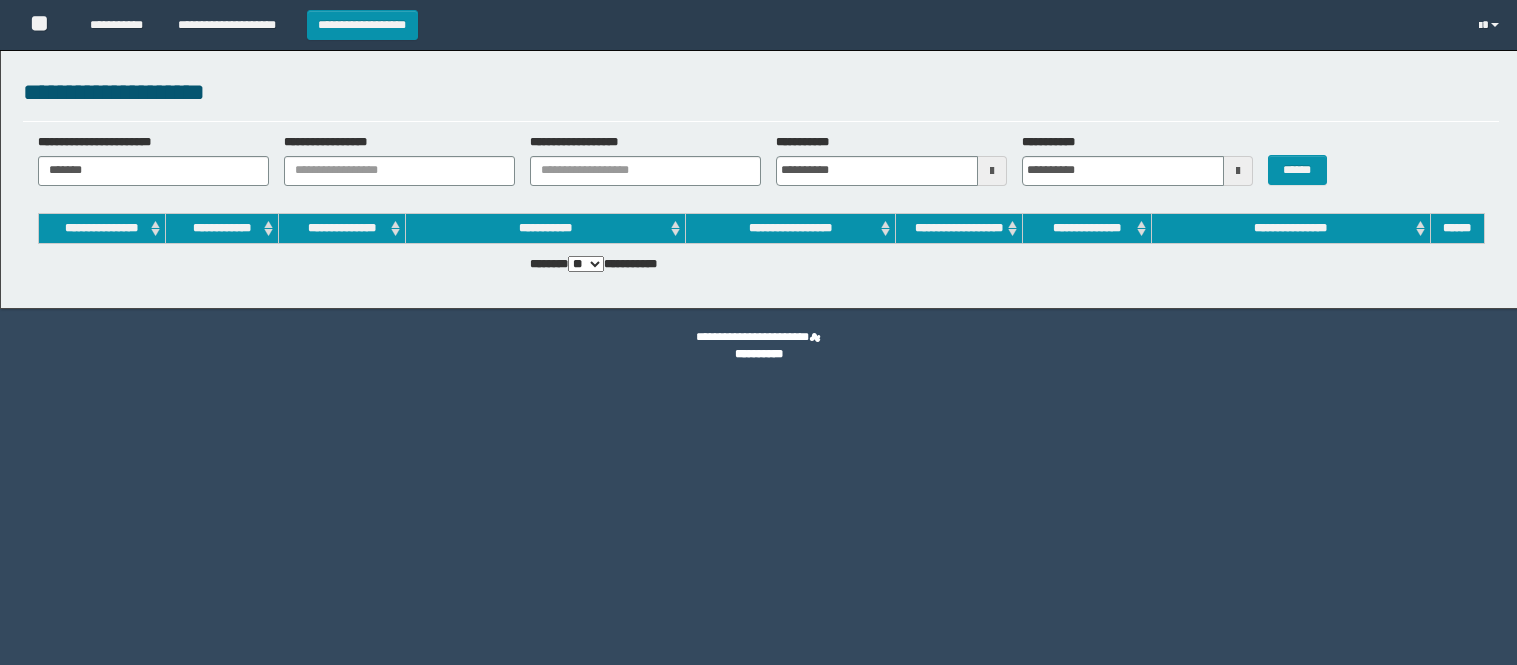 scroll, scrollTop: 0, scrollLeft: 0, axis: both 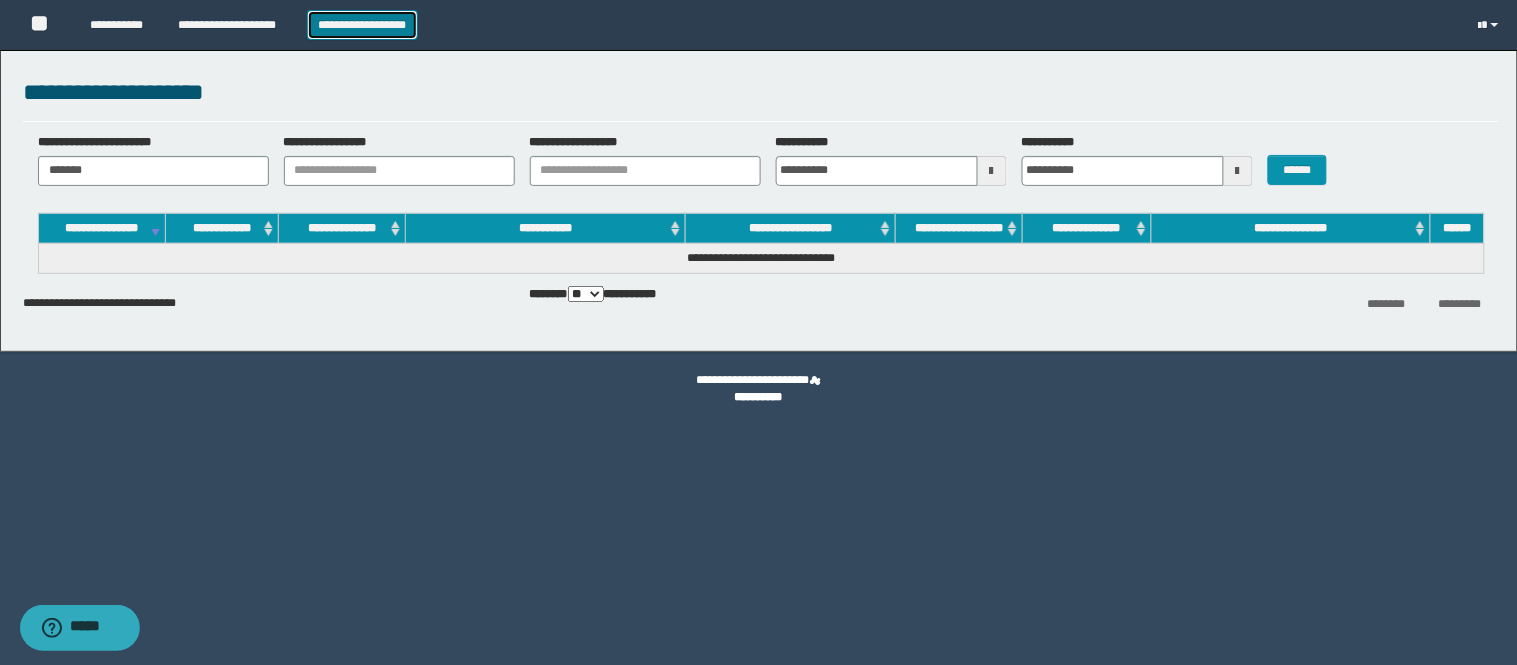click on "**********" at bounding box center [362, 25] 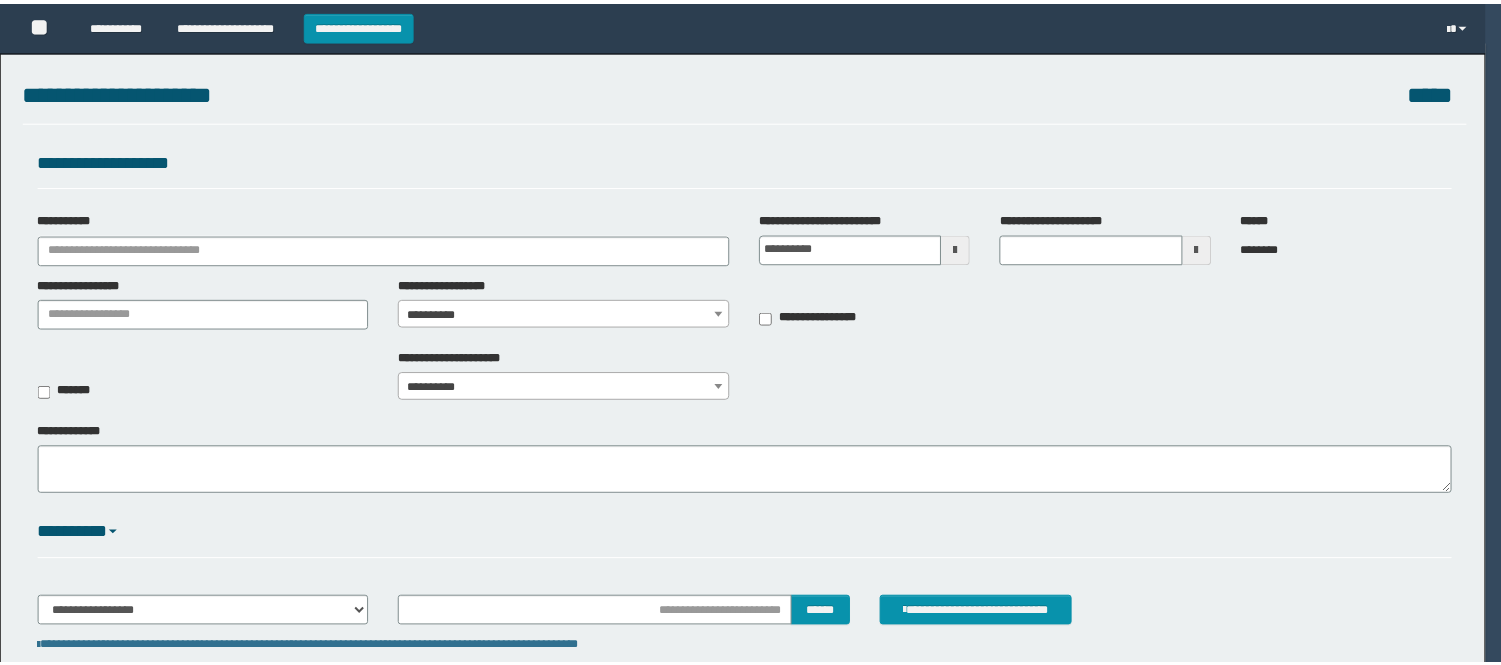 scroll, scrollTop: 0, scrollLeft: 0, axis: both 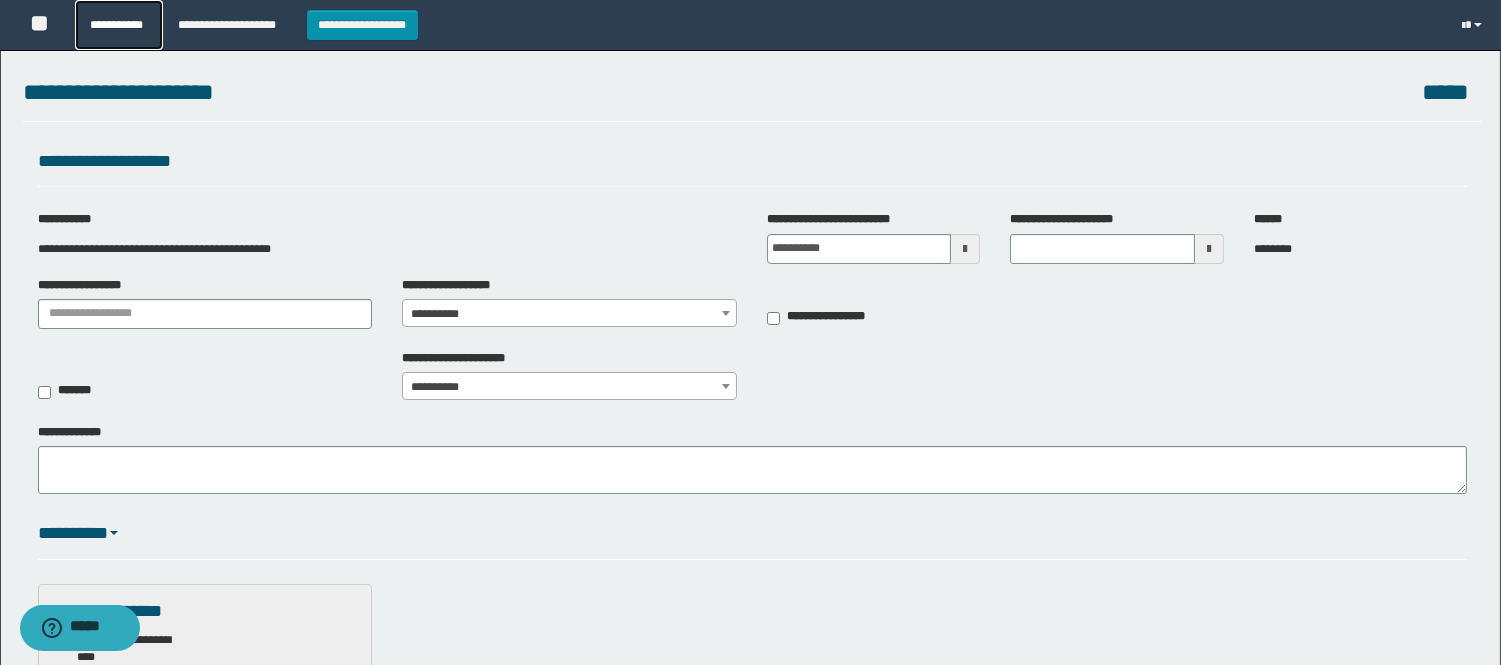 click on "**********" at bounding box center (119, 25) 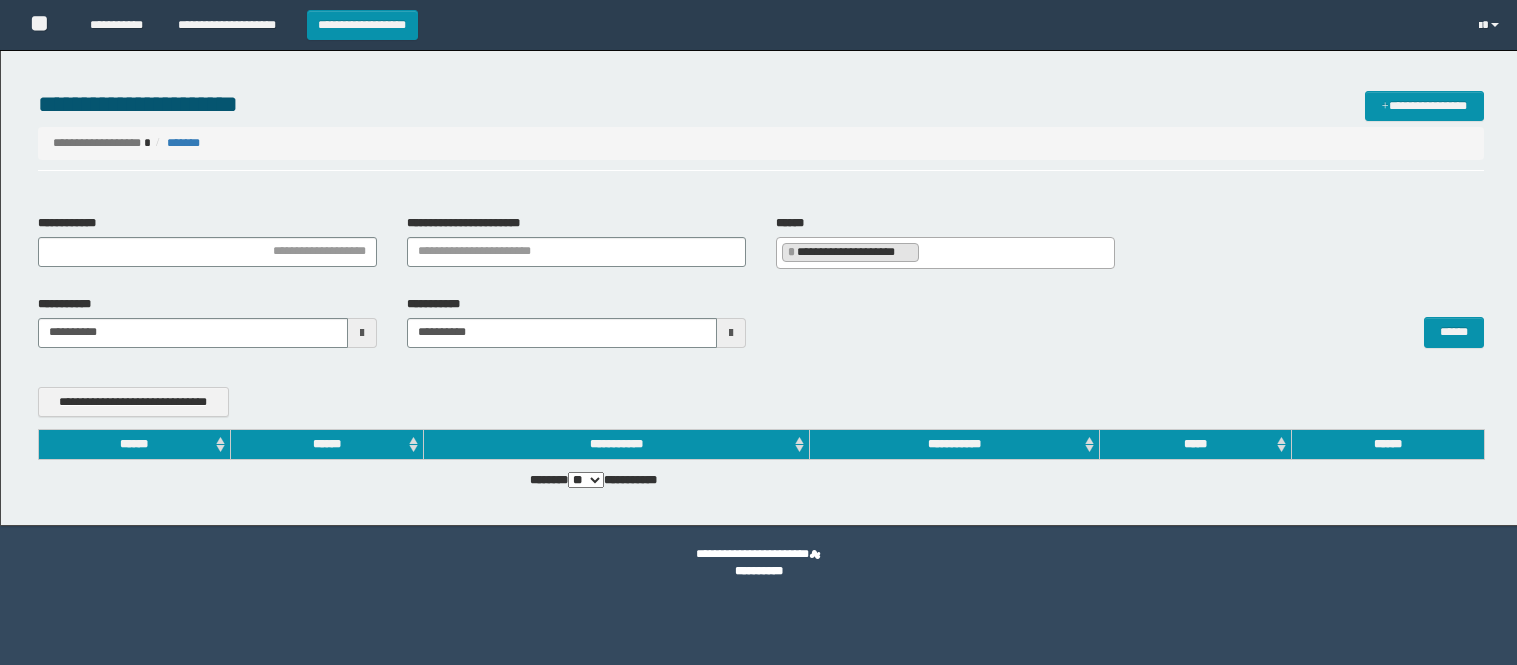 scroll, scrollTop: 0, scrollLeft: 0, axis: both 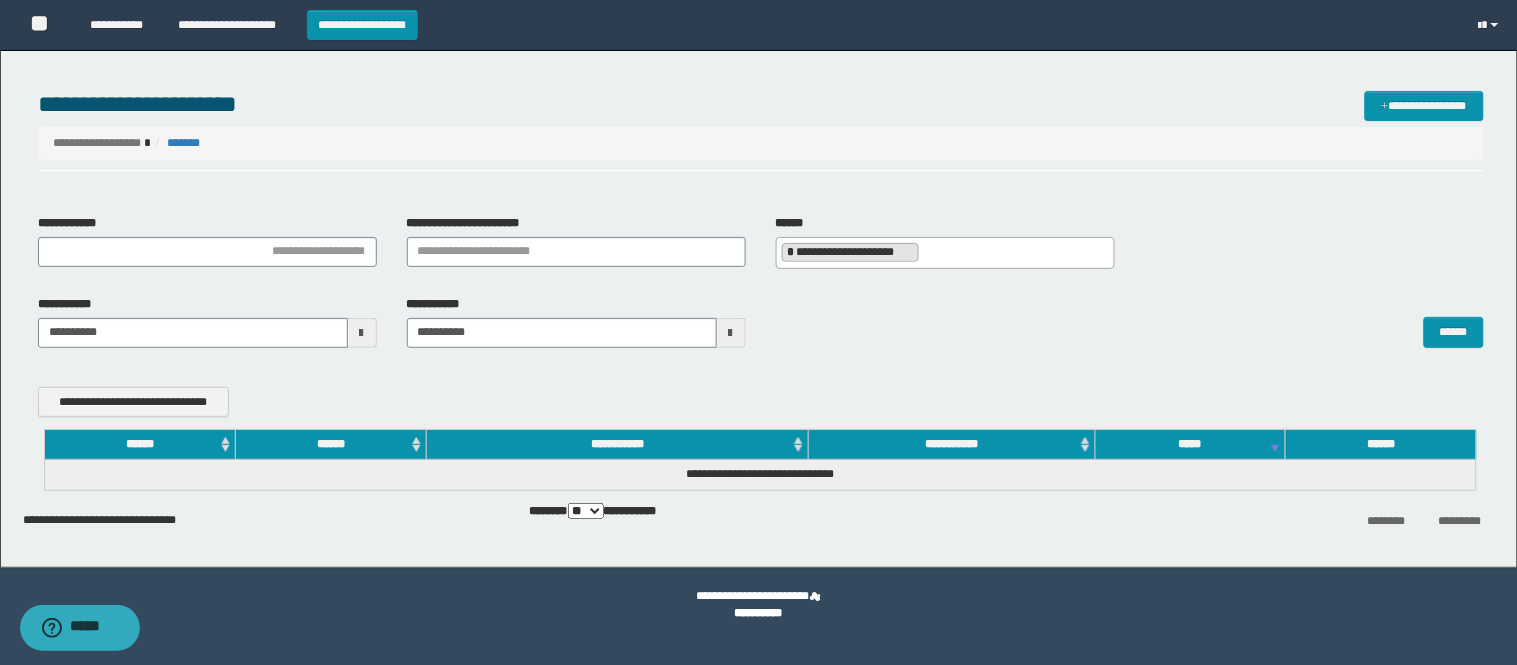 click on "*" at bounding box center (791, 252) 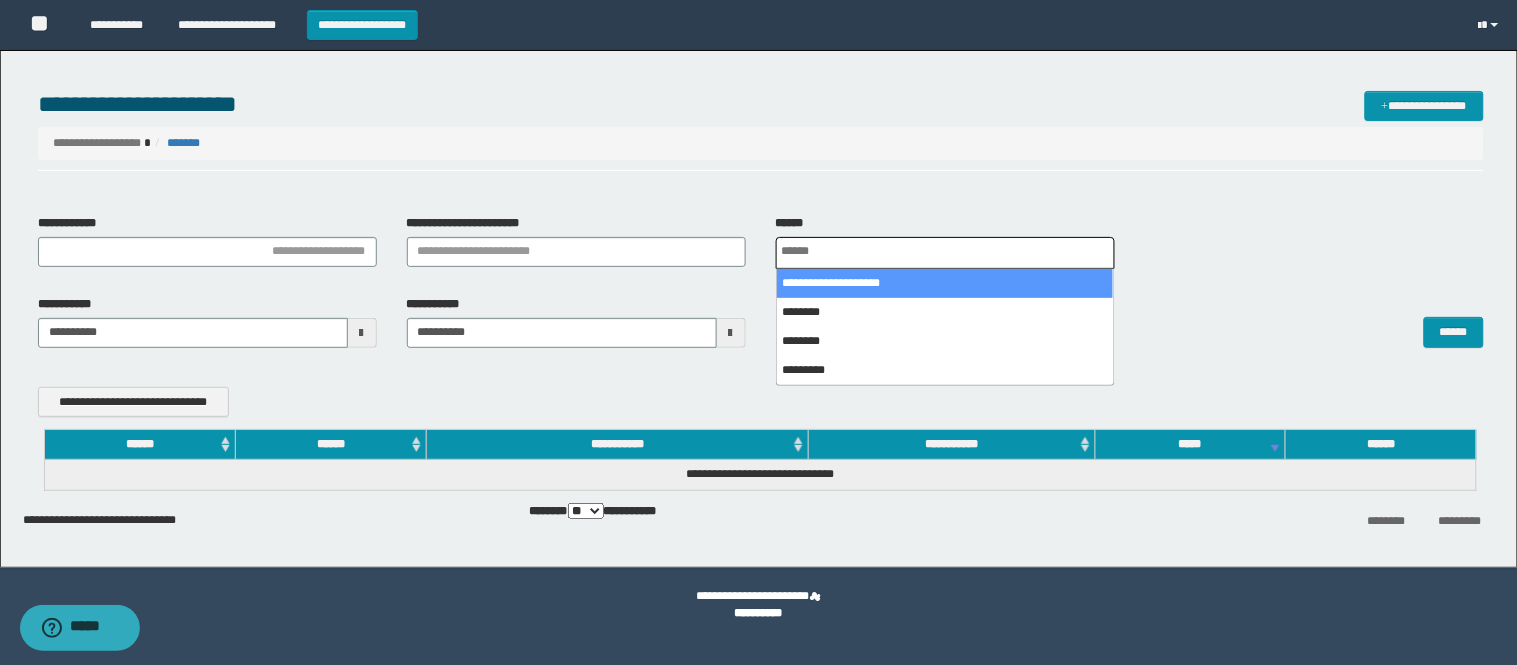 scroll, scrollTop: 0, scrollLeft: 4, axis: horizontal 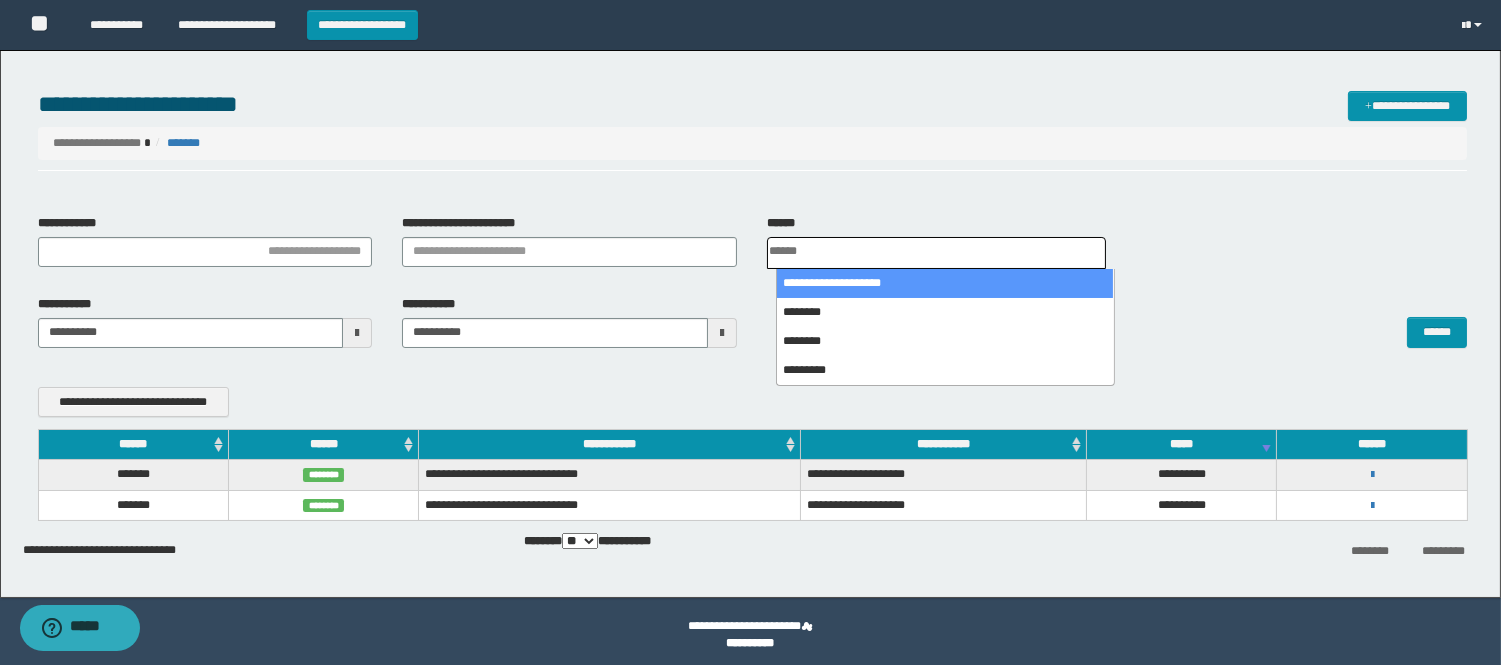 click on "**********" at bounding box center [750, 319] 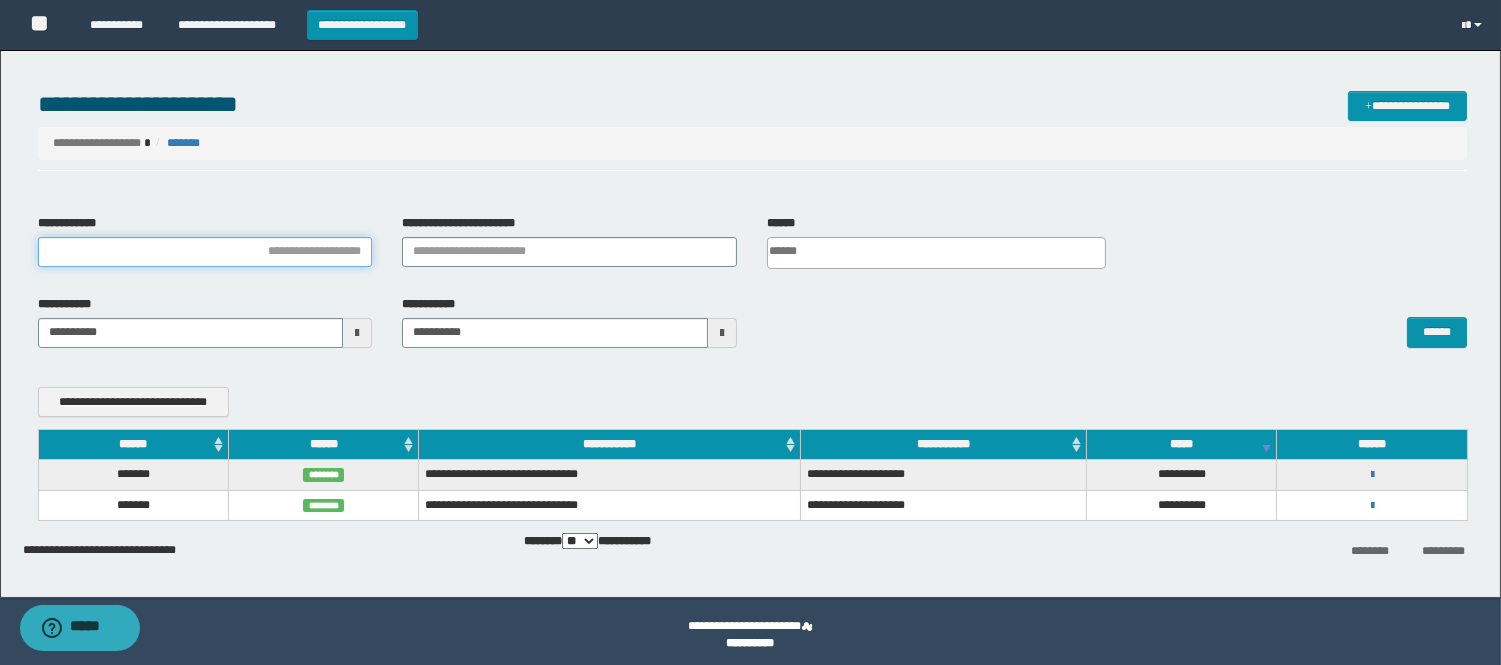 click on "**********" at bounding box center (205, 252) 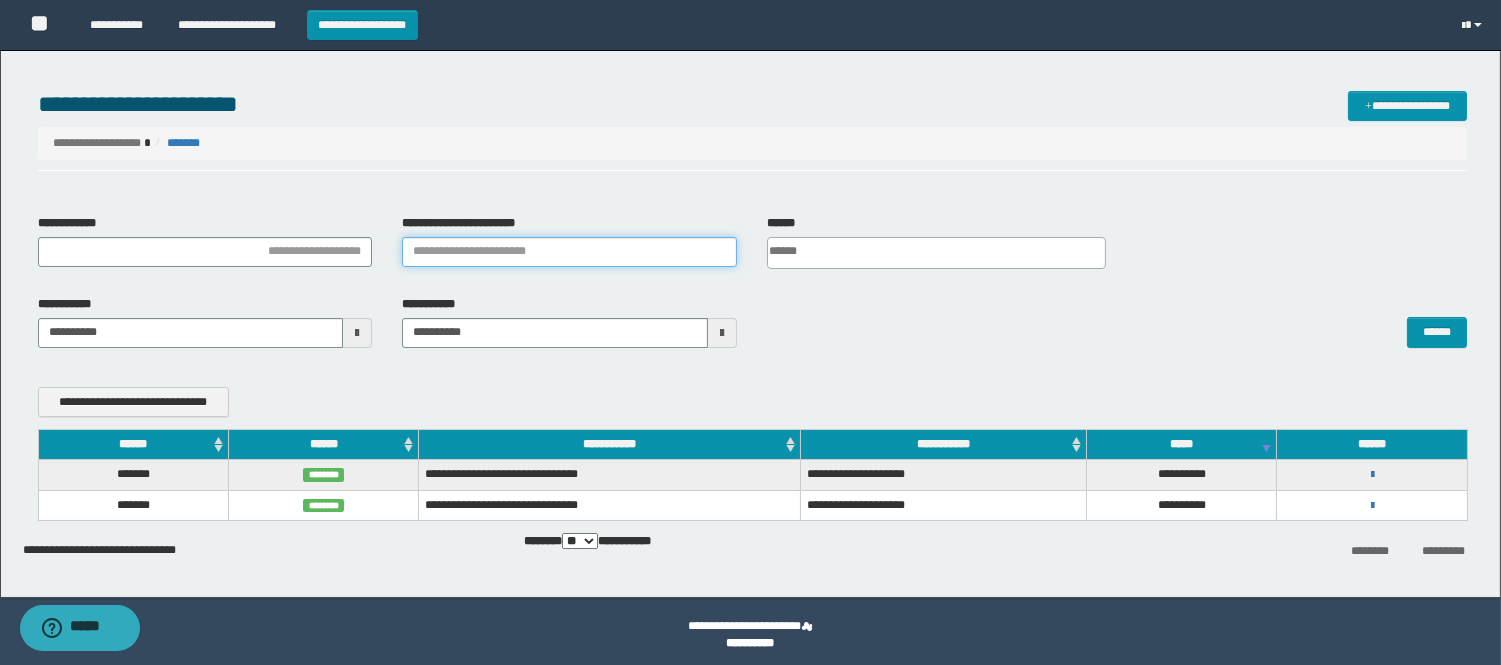 click on "**********" at bounding box center [569, 252] 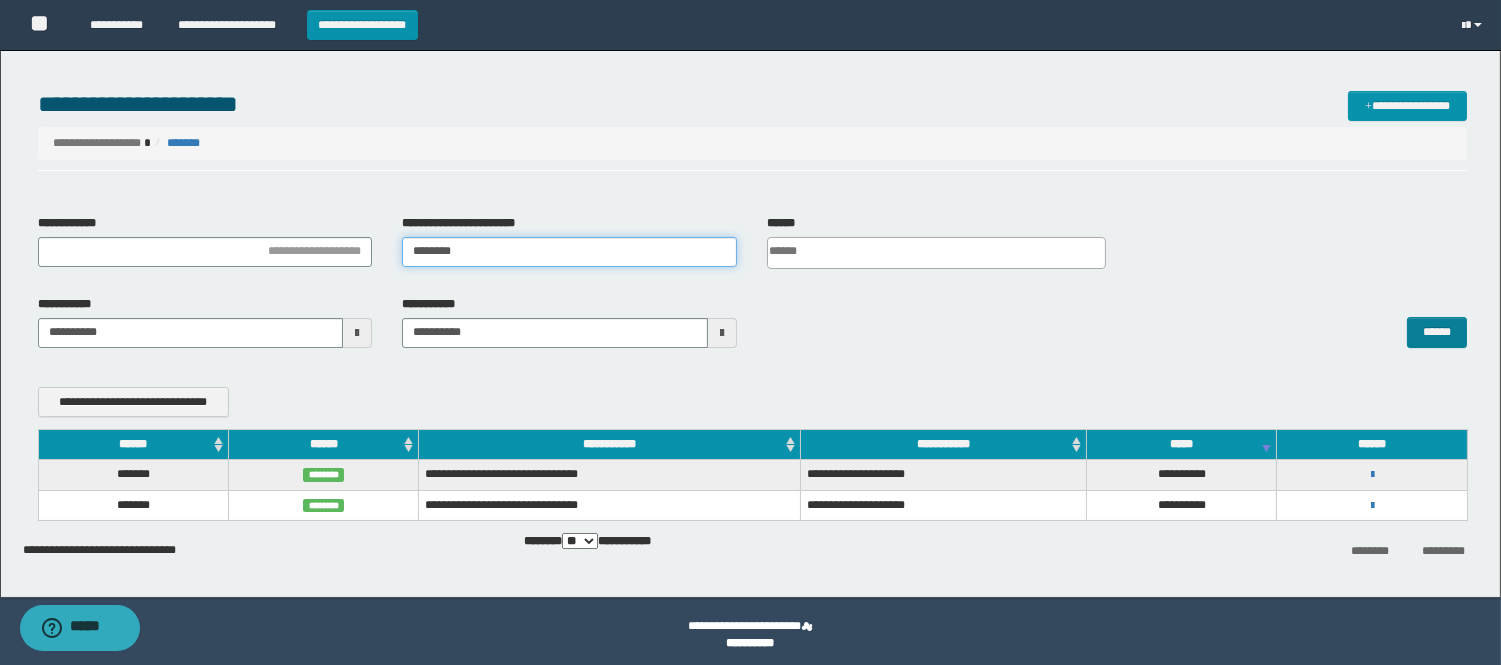 type on "********" 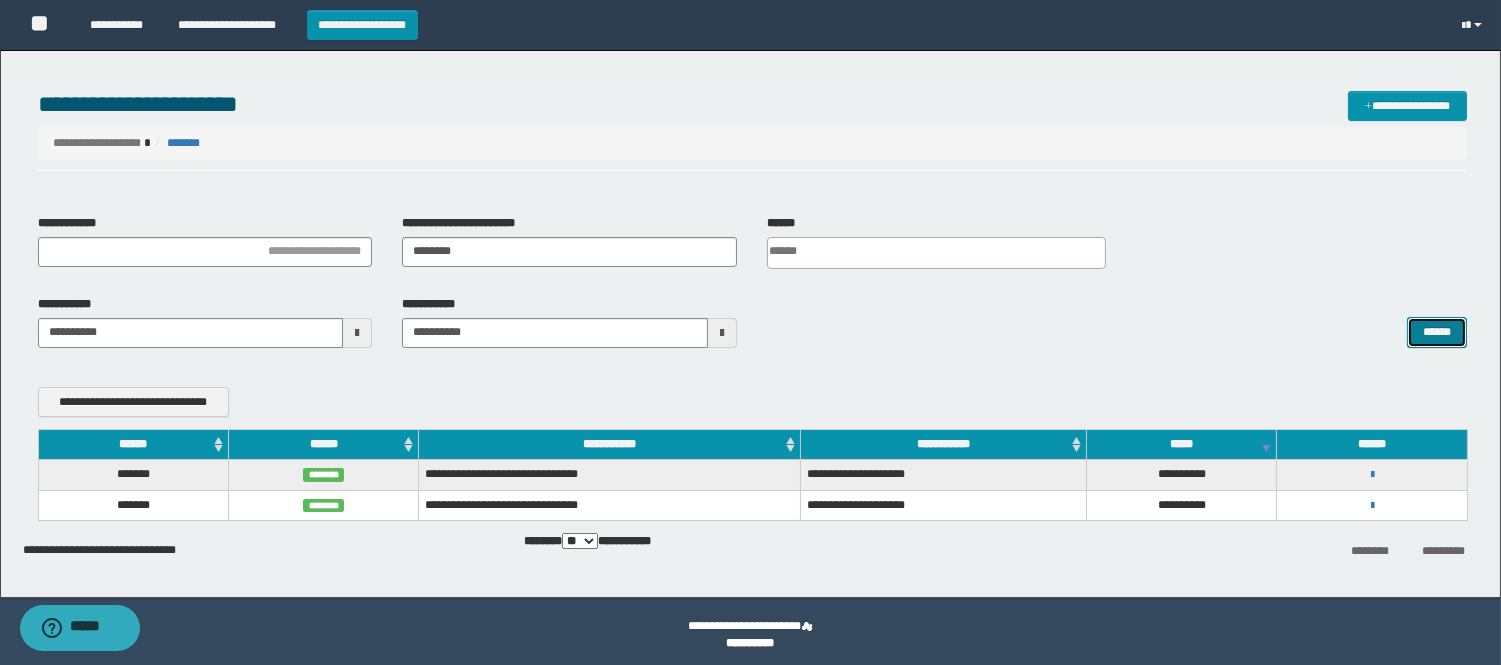 click on "******" at bounding box center (1437, 332) 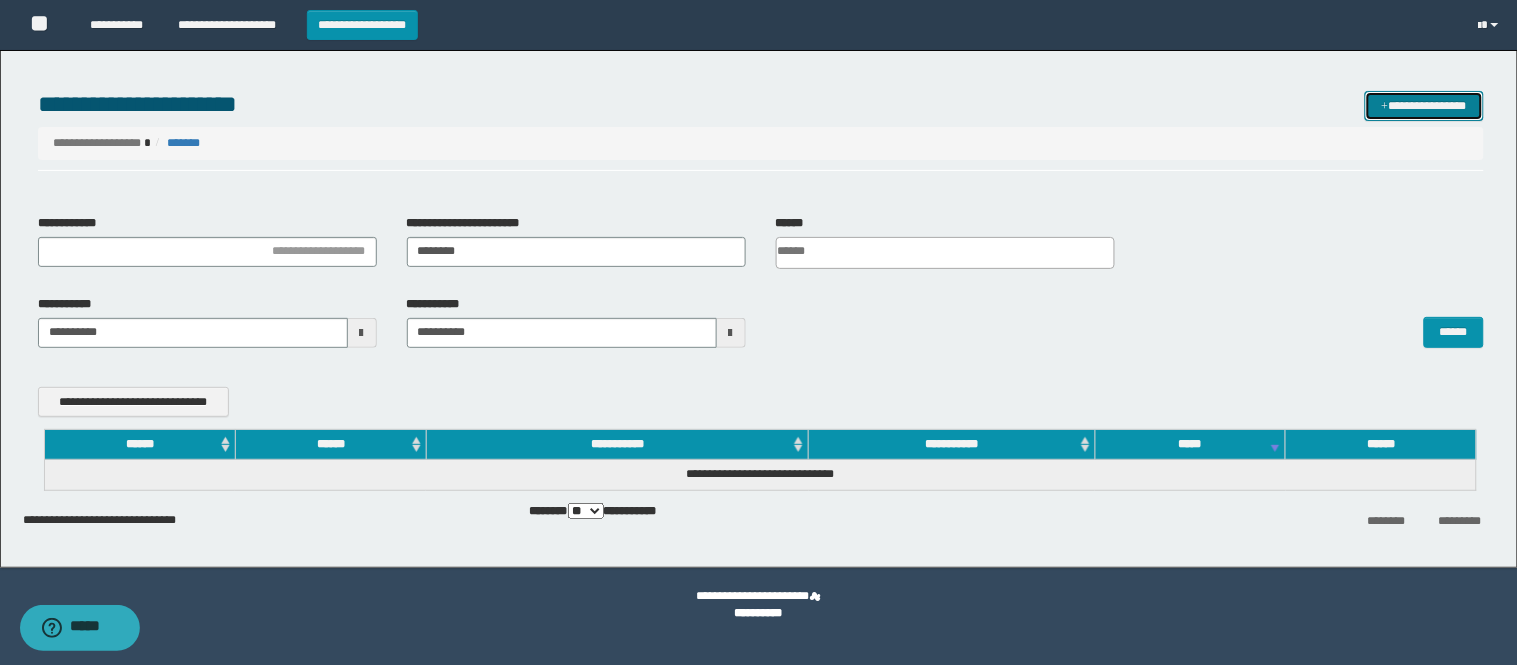 click on "**********" at bounding box center (1424, 106) 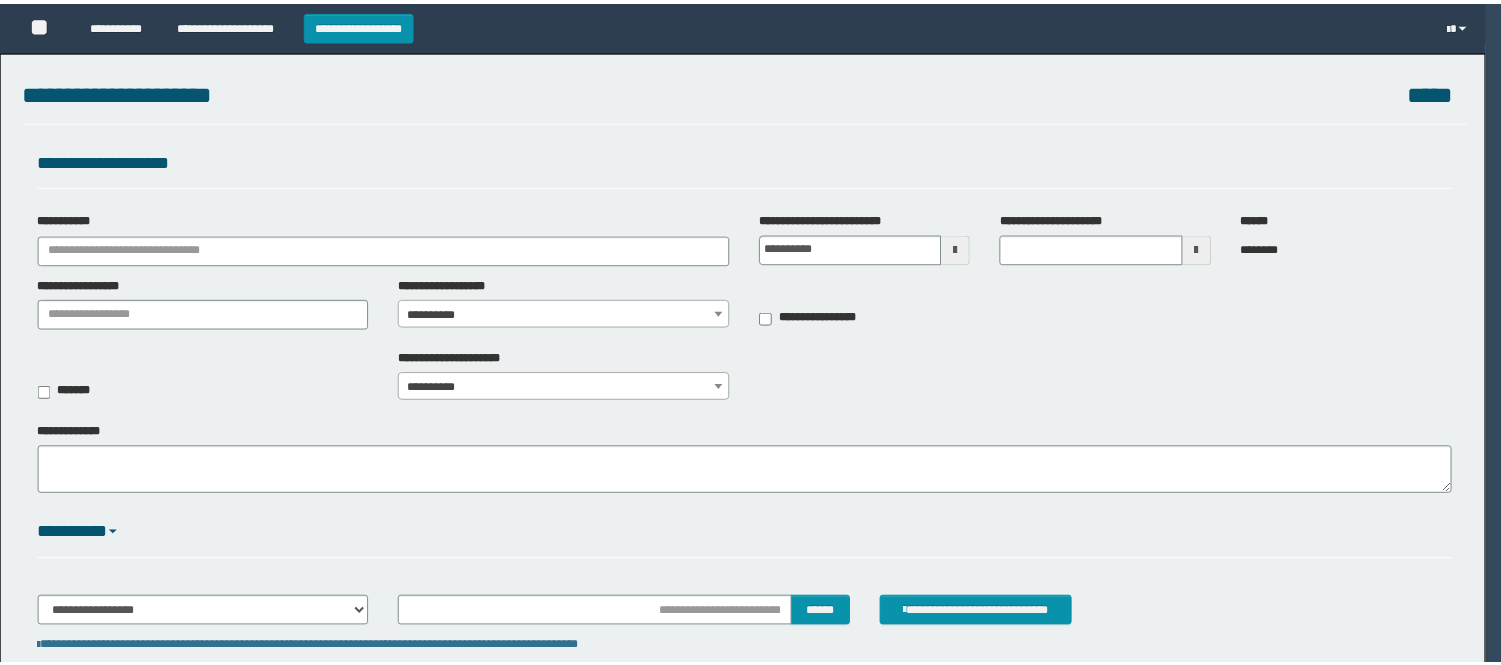 scroll, scrollTop: 0, scrollLeft: 0, axis: both 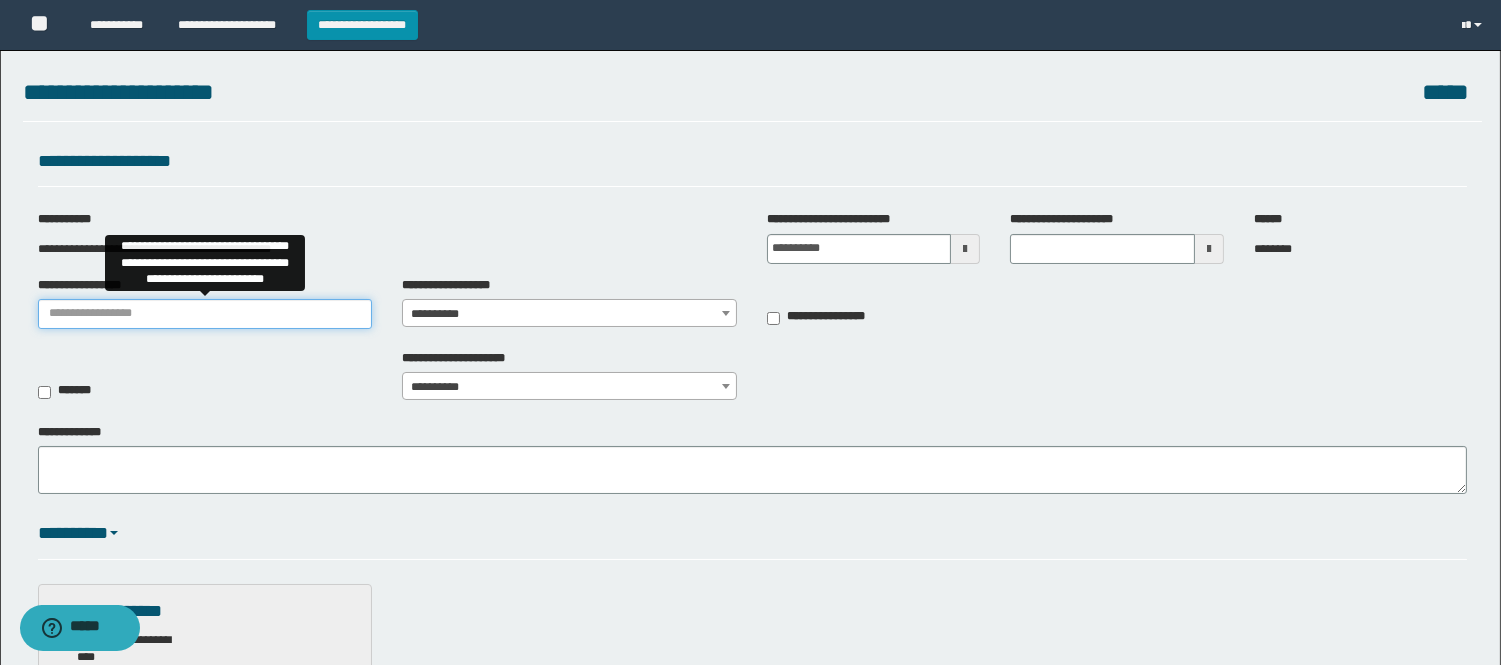 click on "**********" at bounding box center [205, 314] 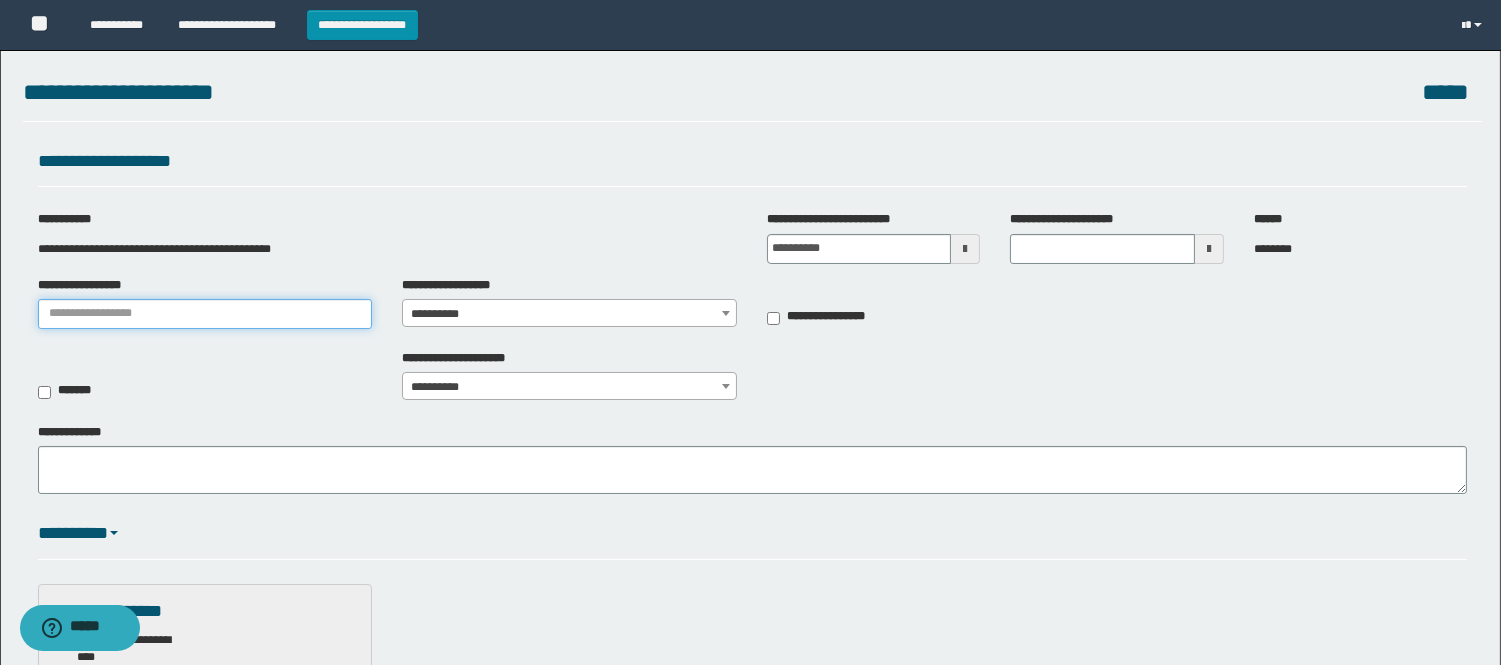 type on "**********" 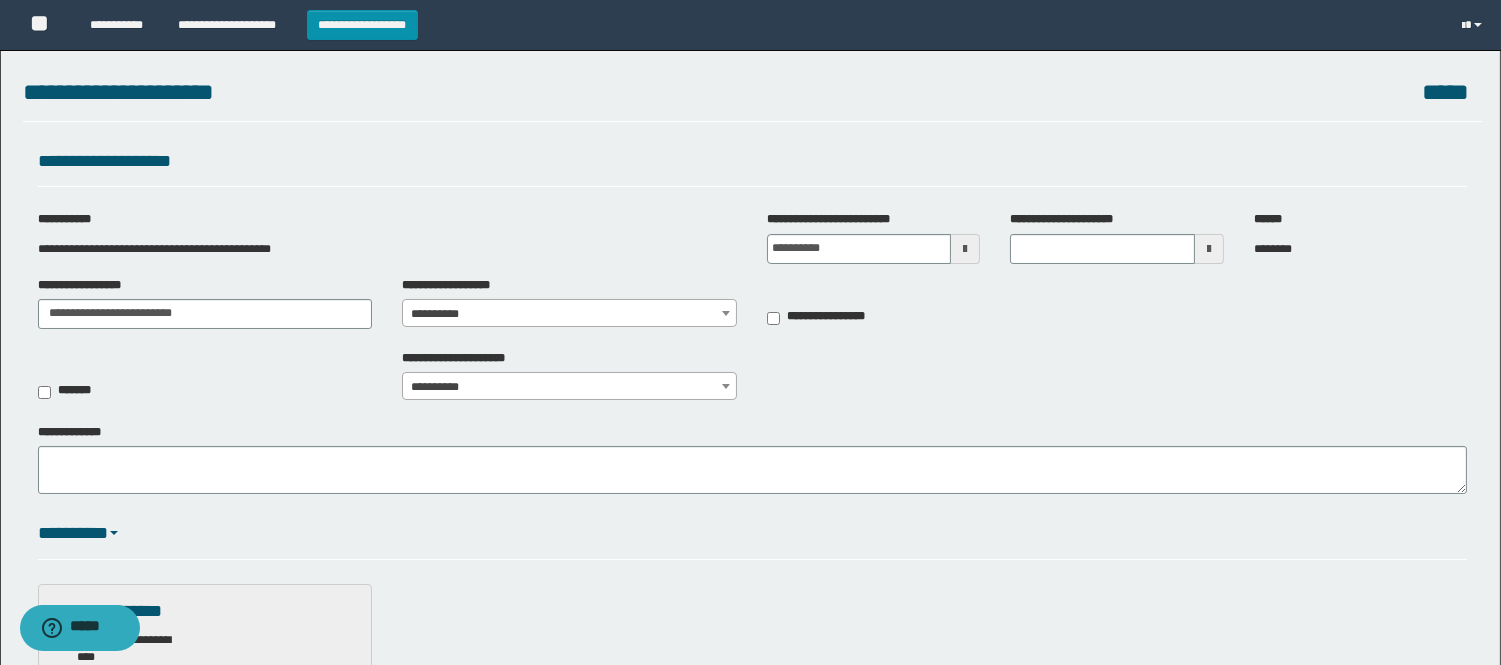 click on "**********" at bounding box center [569, 314] 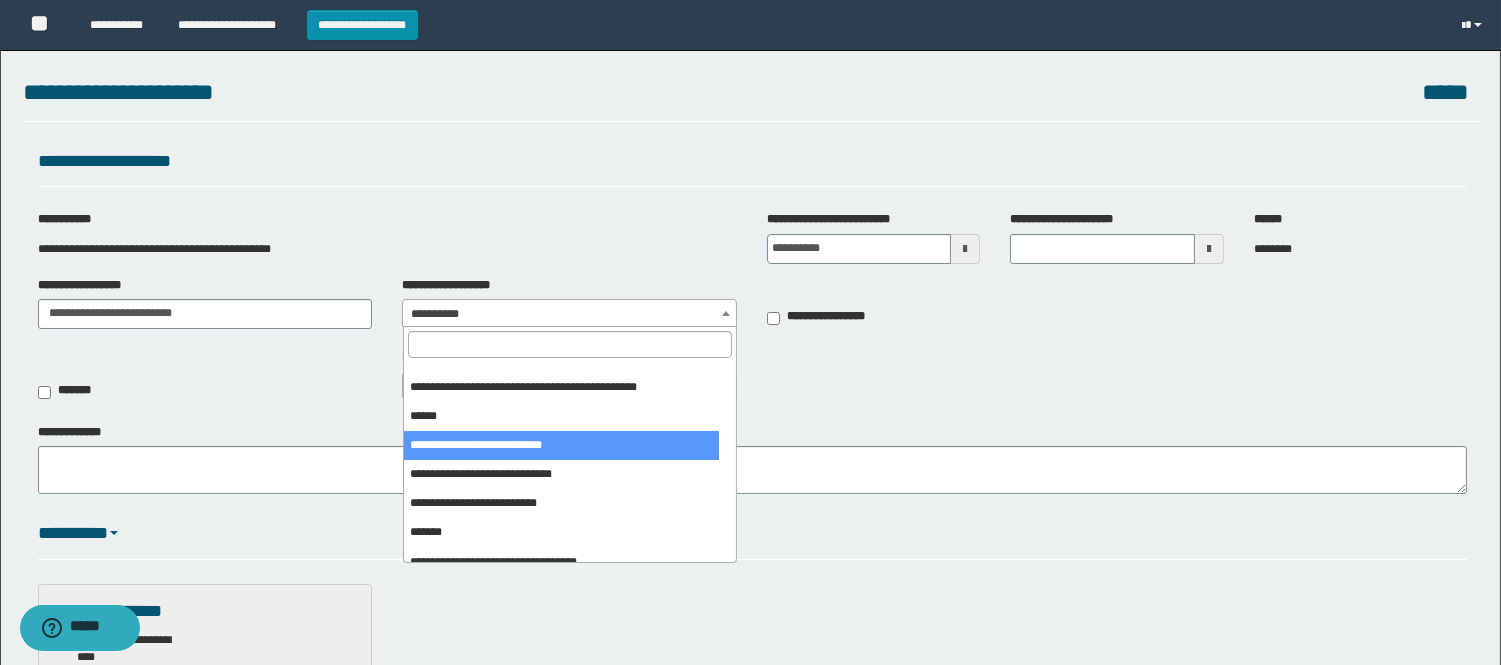 scroll, scrollTop: 333, scrollLeft: 0, axis: vertical 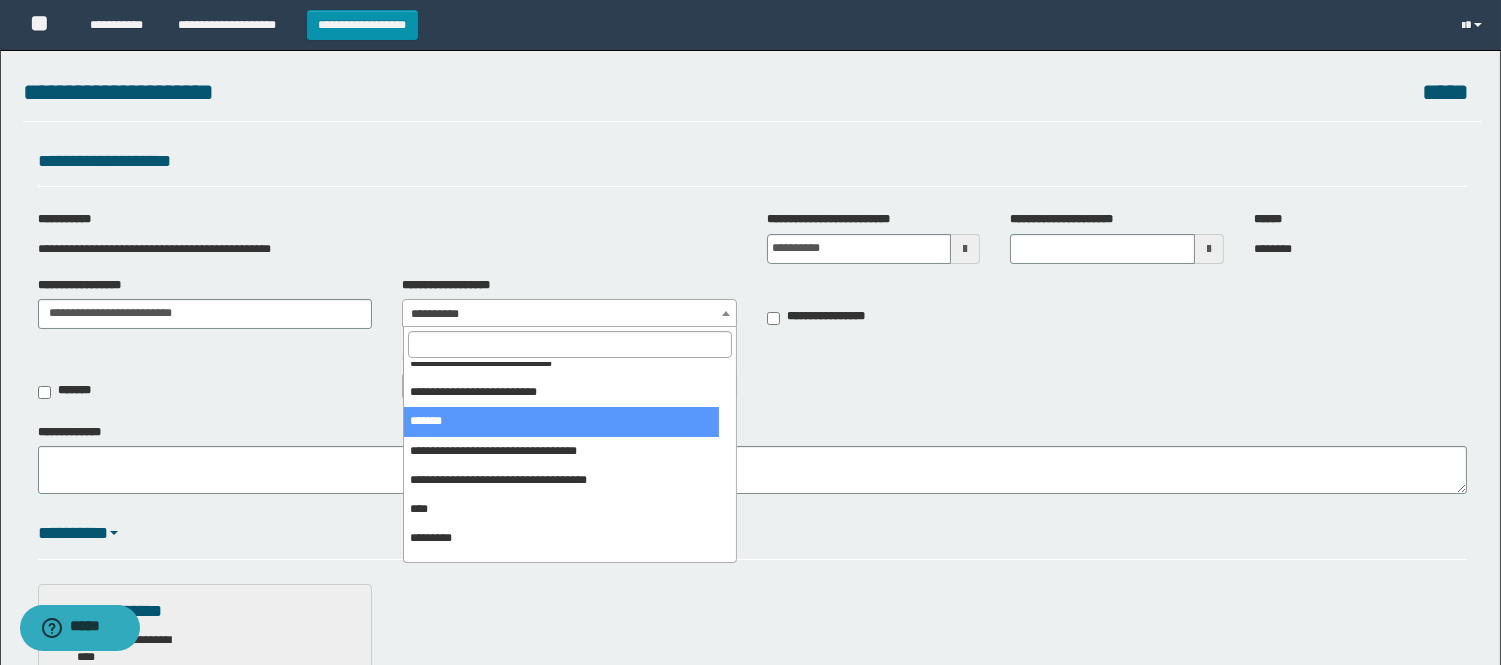 select on "***" 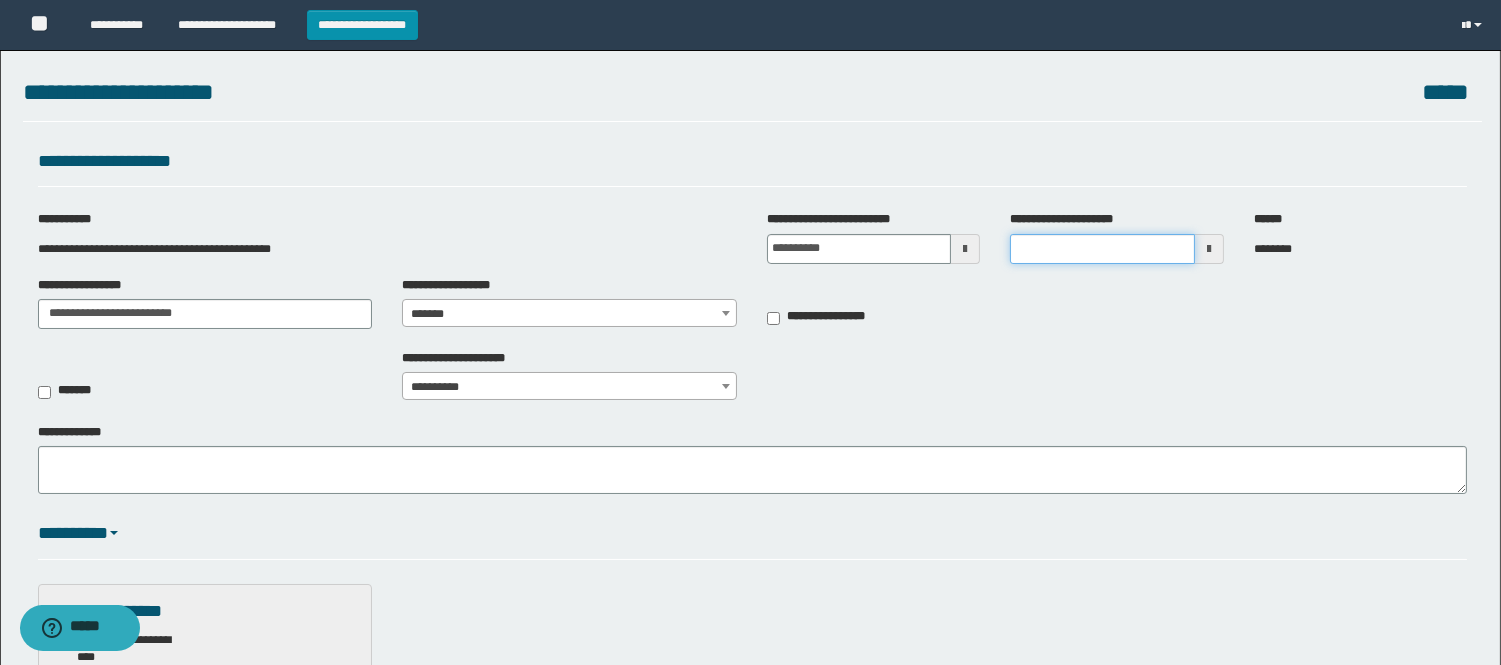 click on "**********" at bounding box center [1102, 249] 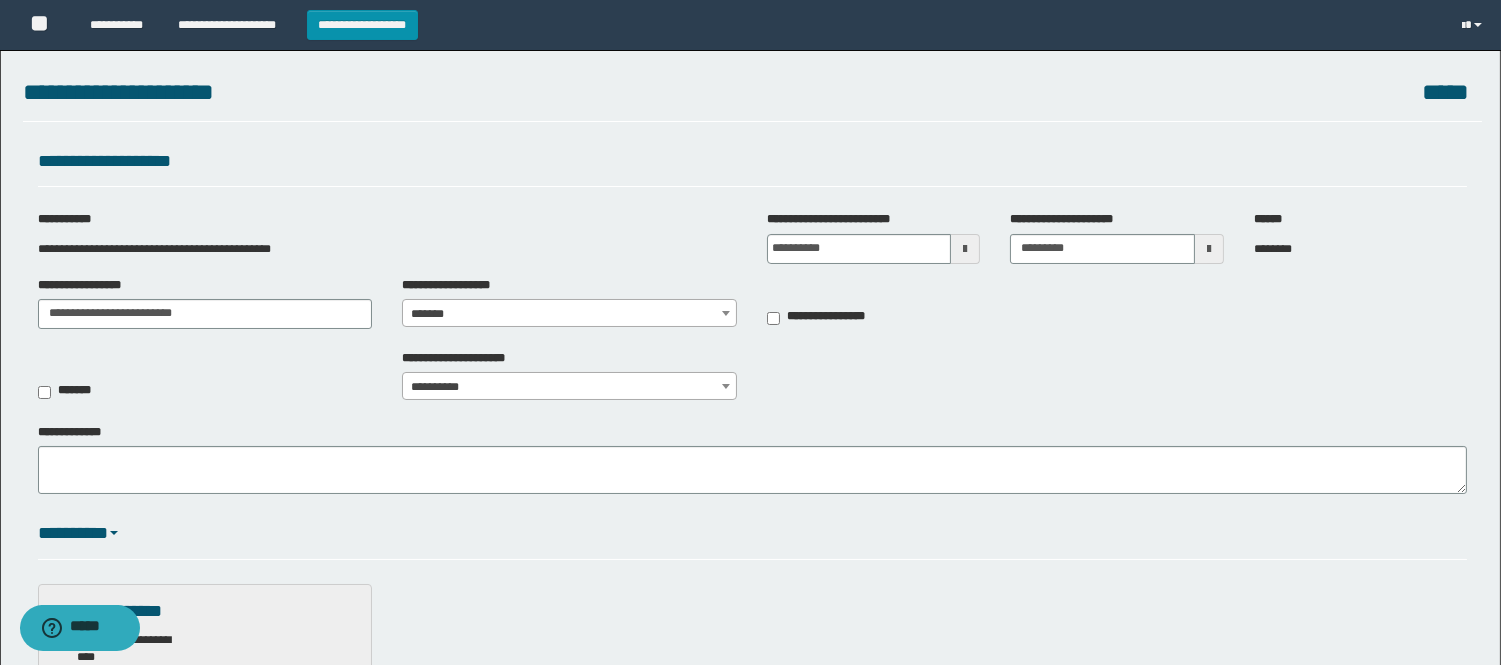 type on "*******" 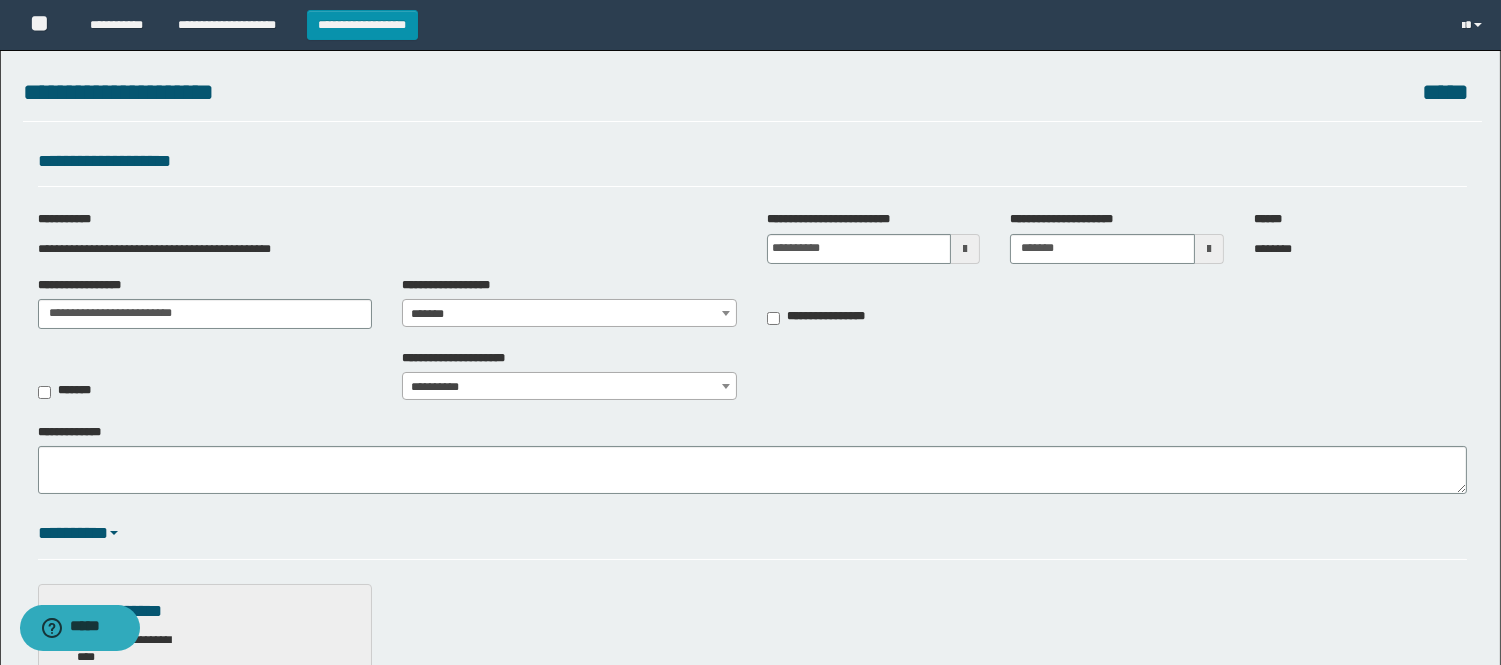 click on "**********" at bounding box center [934, 318] 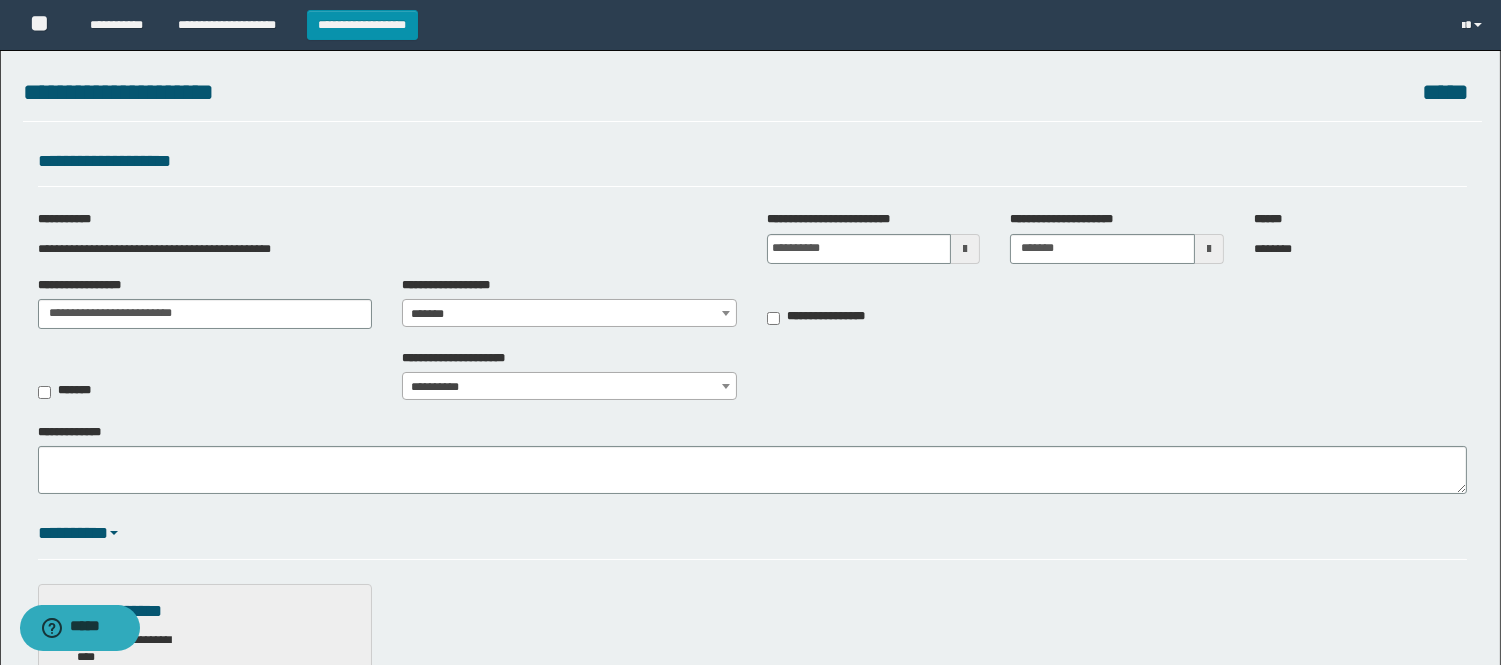 click on "**********" at bounding box center [569, 387] 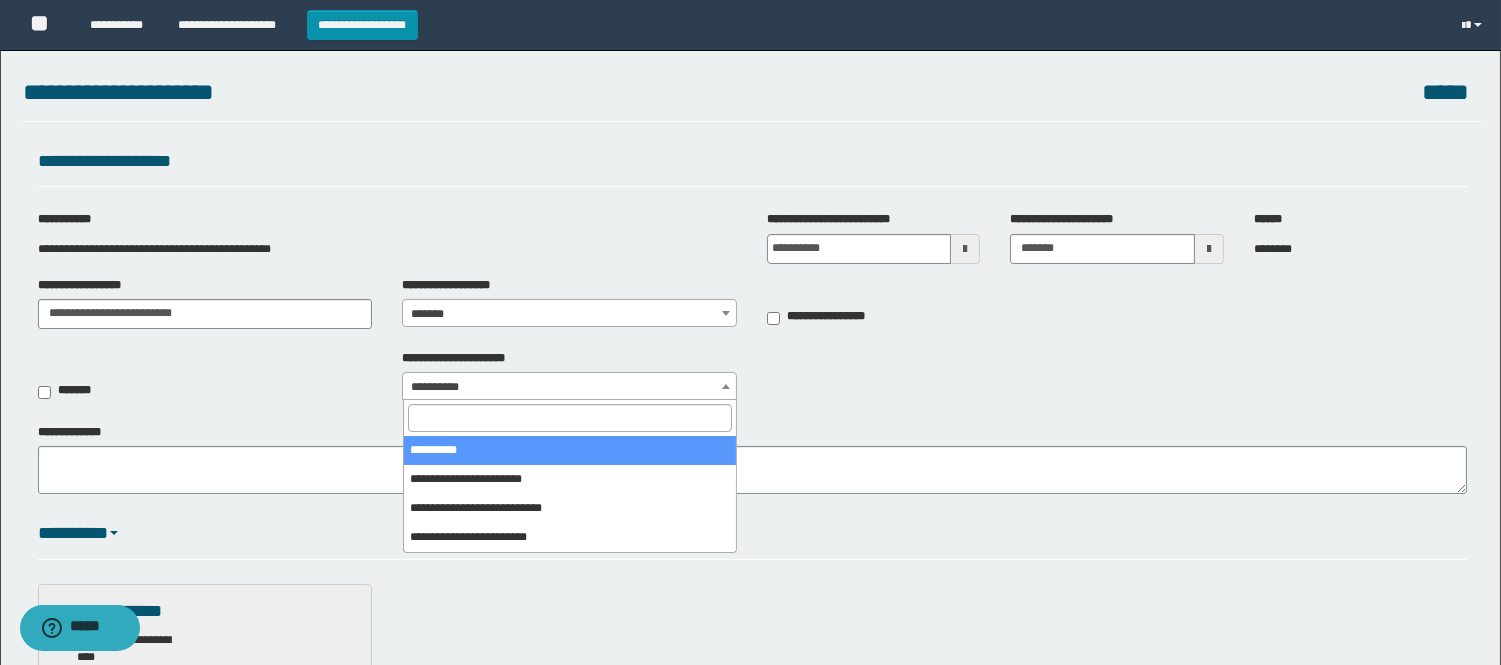 click on "**********" at bounding box center [569, 387] 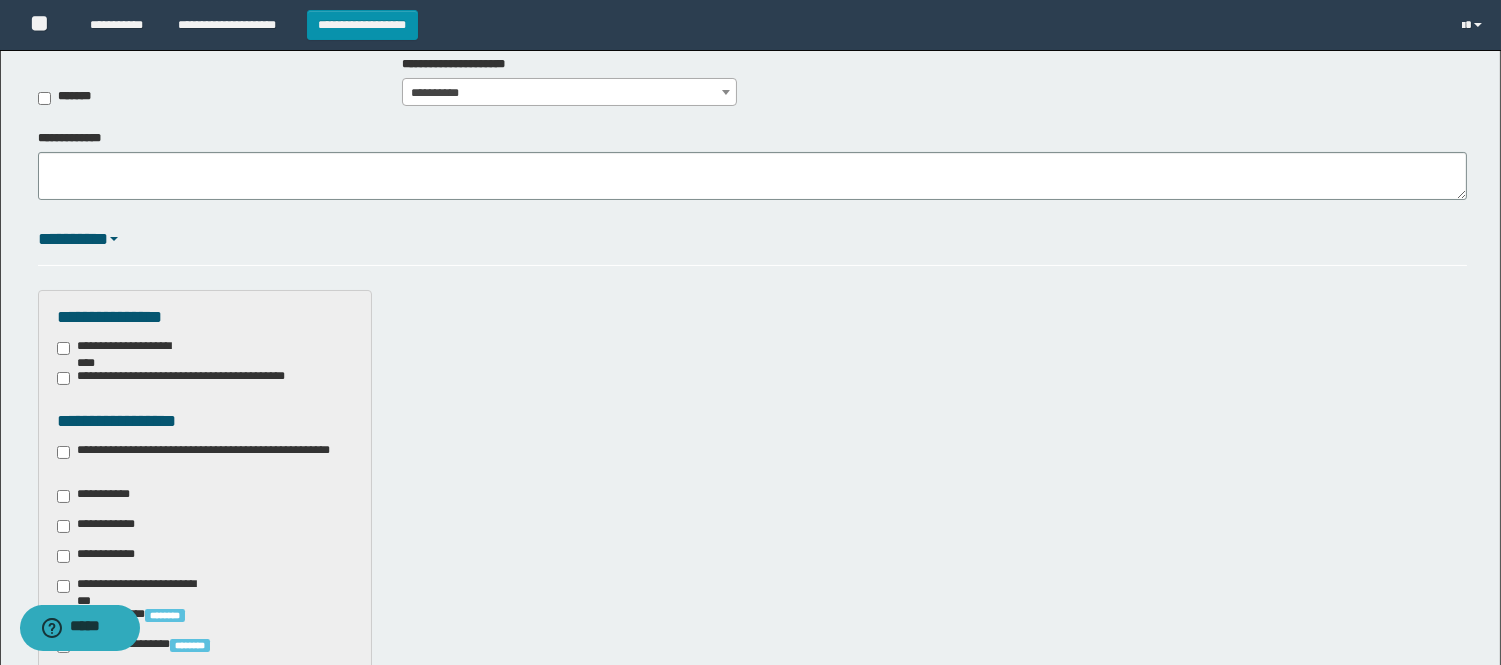 scroll, scrollTop: 333, scrollLeft: 0, axis: vertical 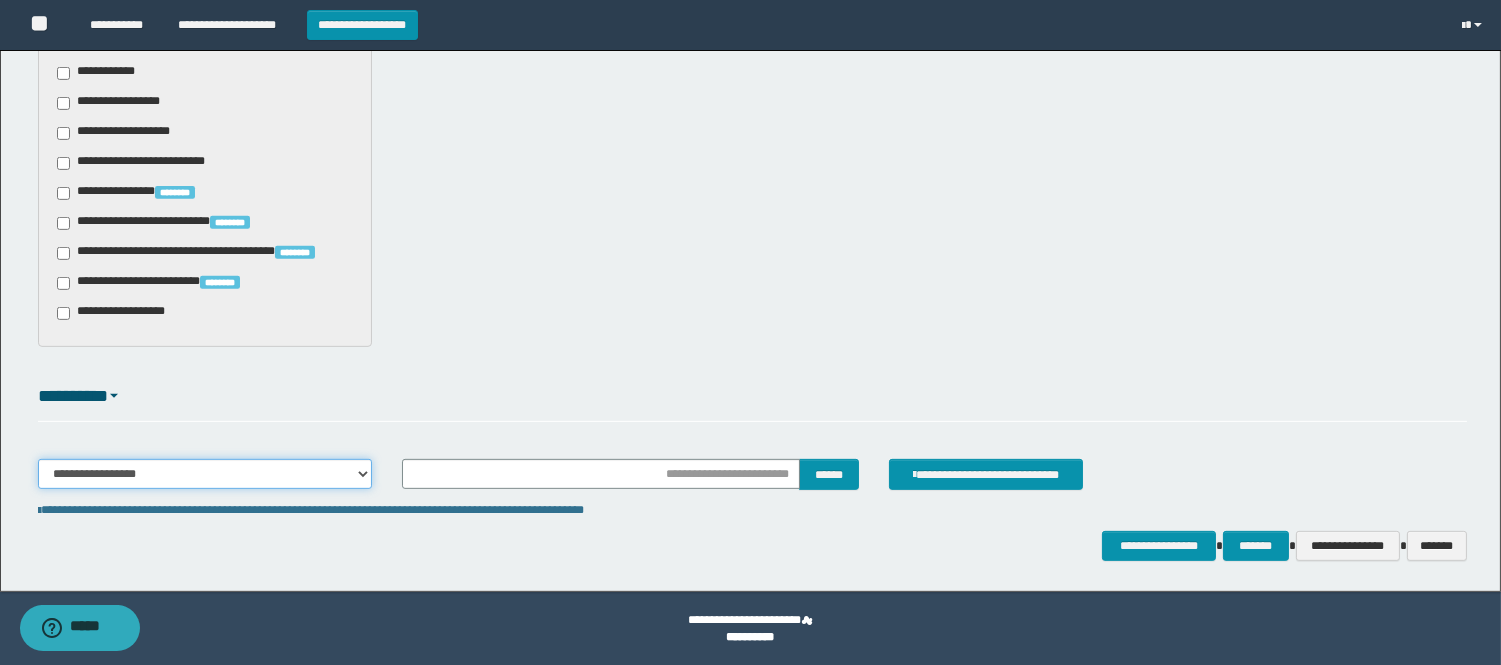 click on "**********" at bounding box center [205, 474] 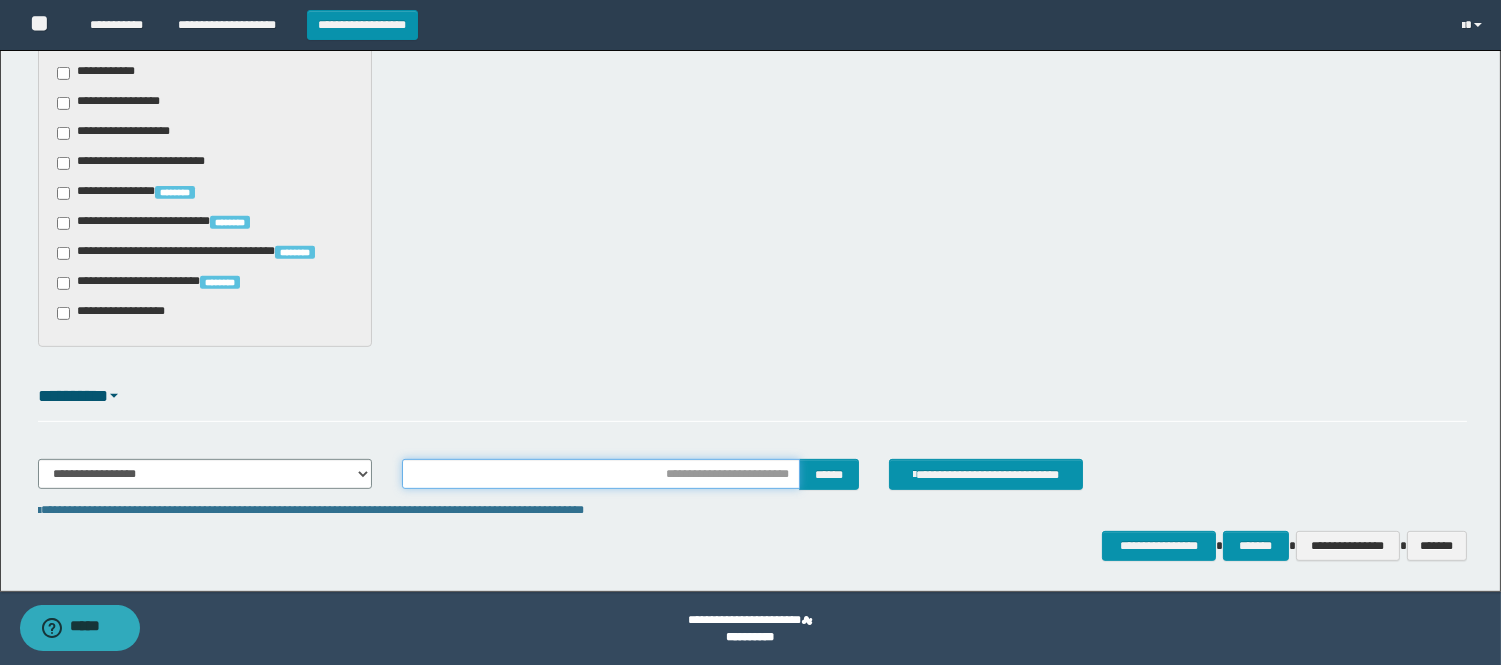 click at bounding box center (601, 474) 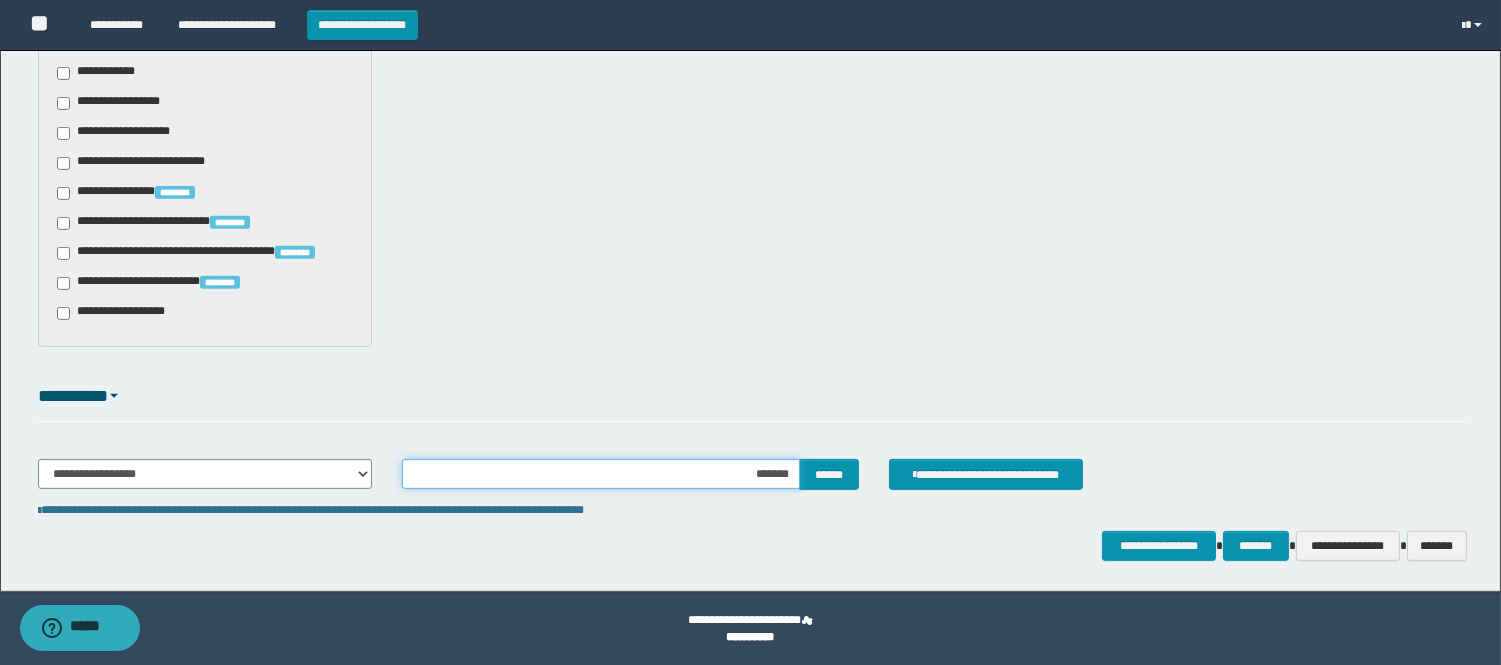 type on "********" 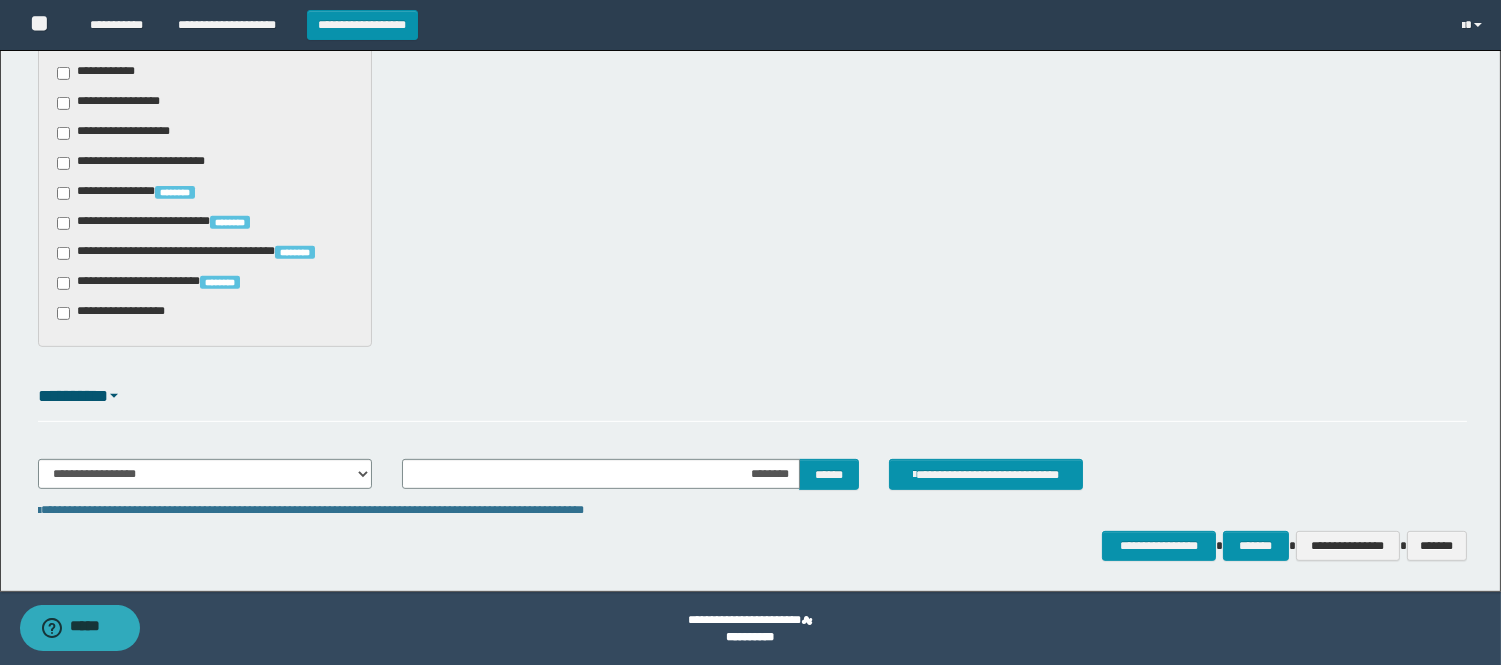 click on "**********" at bounding box center (752, -278) 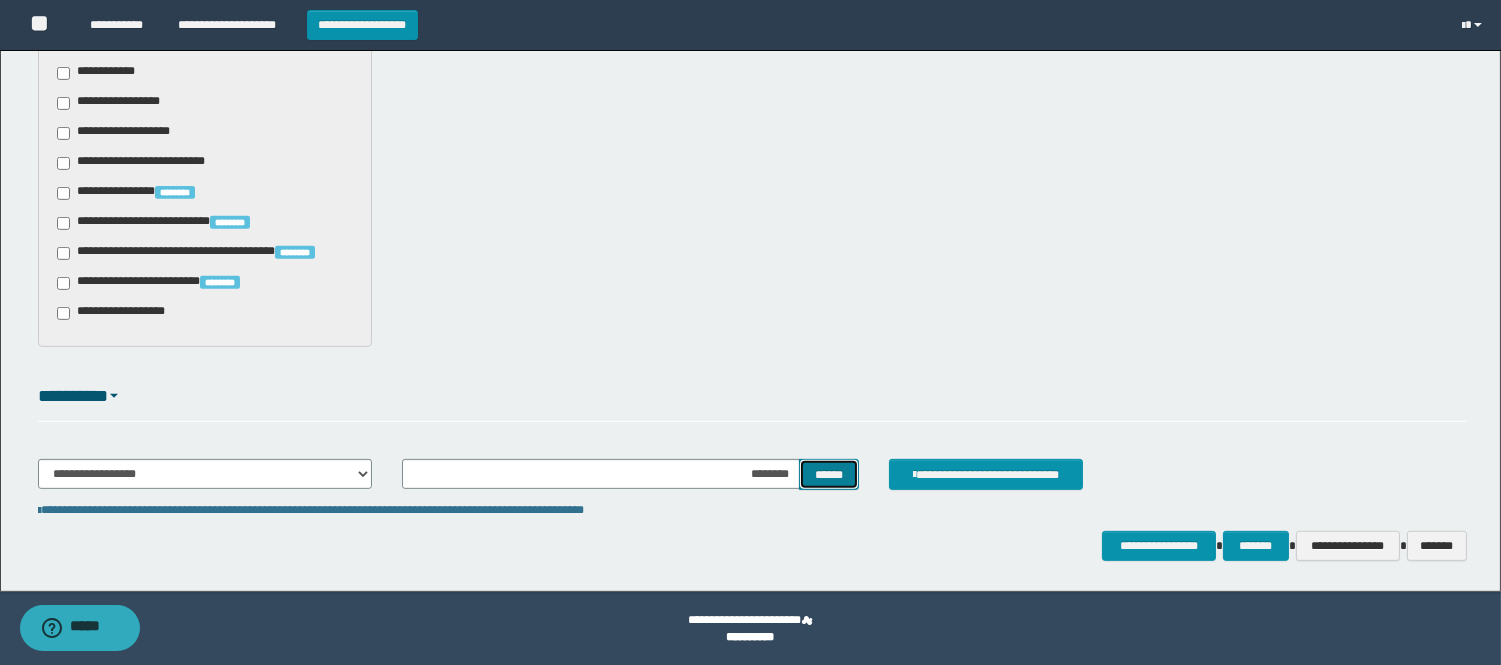 click on "******" at bounding box center (829, 474) 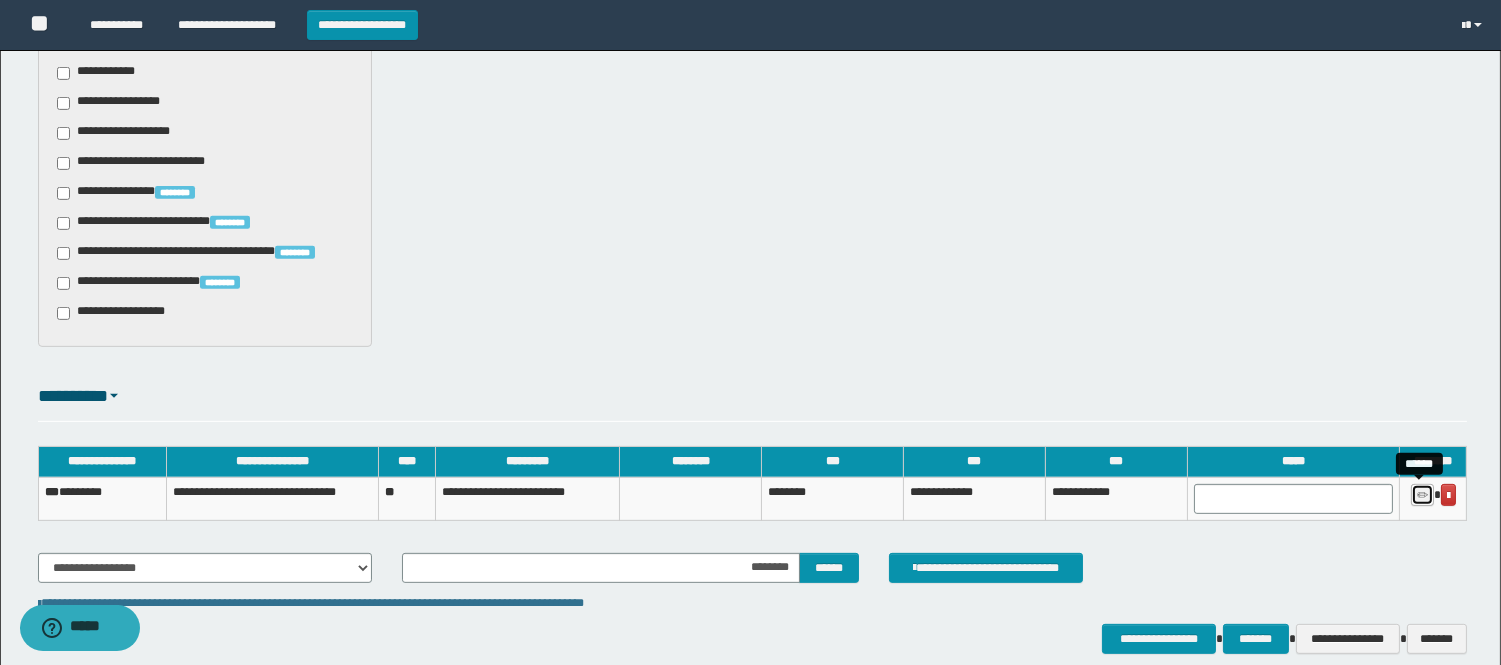 click at bounding box center (1422, 496) 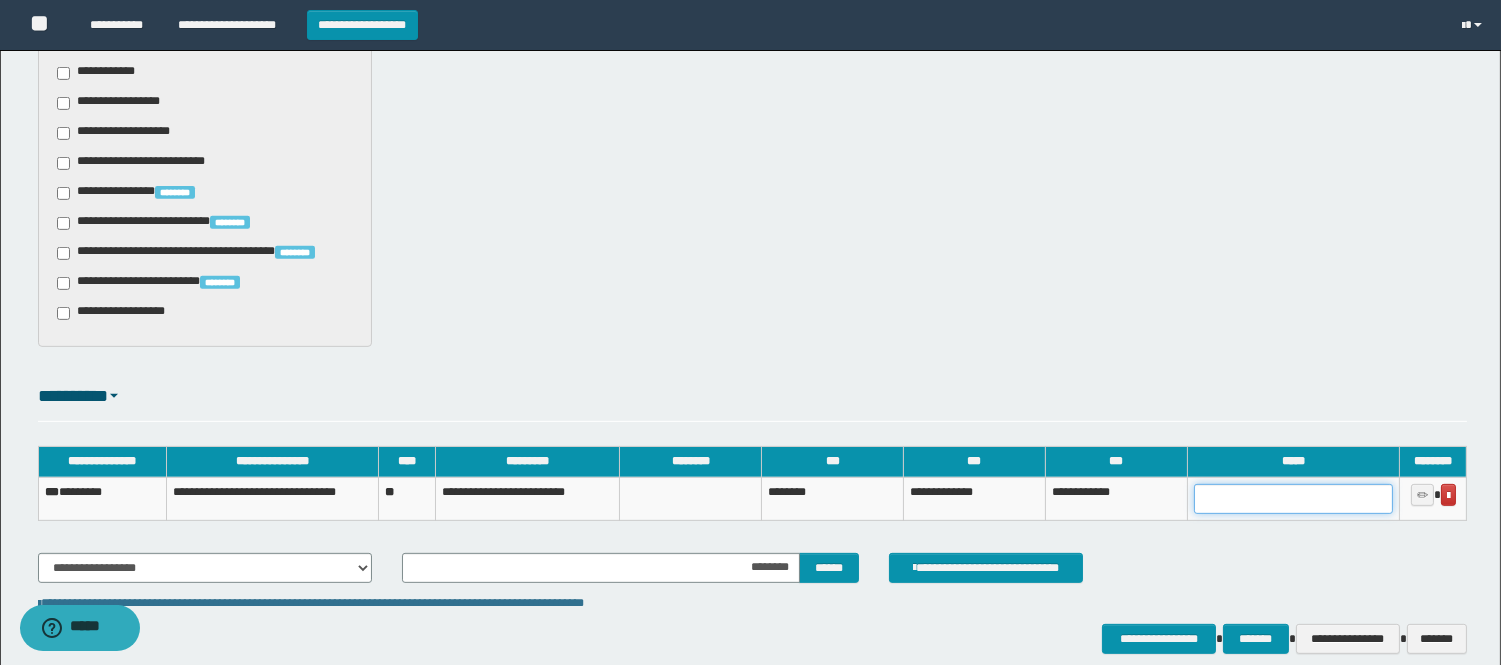 click at bounding box center [1293, 499] 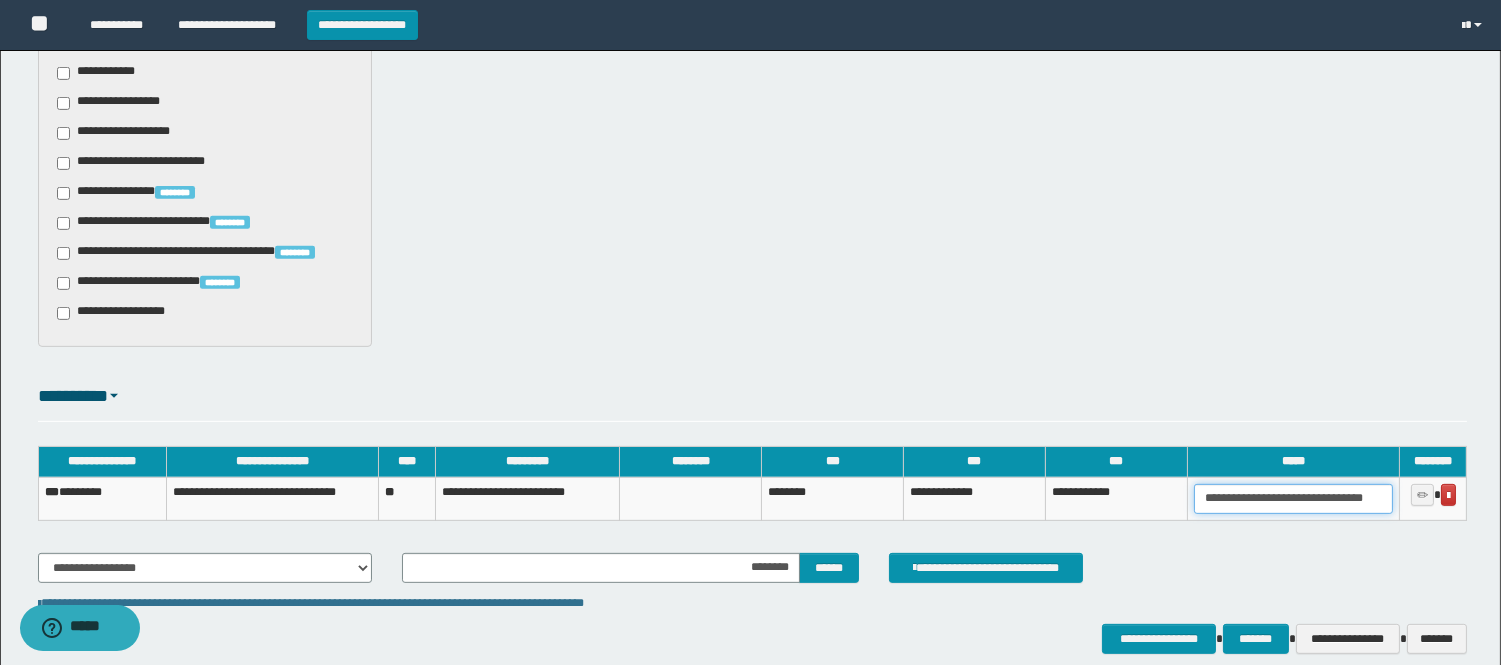 type on "**********" 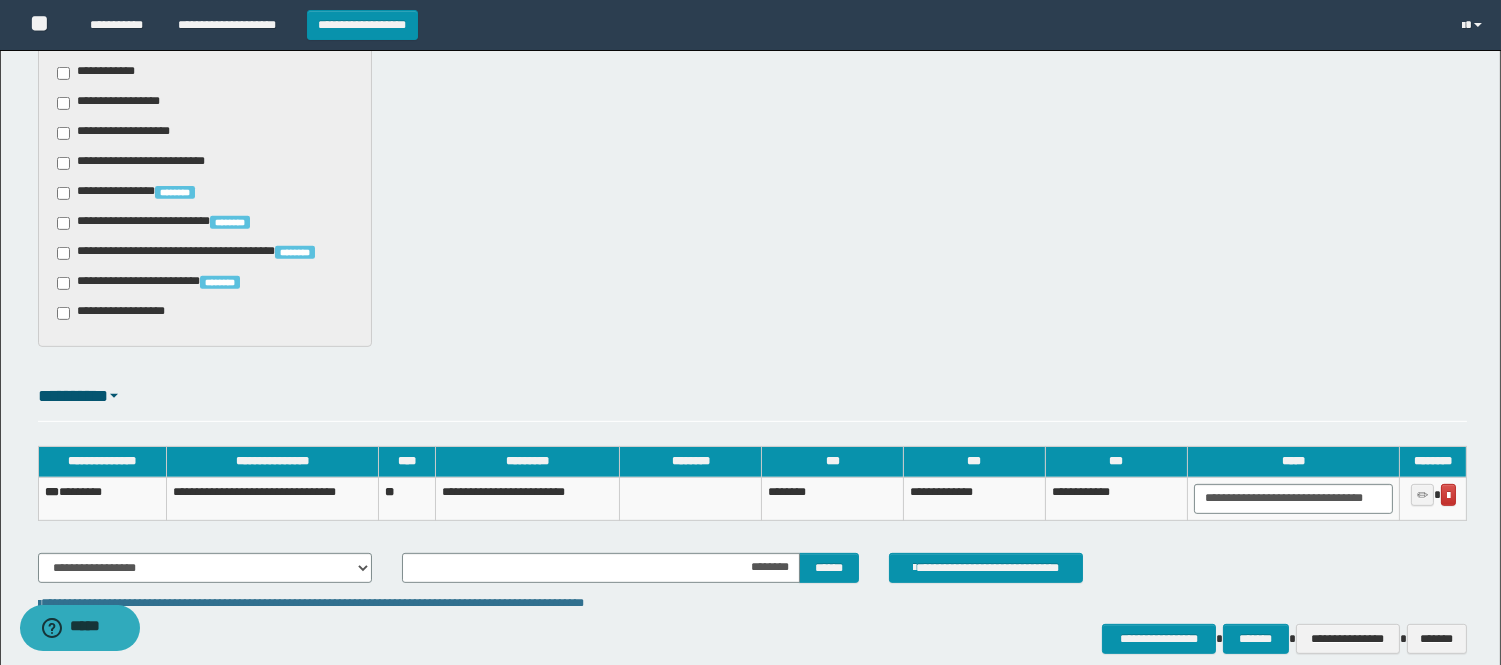 click on "**********" at bounding box center [1117, 568] 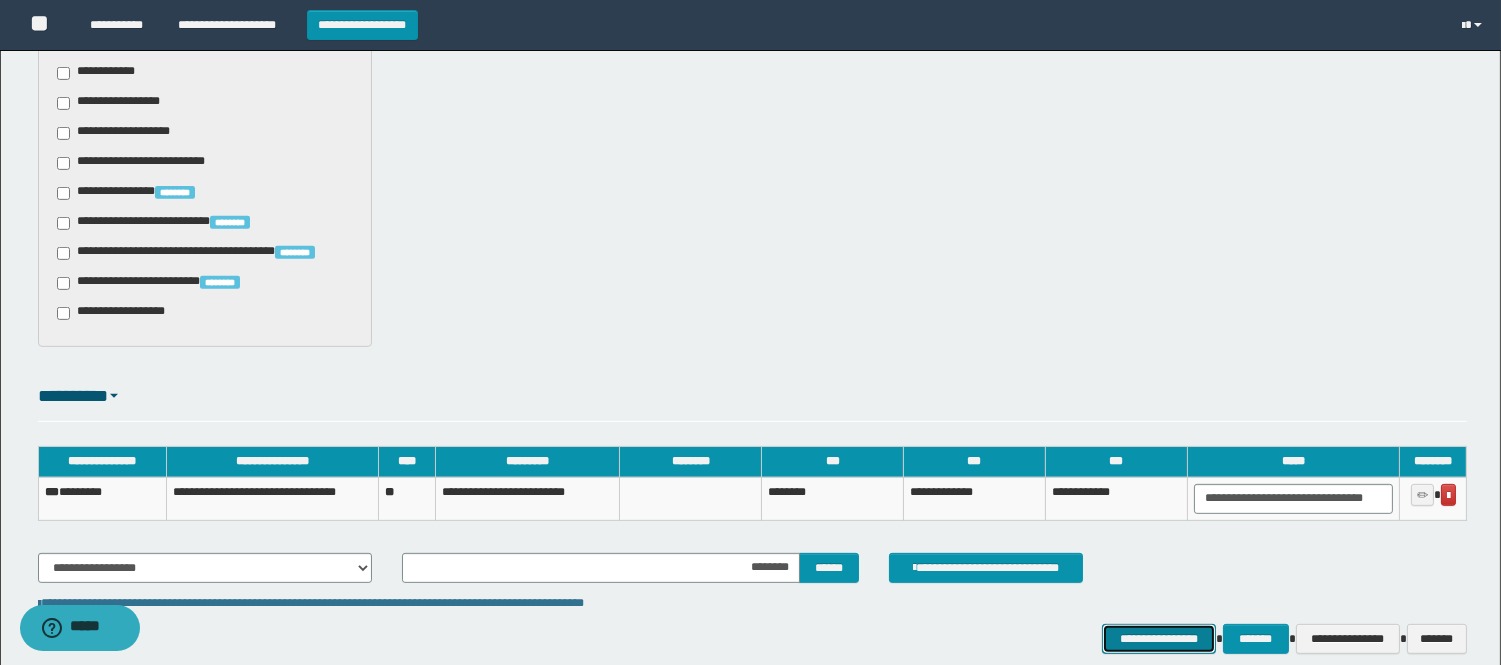 click on "**********" at bounding box center (1159, 639) 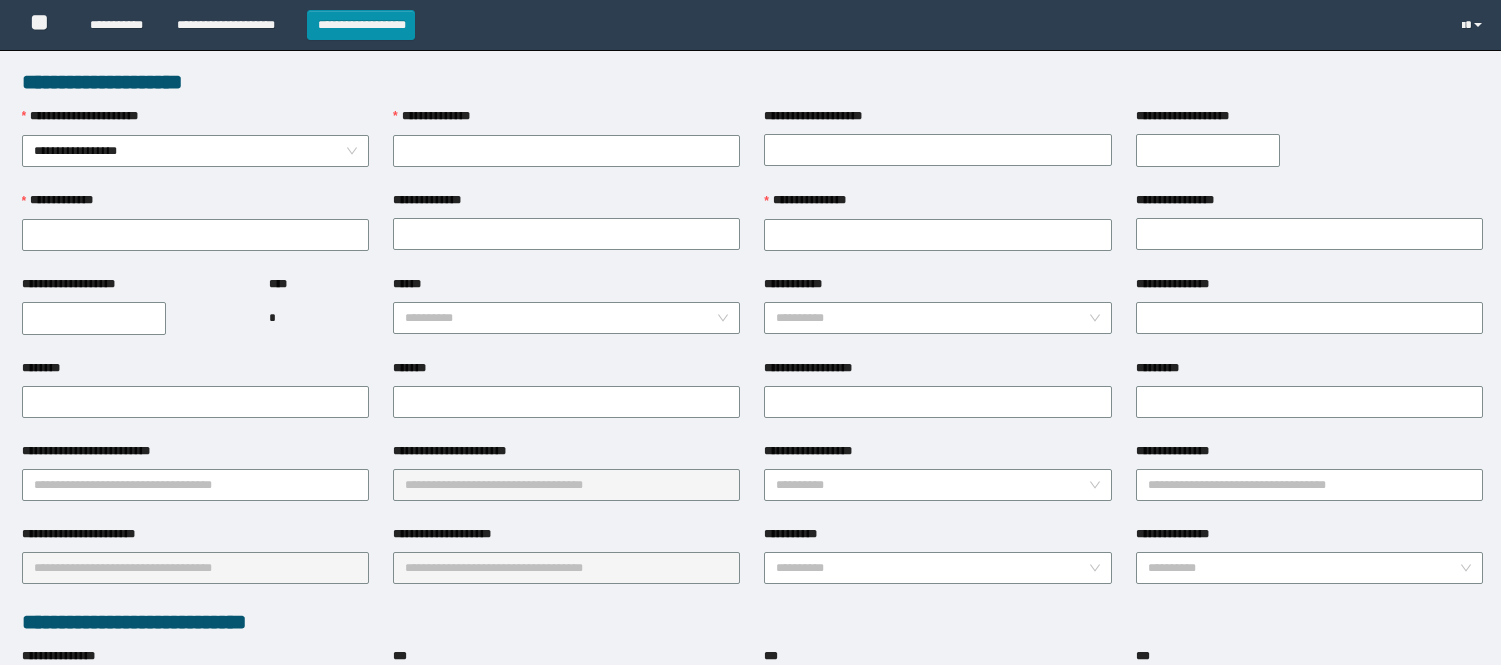 scroll, scrollTop: 0, scrollLeft: 0, axis: both 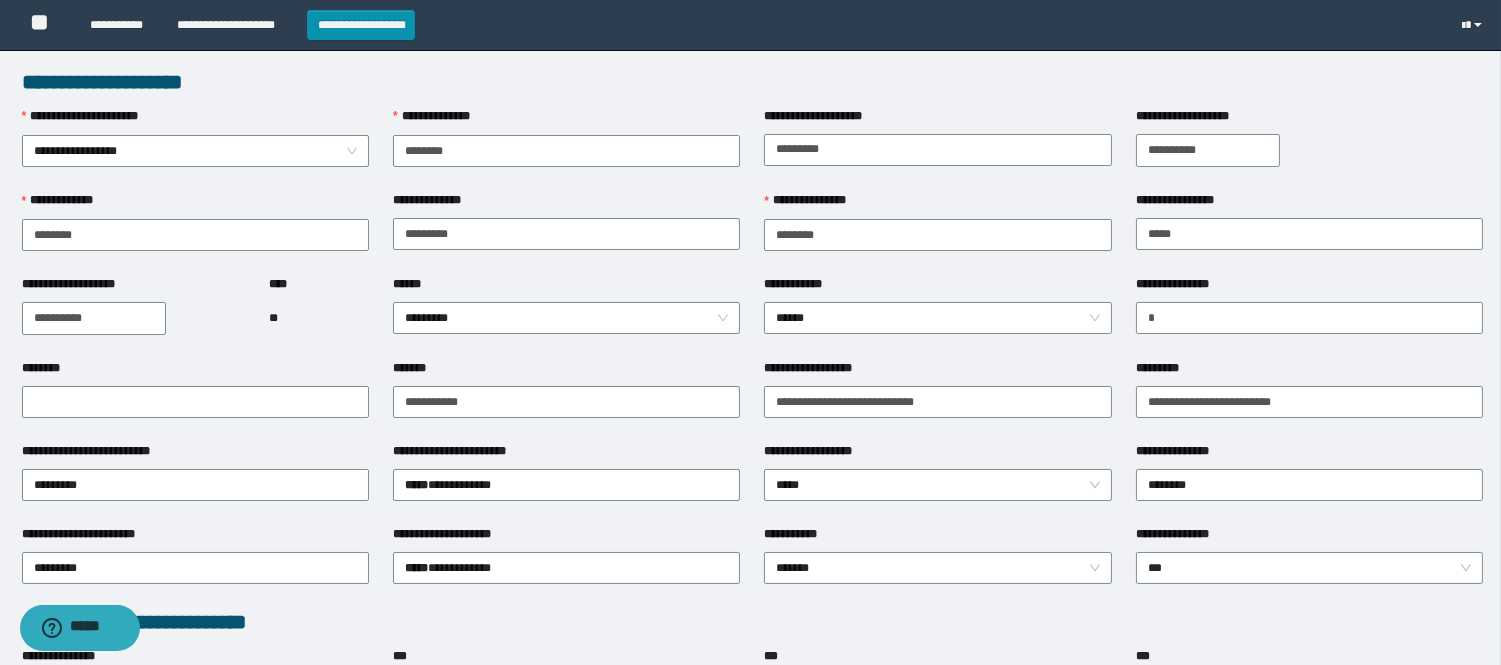 click at bounding box center (1309, 150) 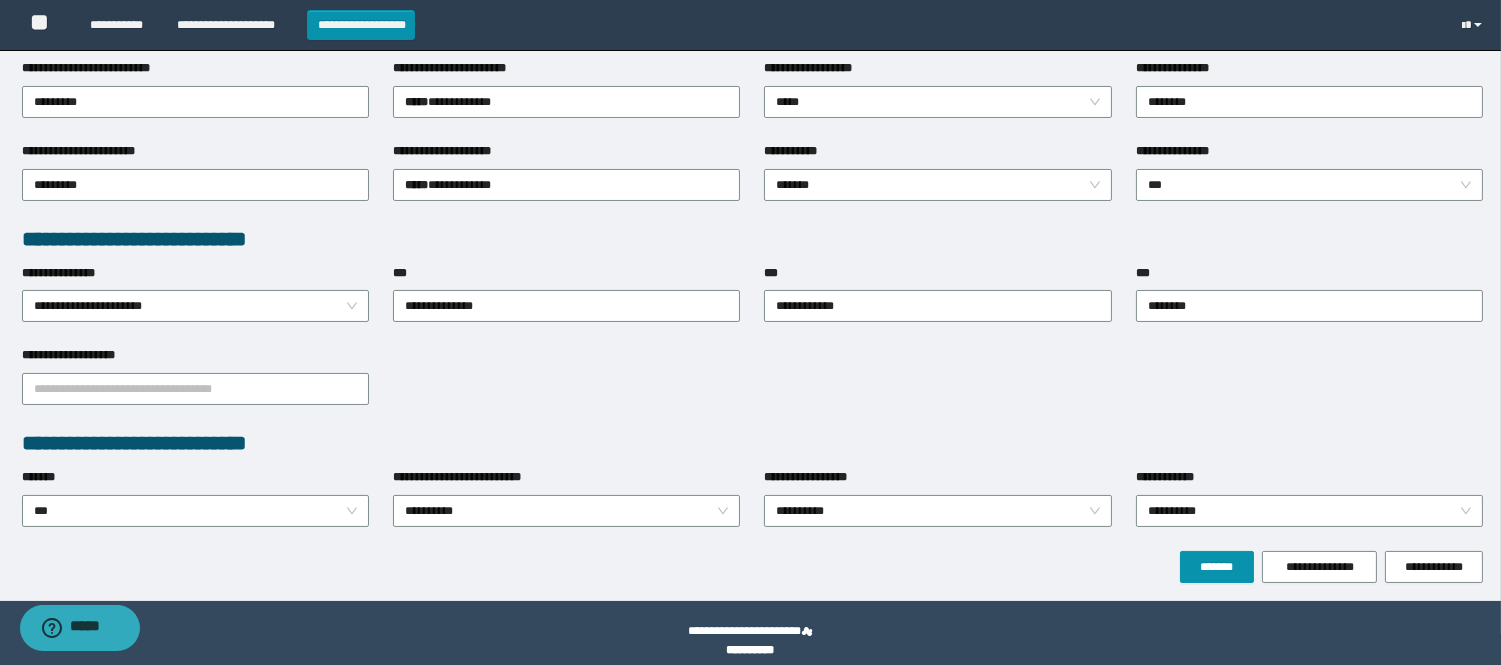 scroll, scrollTop: 396, scrollLeft: 0, axis: vertical 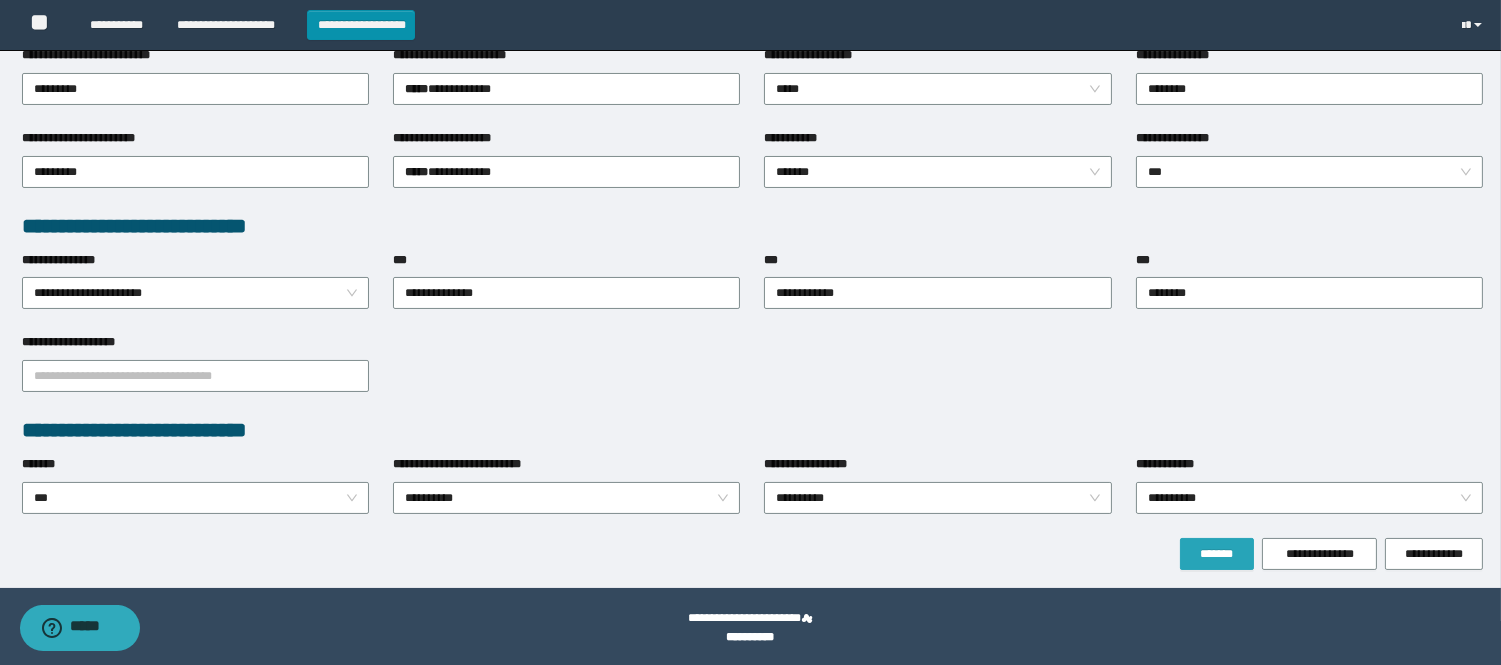 click on "*******" at bounding box center (1217, 554) 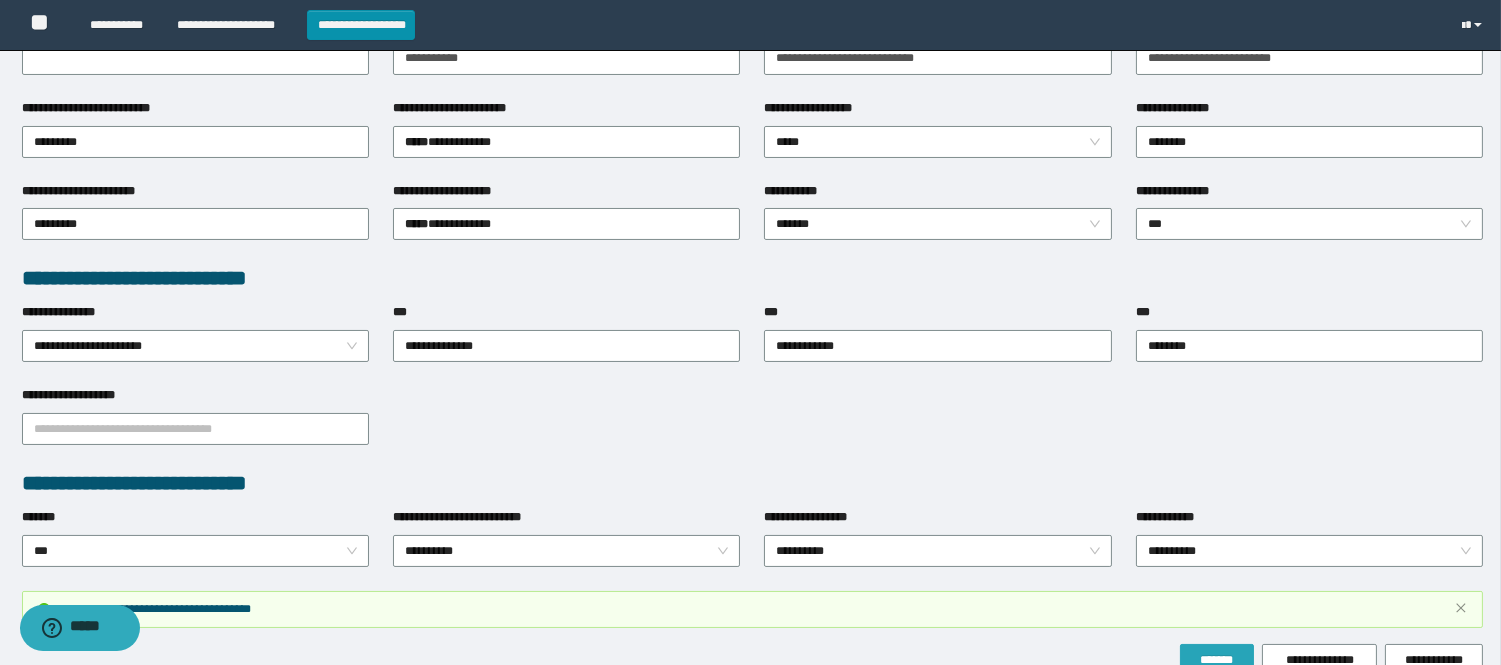 scroll, scrollTop: 450, scrollLeft: 0, axis: vertical 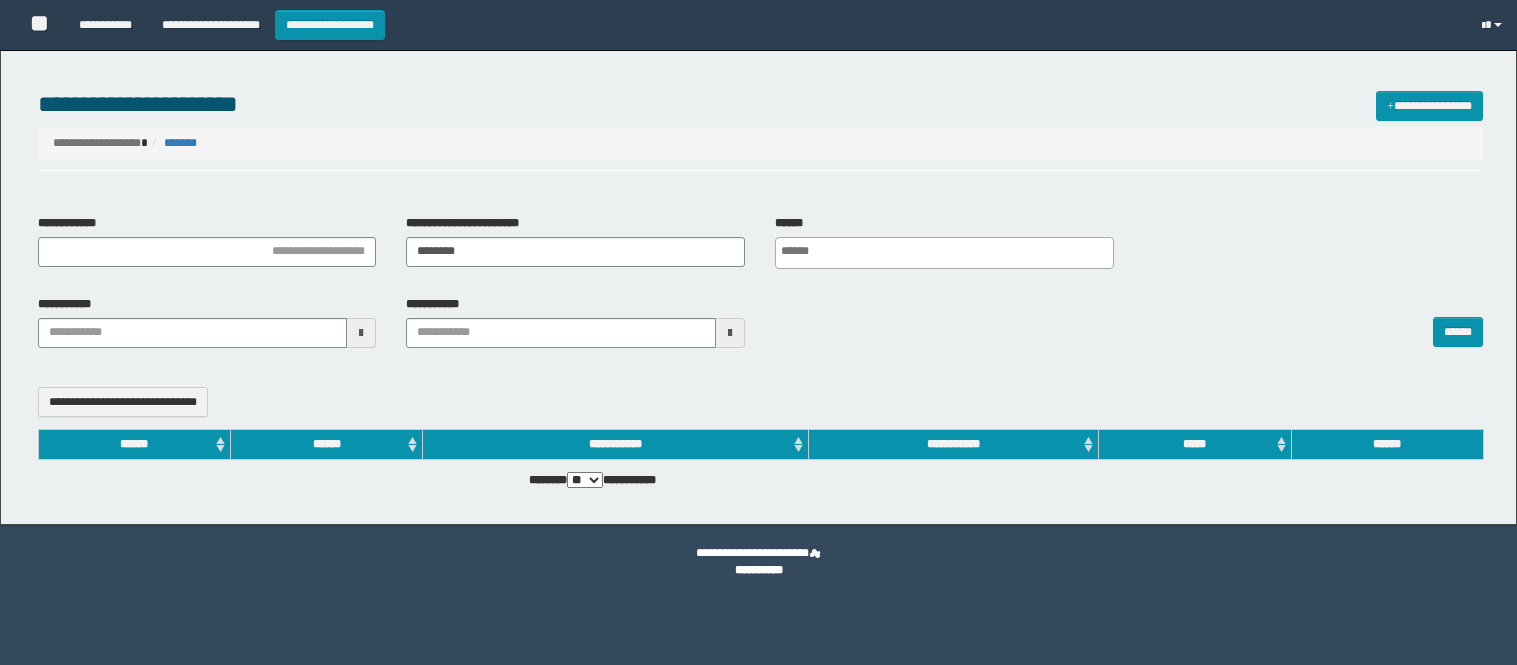 select 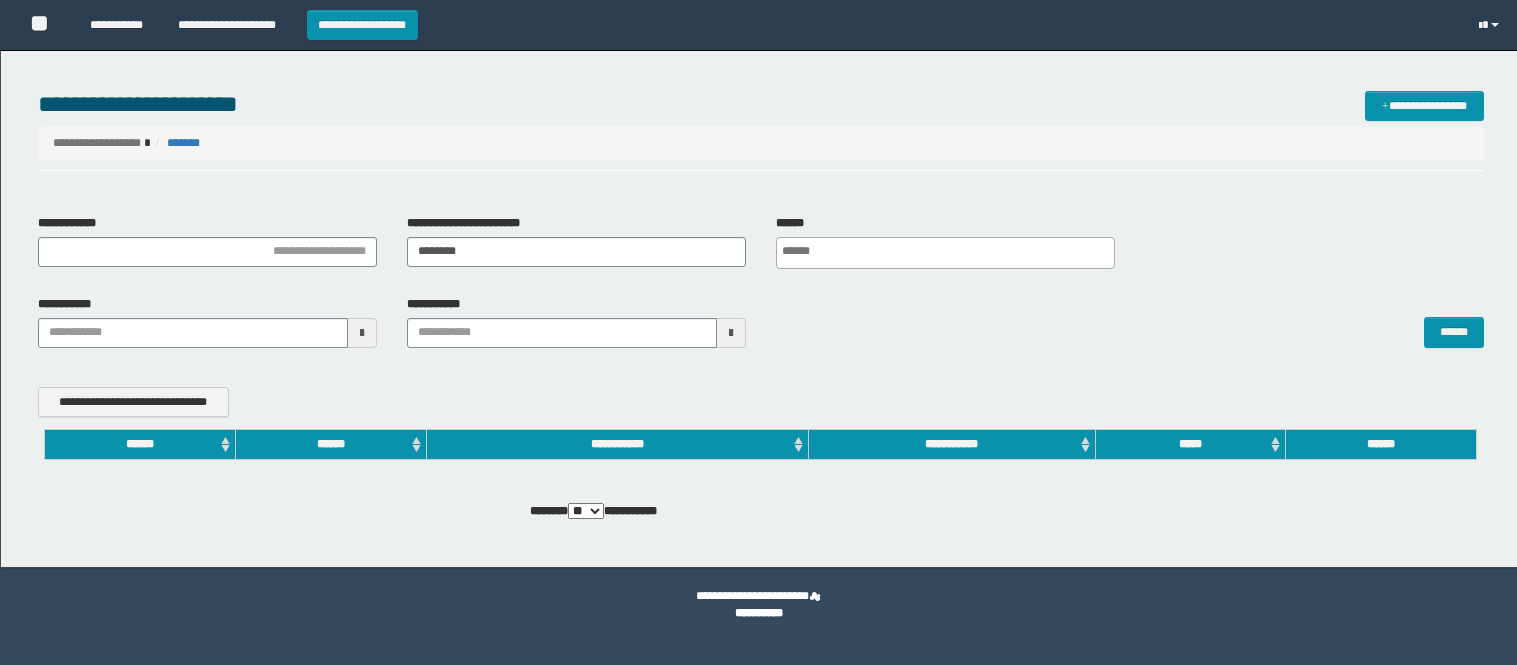 scroll, scrollTop: 0, scrollLeft: 0, axis: both 